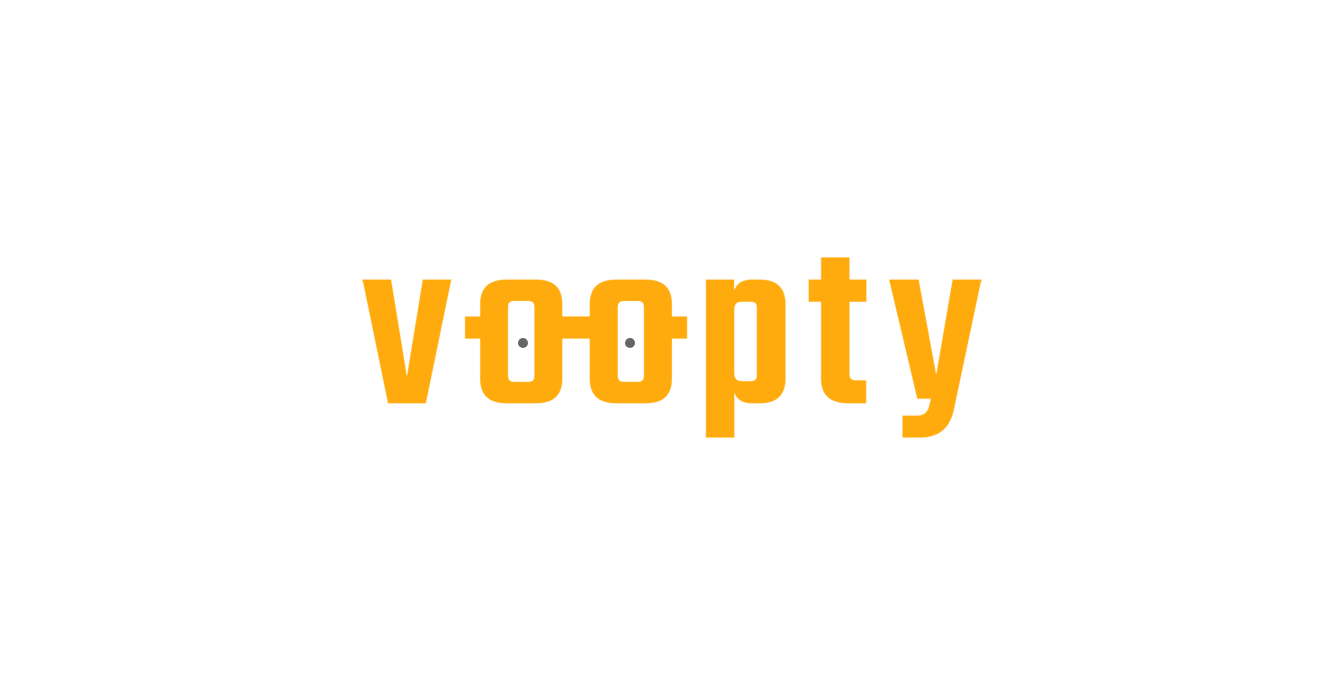 scroll, scrollTop: 0, scrollLeft: 0, axis: both 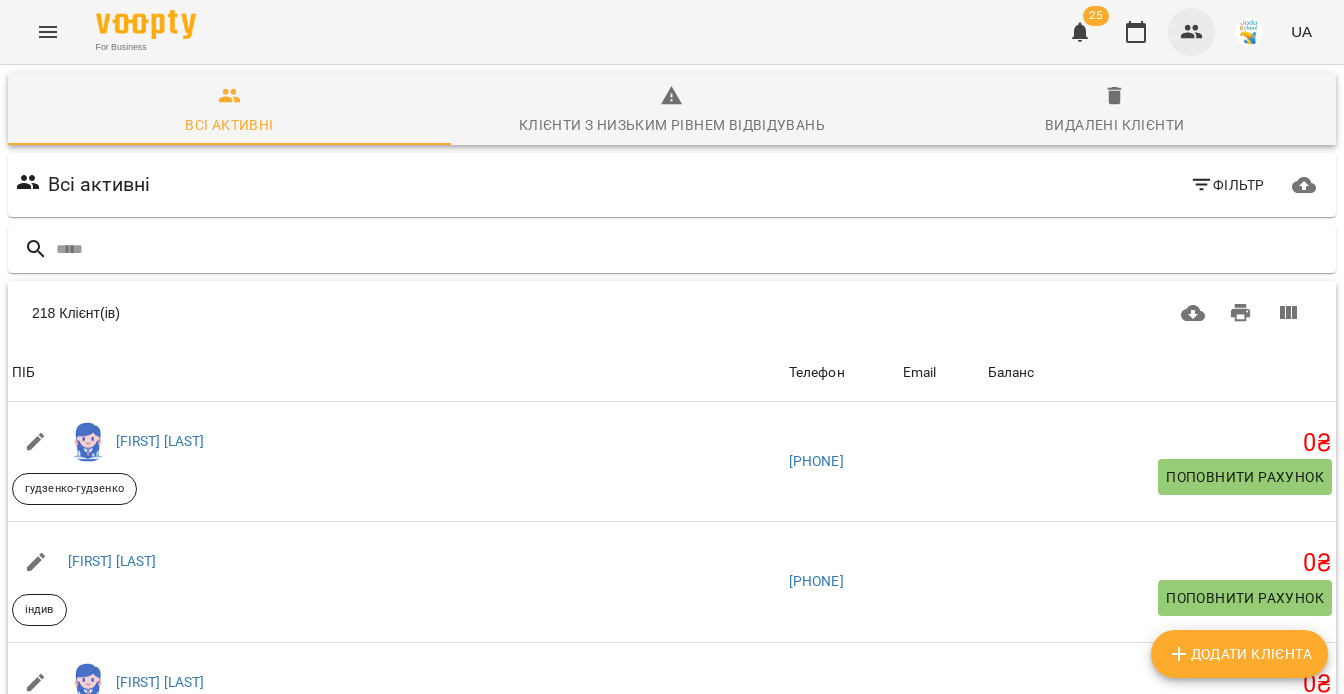 click at bounding box center [1192, 32] 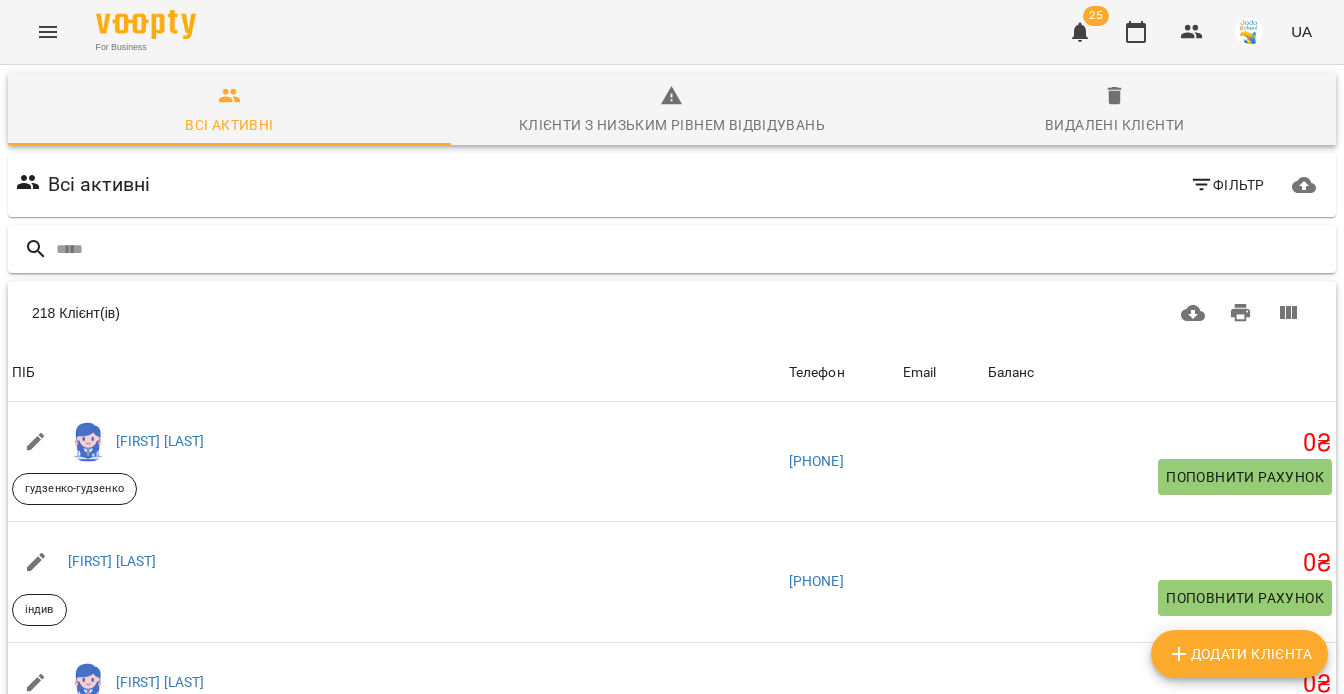 click at bounding box center (692, 249) 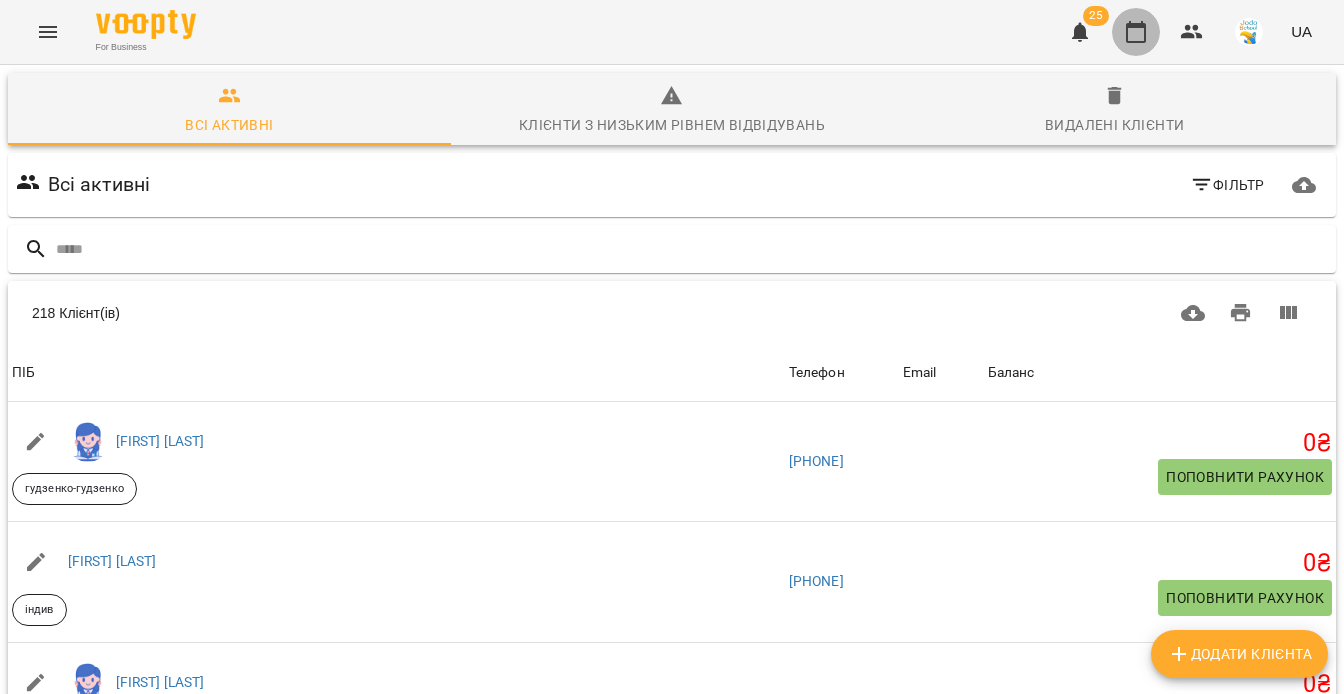 click 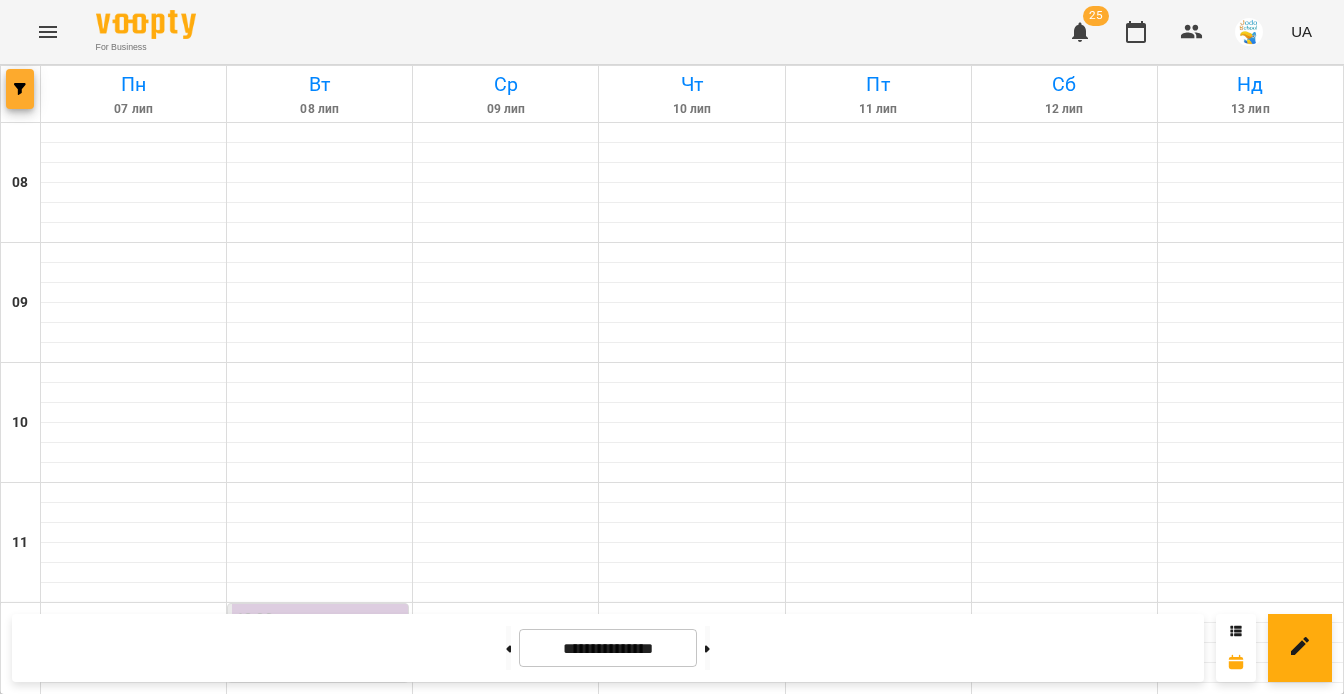 click at bounding box center [20, 89] 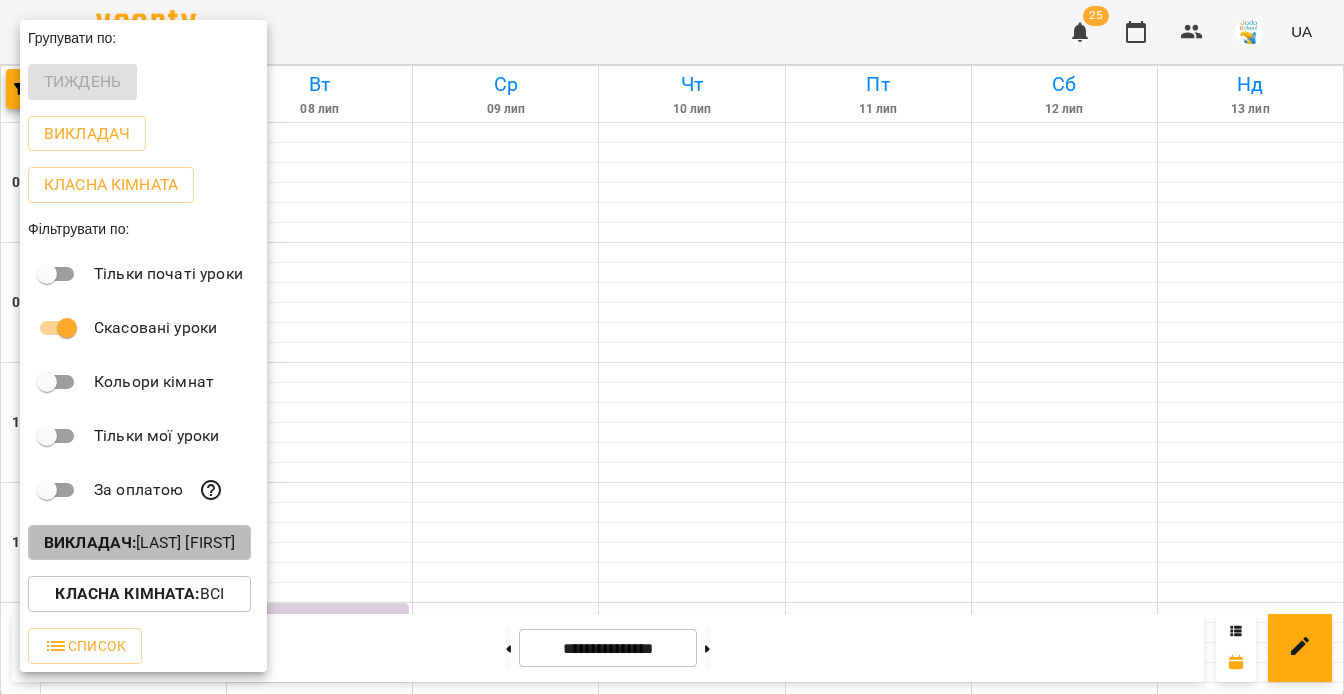 click on "Викладач :  Бондаренко Оксана" at bounding box center (139, 543) 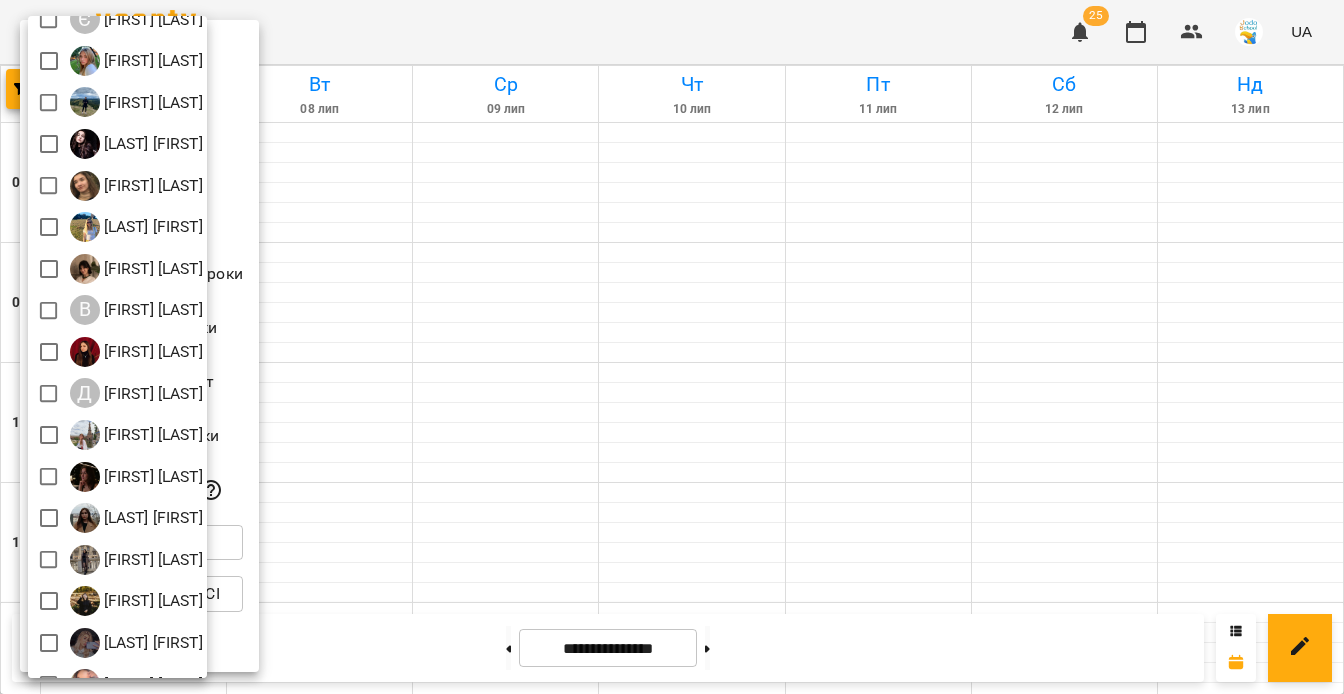 scroll, scrollTop: 90, scrollLeft: 0, axis: vertical 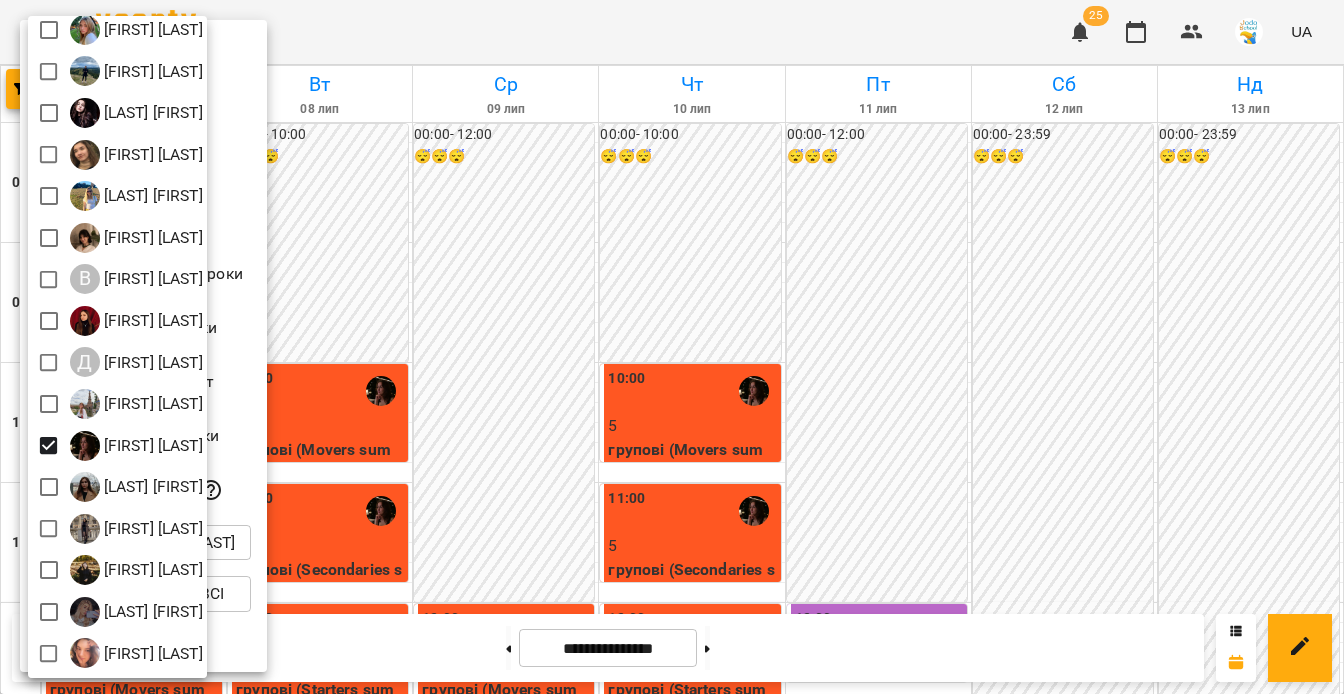 click at bounding box center (672, 347) 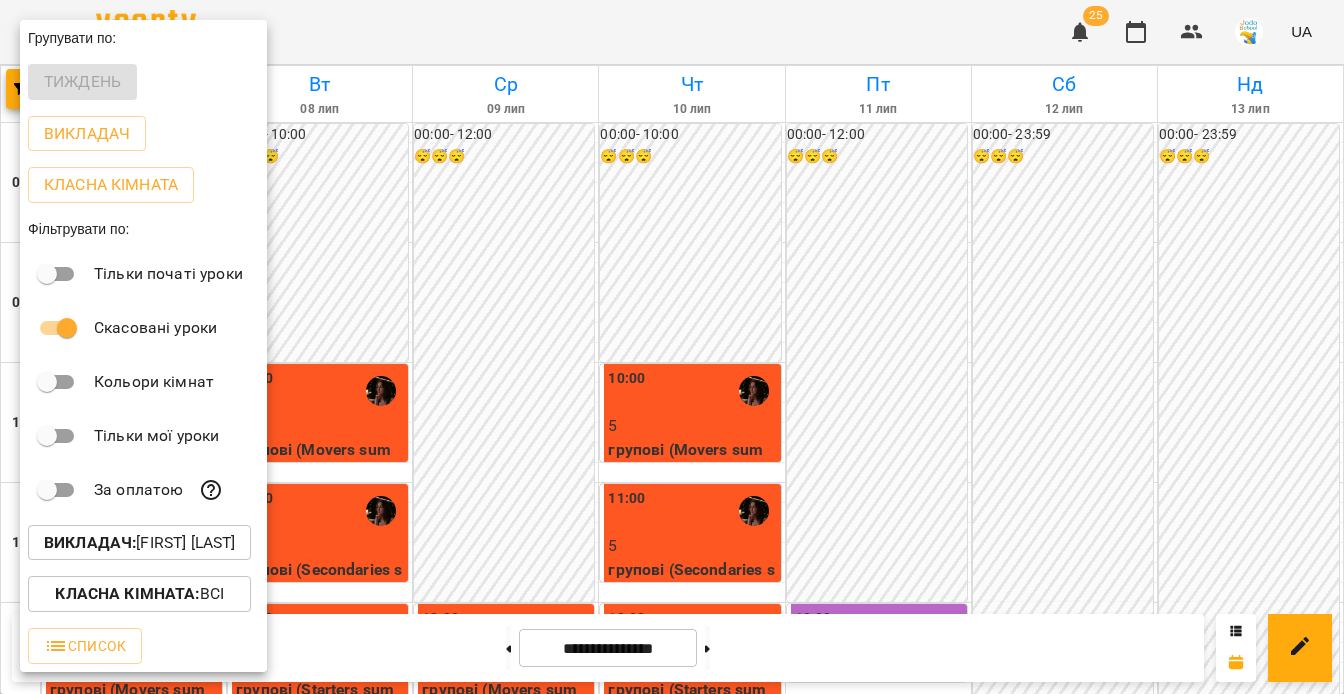 click at bounding box center (672, 347) 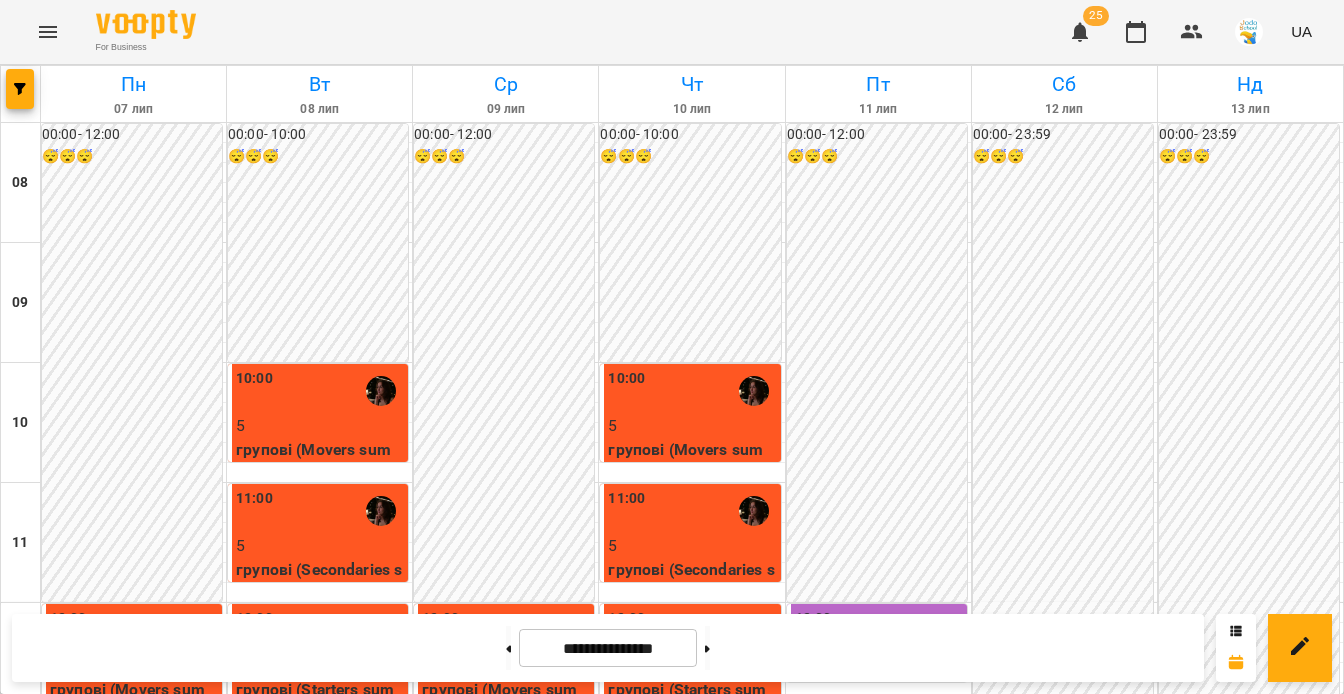 scroll, scrollTop: 215, scrollLeft: 0, axis: vertical 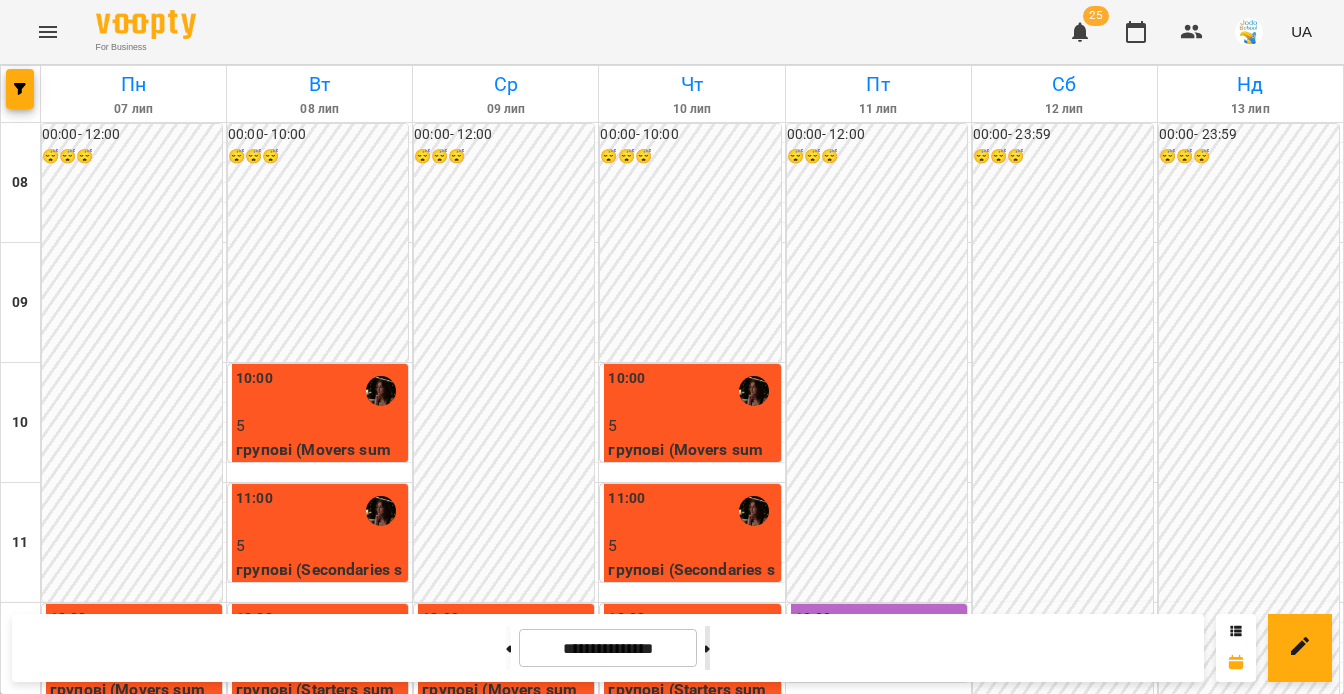 click at bounding box center (707, 648) 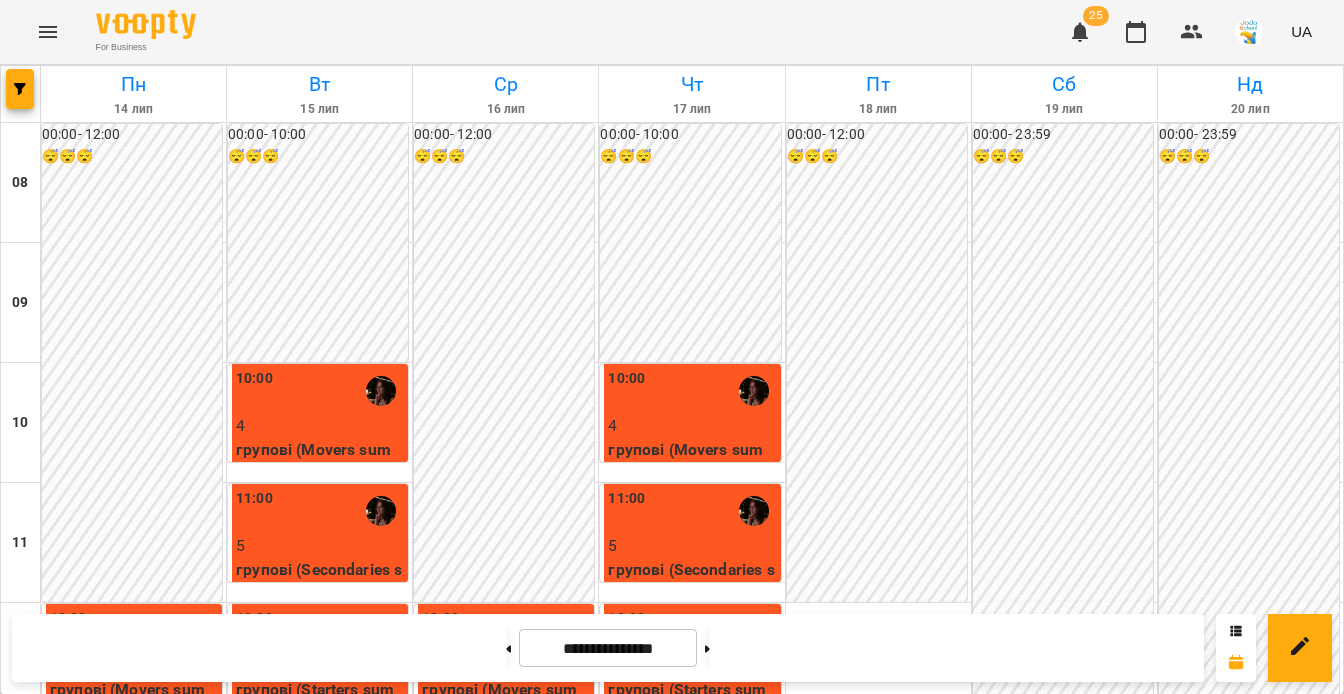 scroll, scrollTop: 376, scrollLeft: 0, axis: vertical 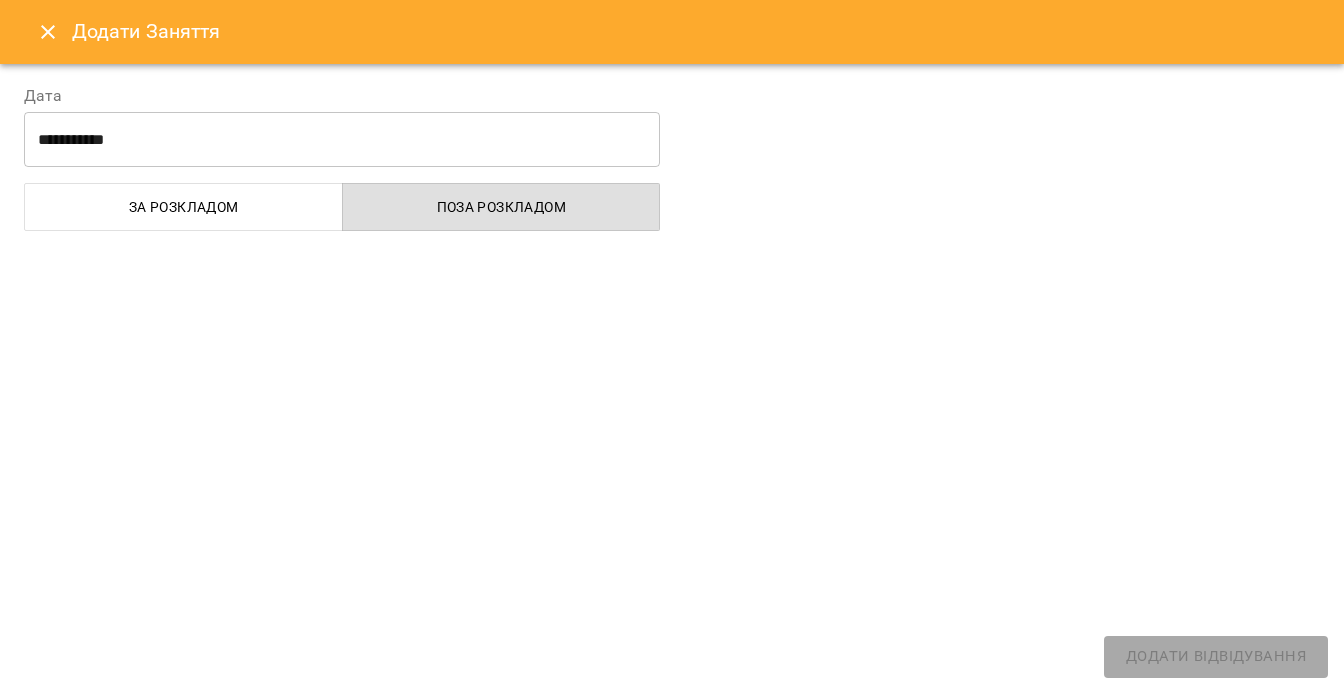 select 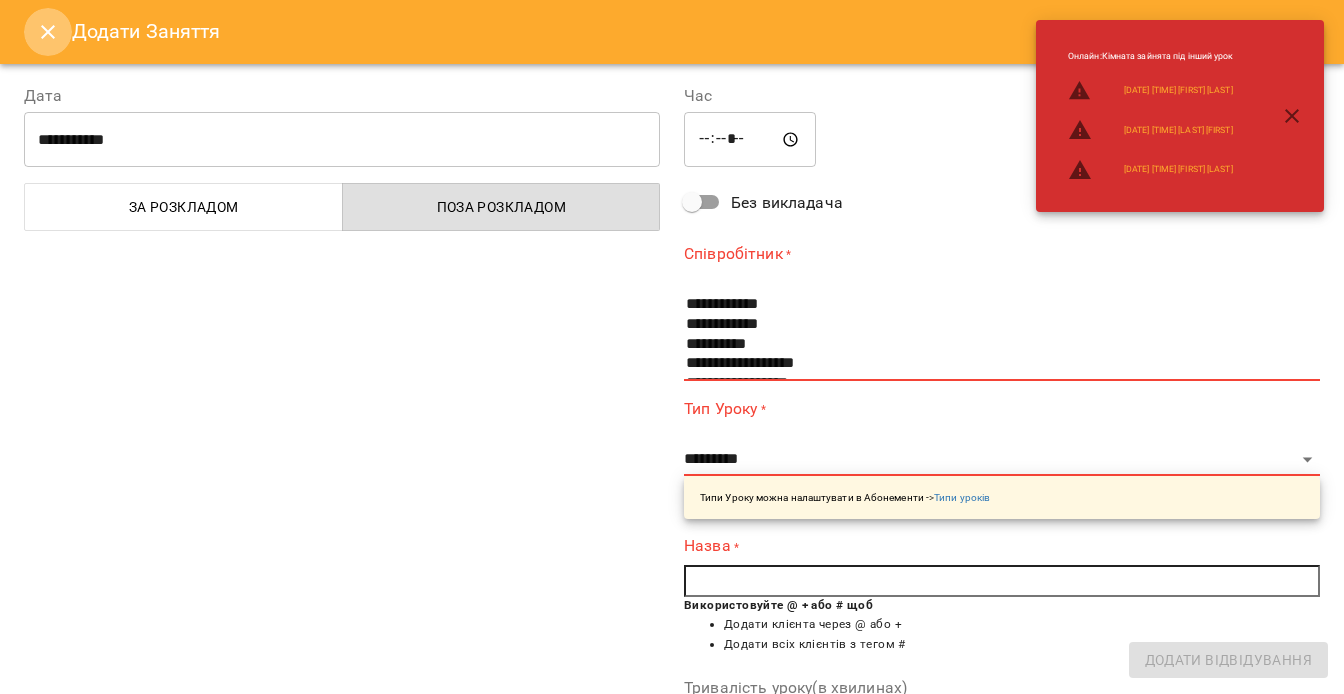 click 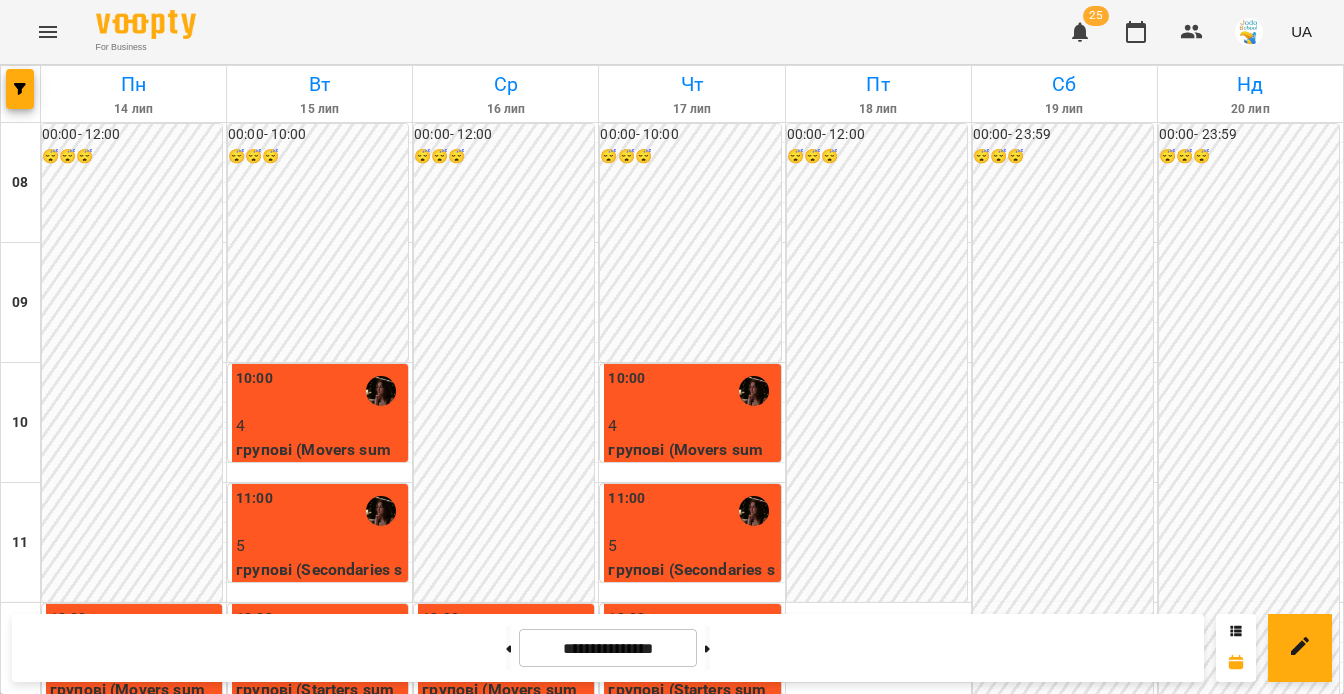 scroll, scrollTop: 497, scrollLeft: 0, axis: vertical 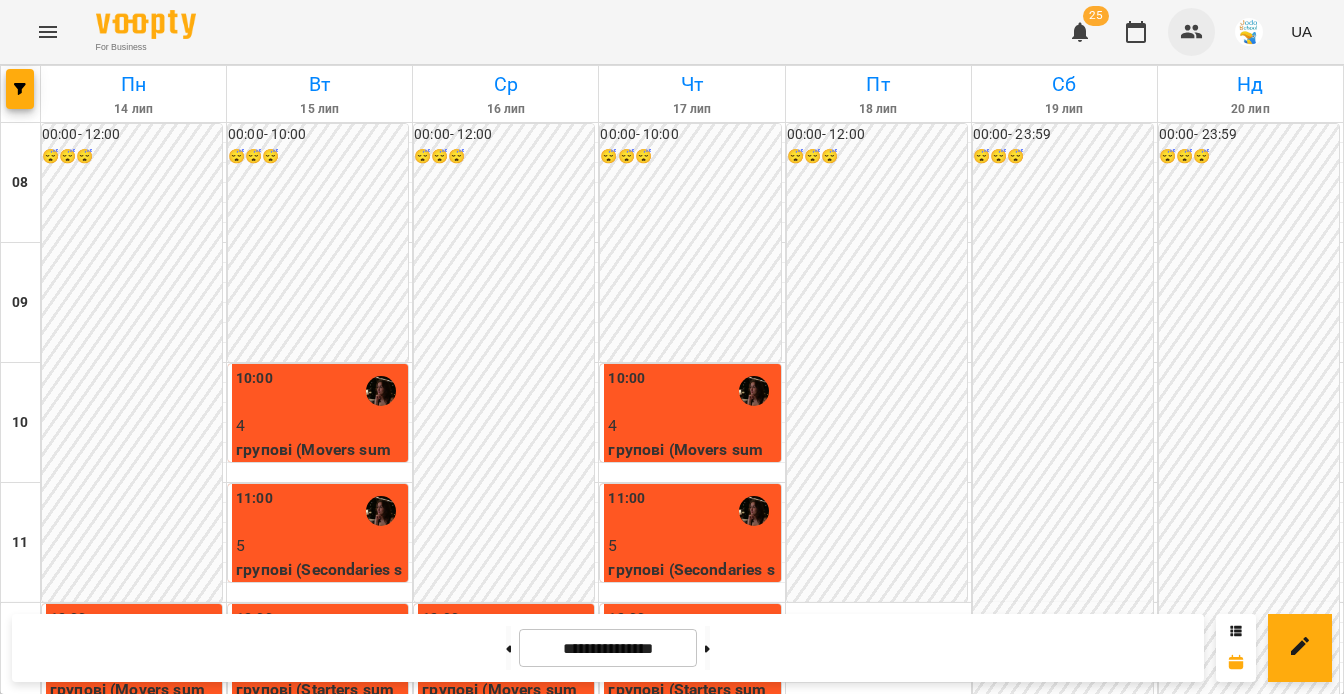 click 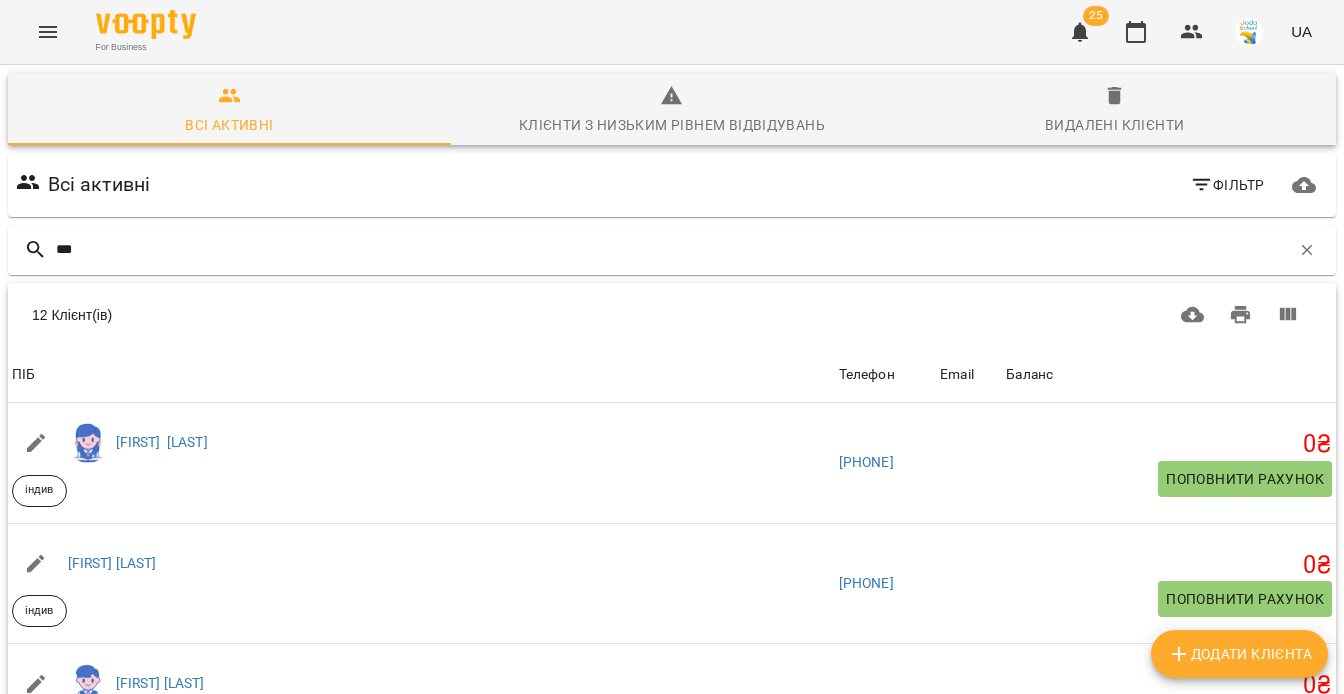 scroll, scrollTop: 167, scrollLeft: 0, axis: vertical 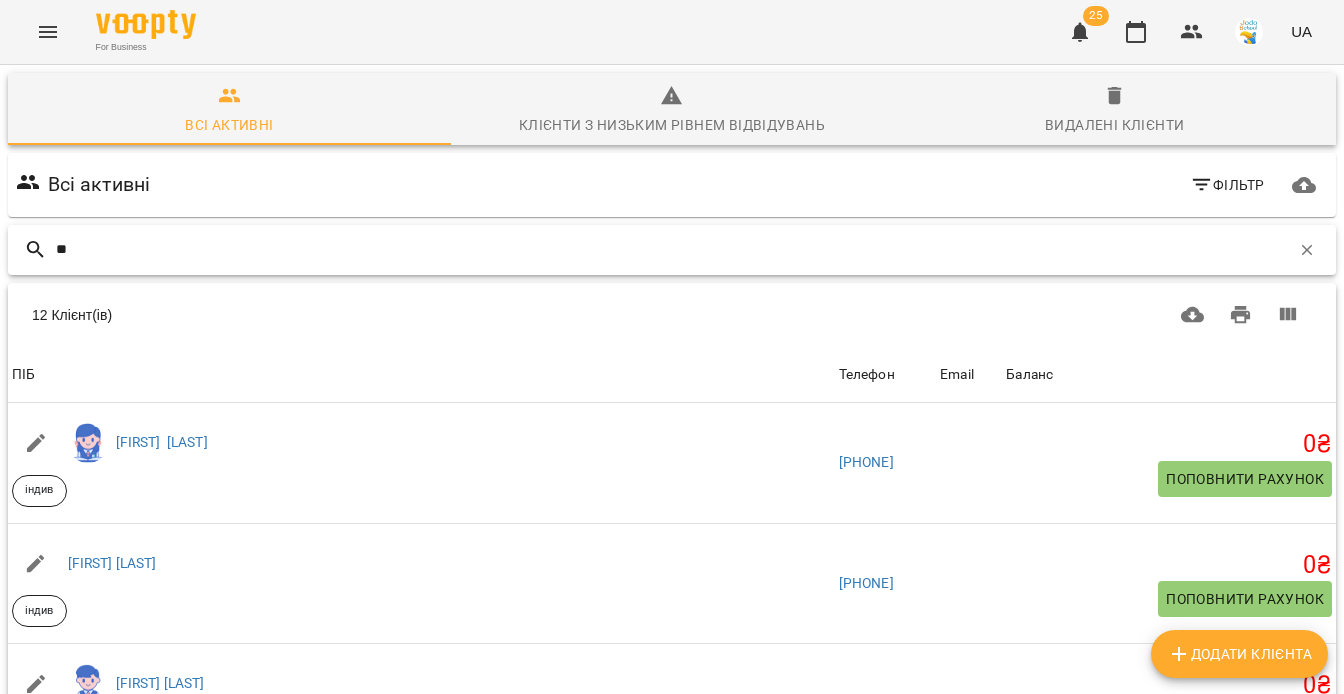 type on "*" 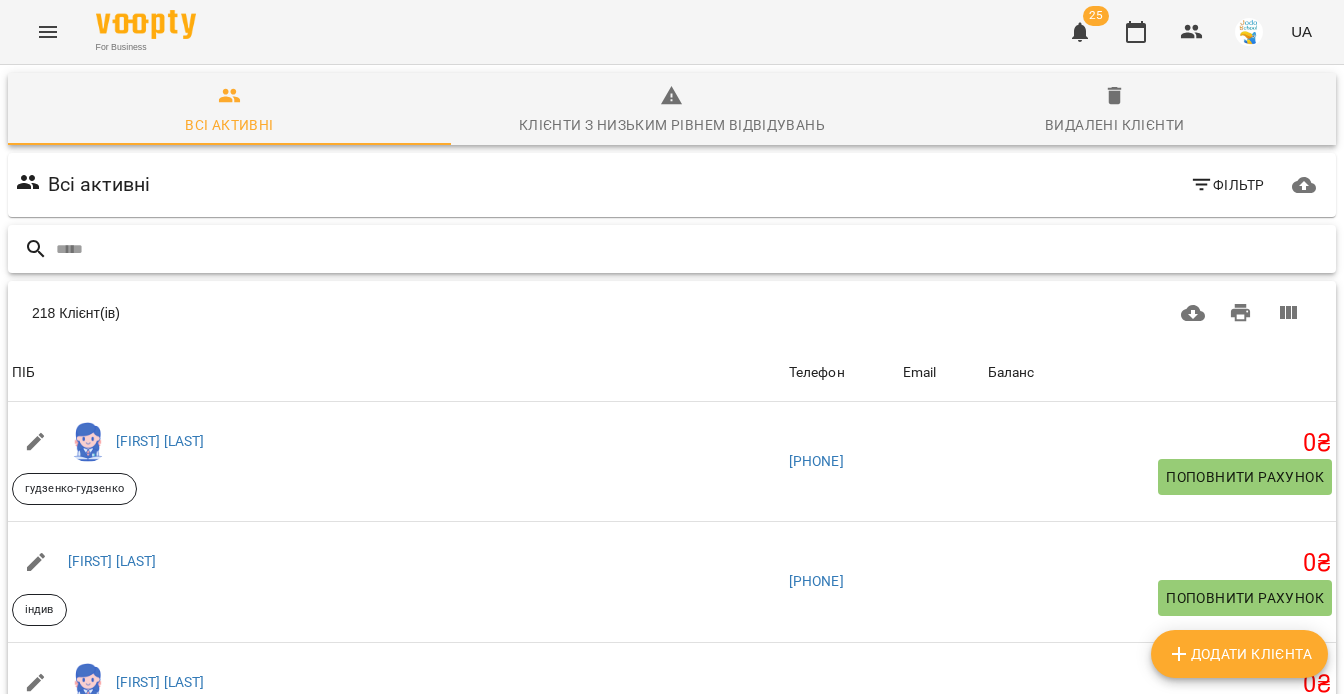 scroll, scrollTop: 166, scrollLeft: 0, axis: vertical 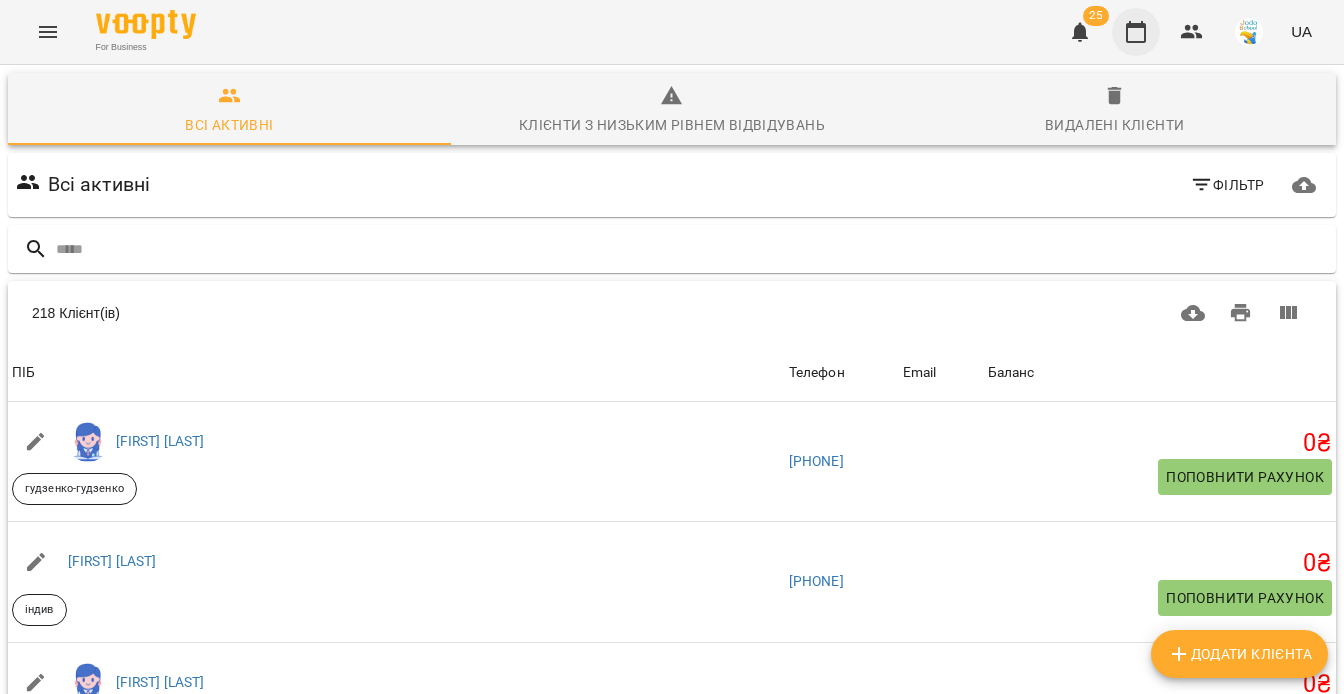click 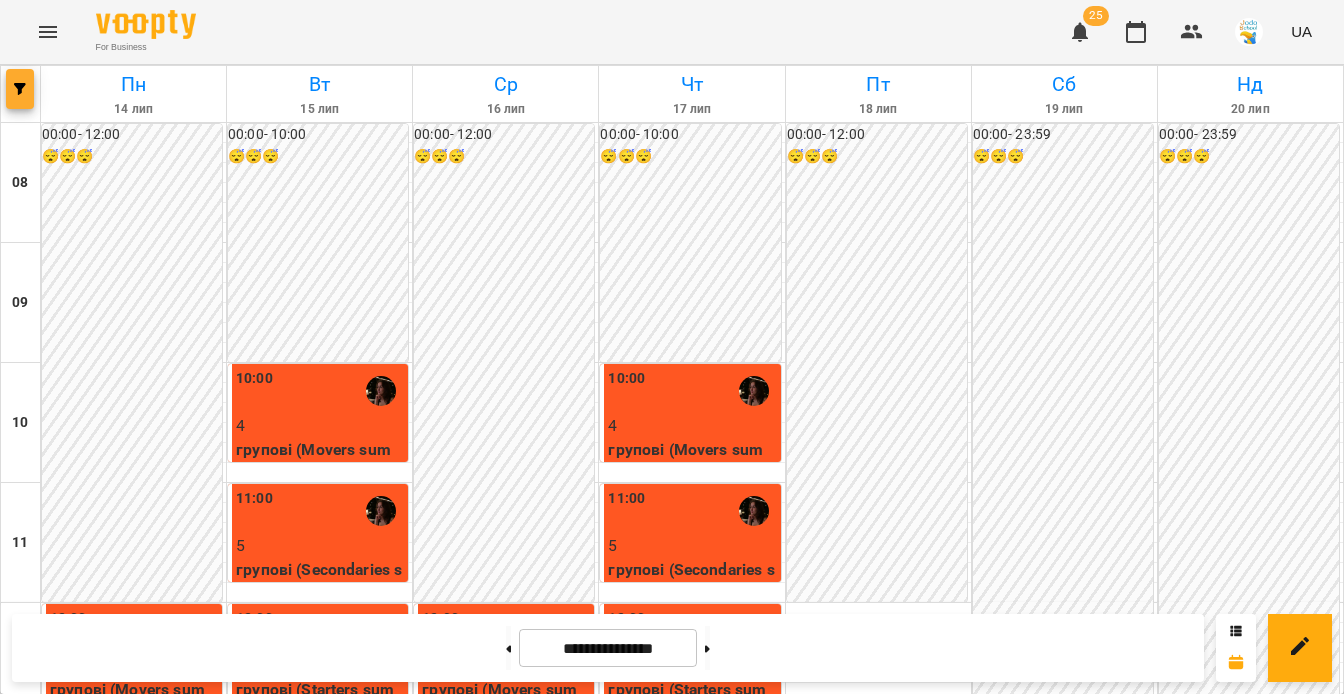 click 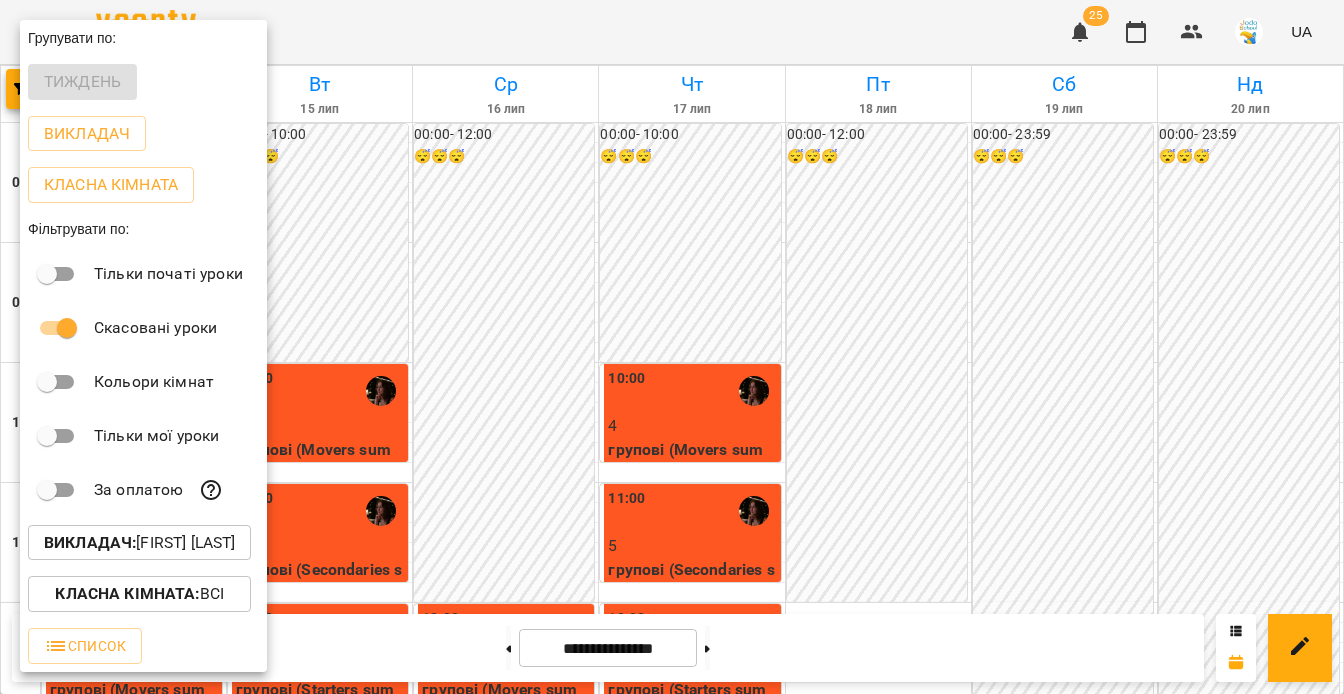 click at bounding box center [672, 347] 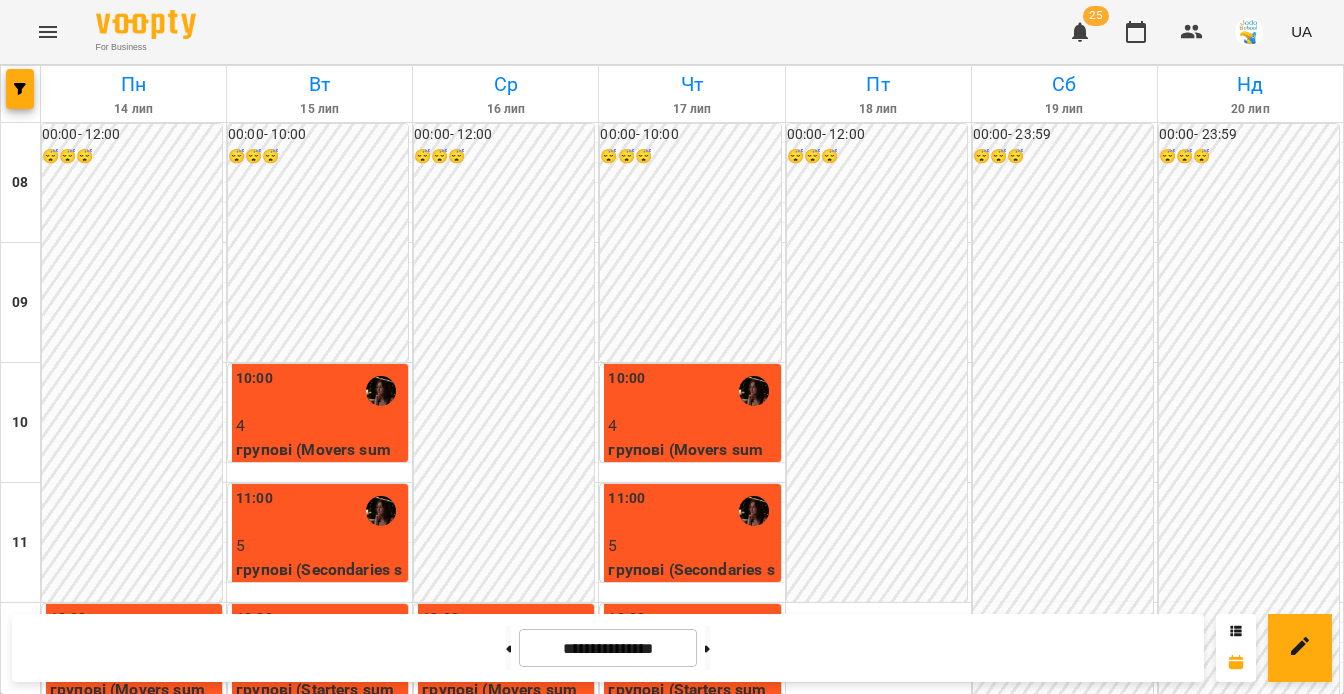 scroll, scrollTop: 444, scrollLeft: 0, axis: vertical 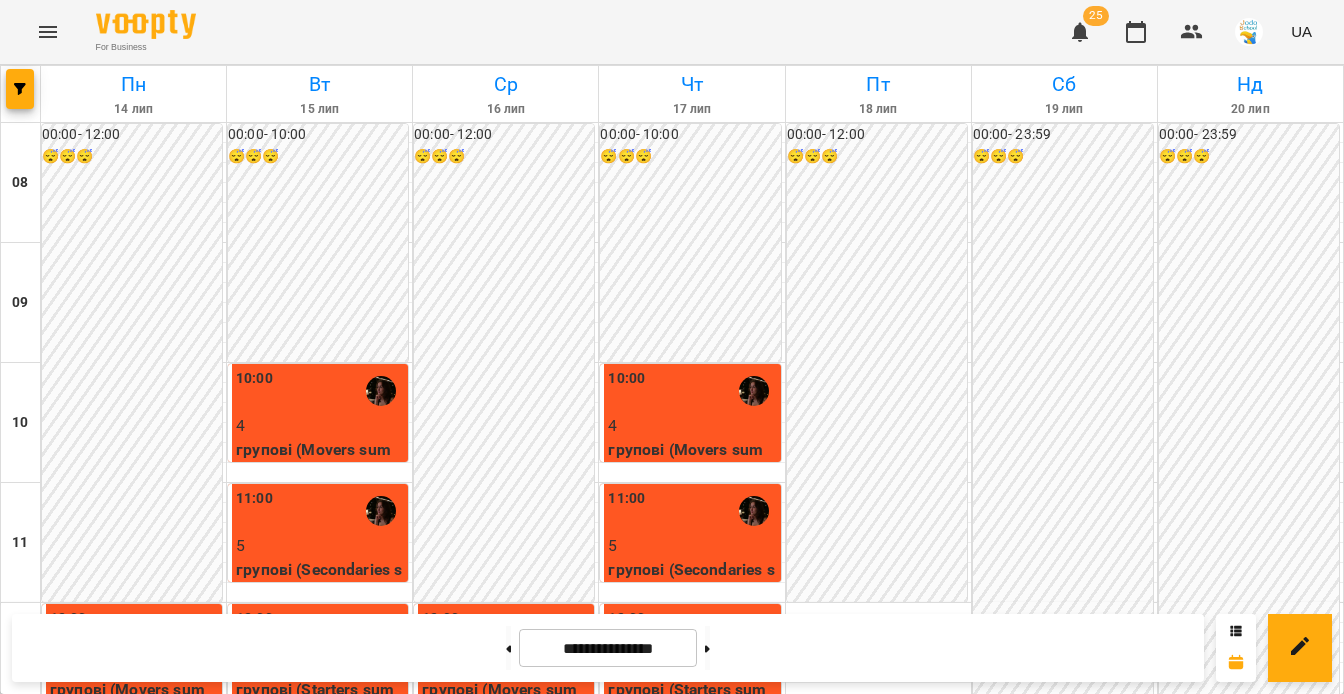 click at bounding box center [505, 853] 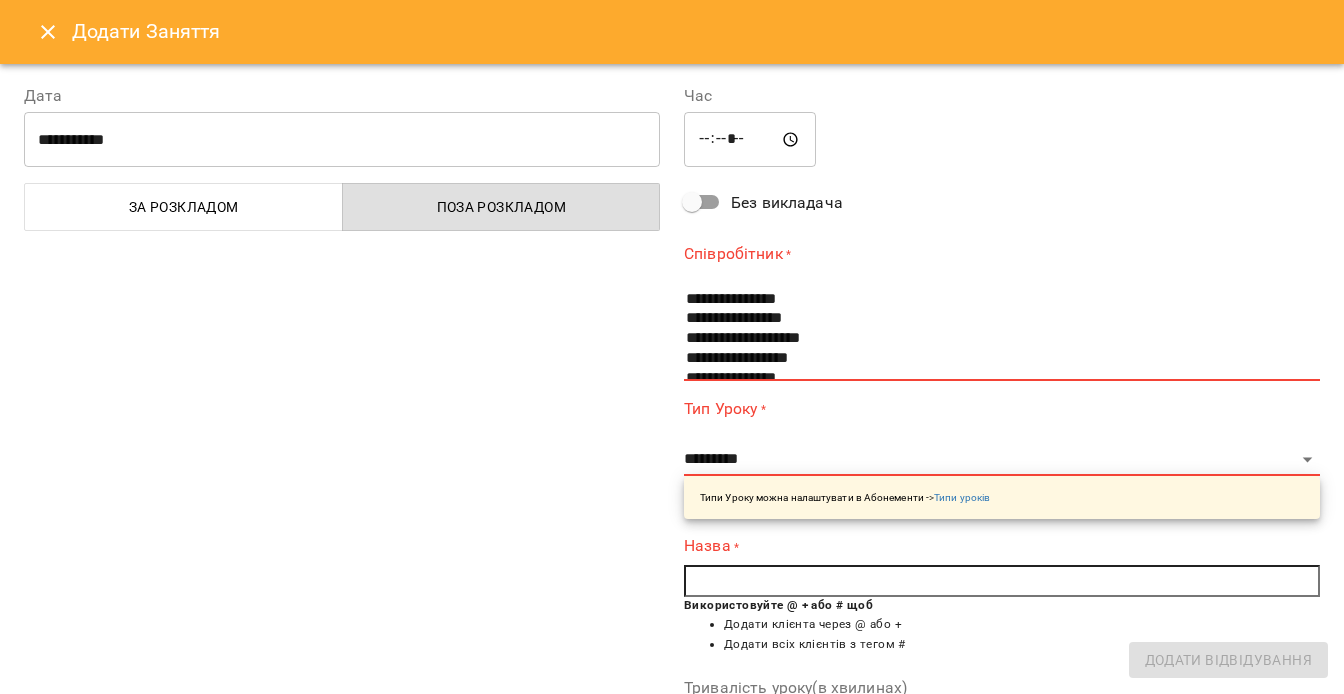 scroll, scrollTop: 182, scrollLeft: 0, axis: vertical 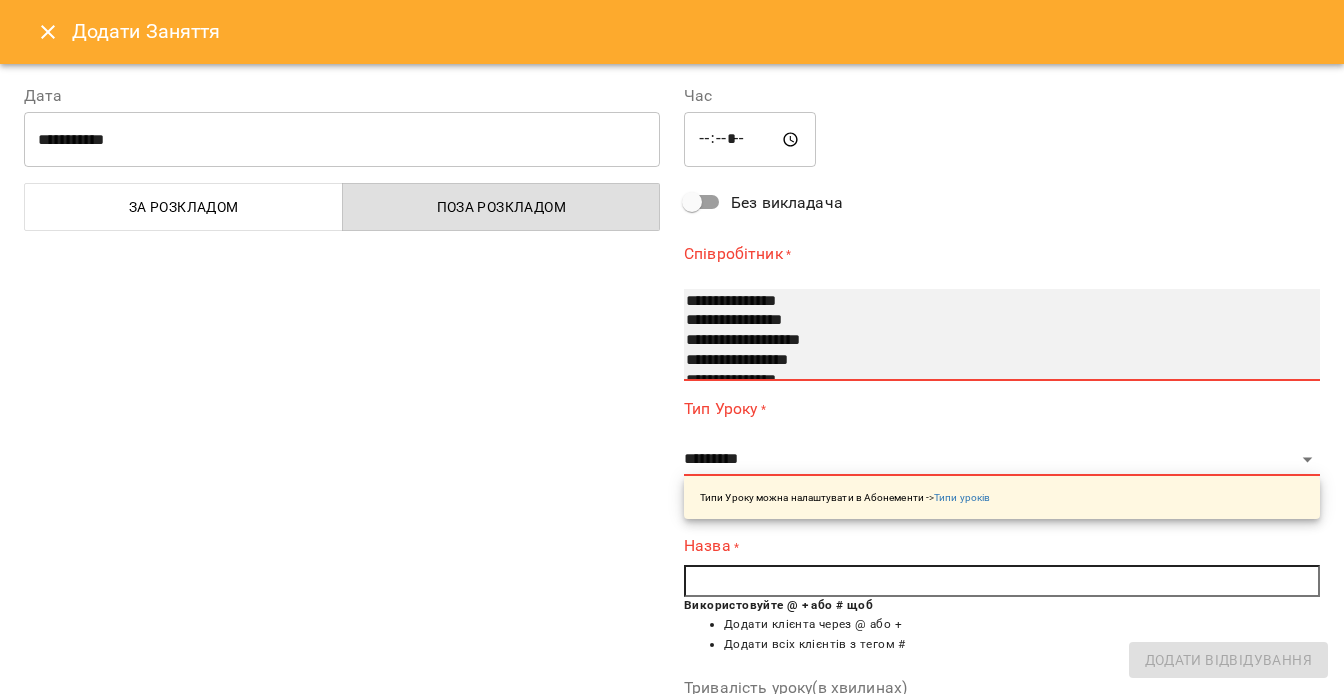 select on "**********" 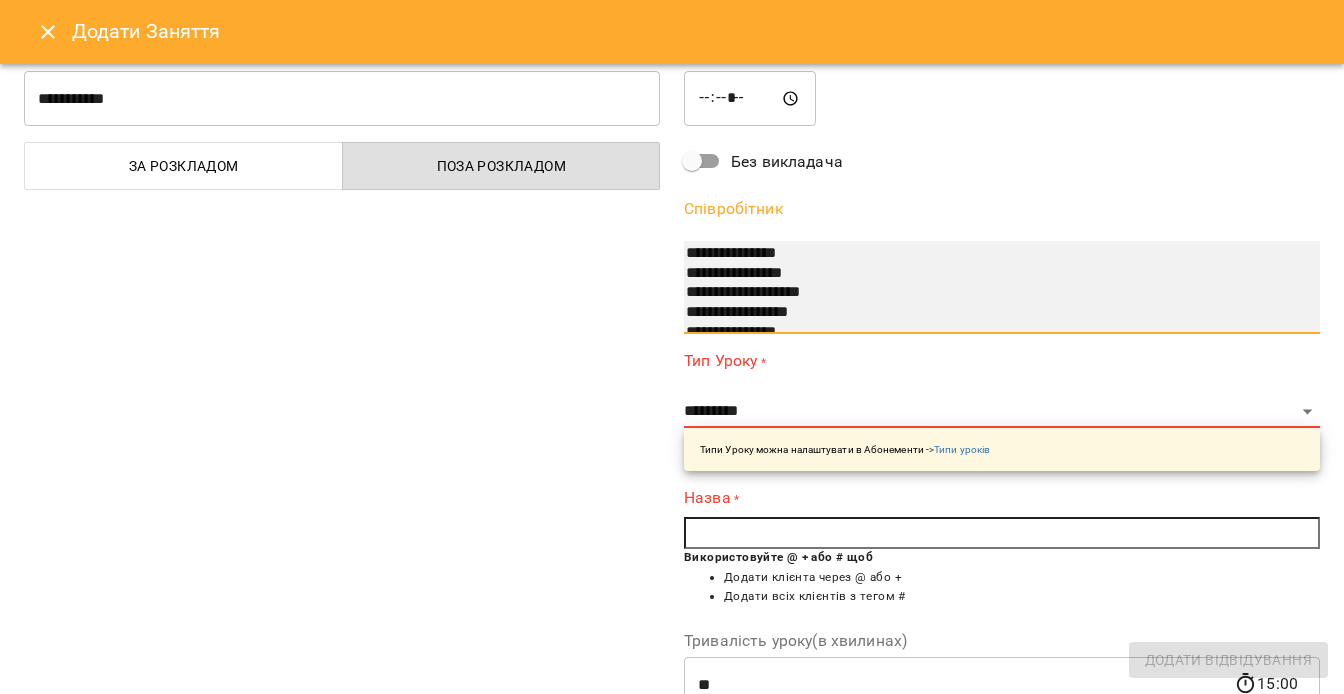 scroll, scrollTop: 47, scrollLeft: 0, axis: vertical 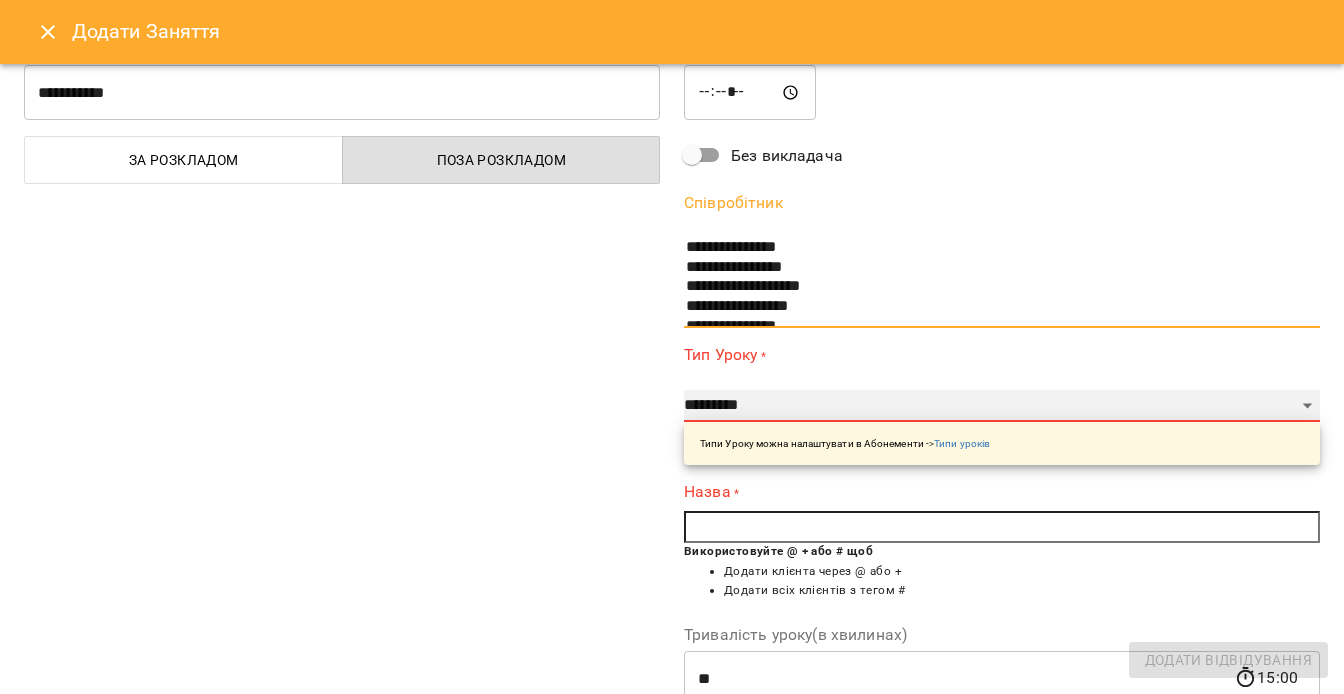 click on "**********" at bounding box center (1002, 406) 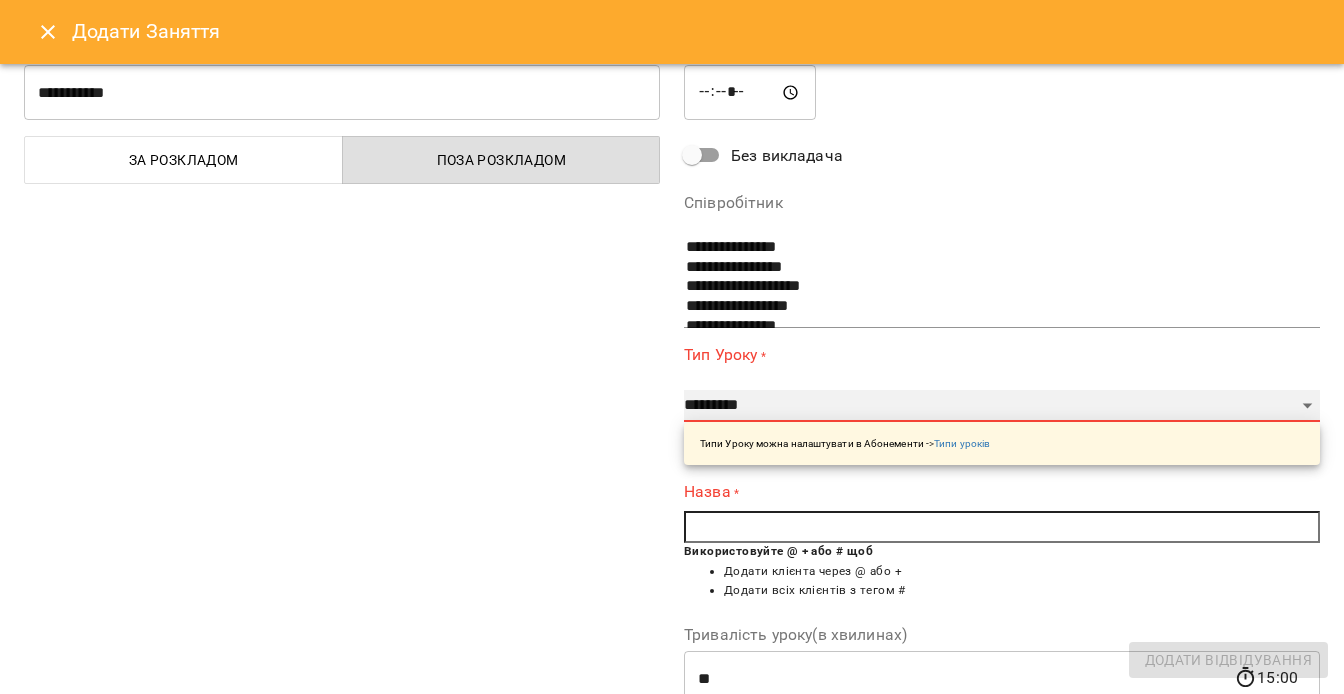 select on "*******" 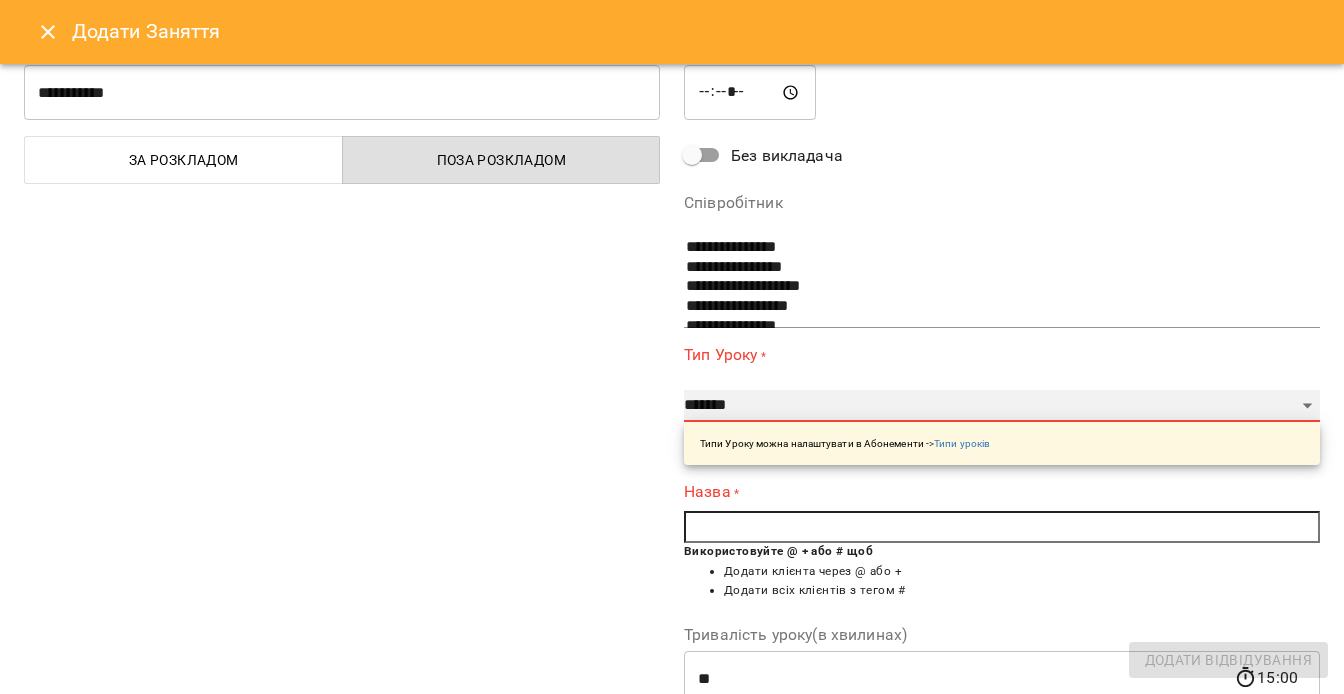 type on "**" 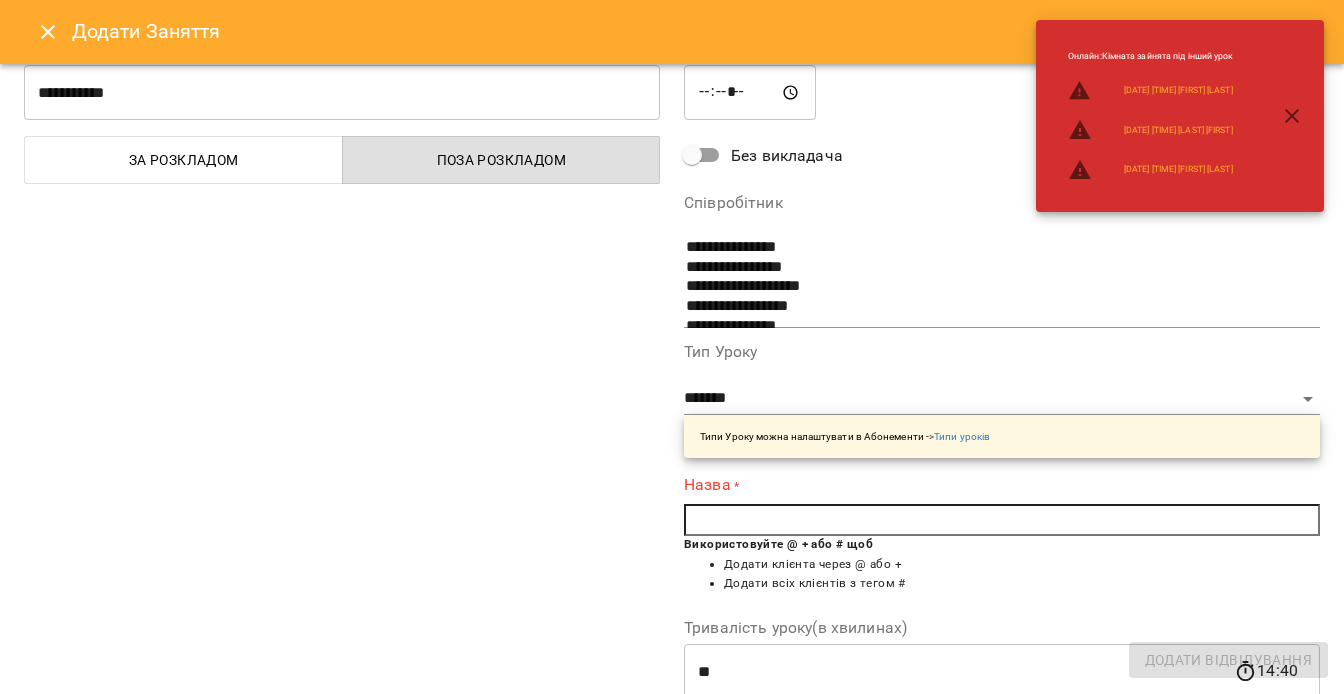 click at bounding box center (1002, 520) 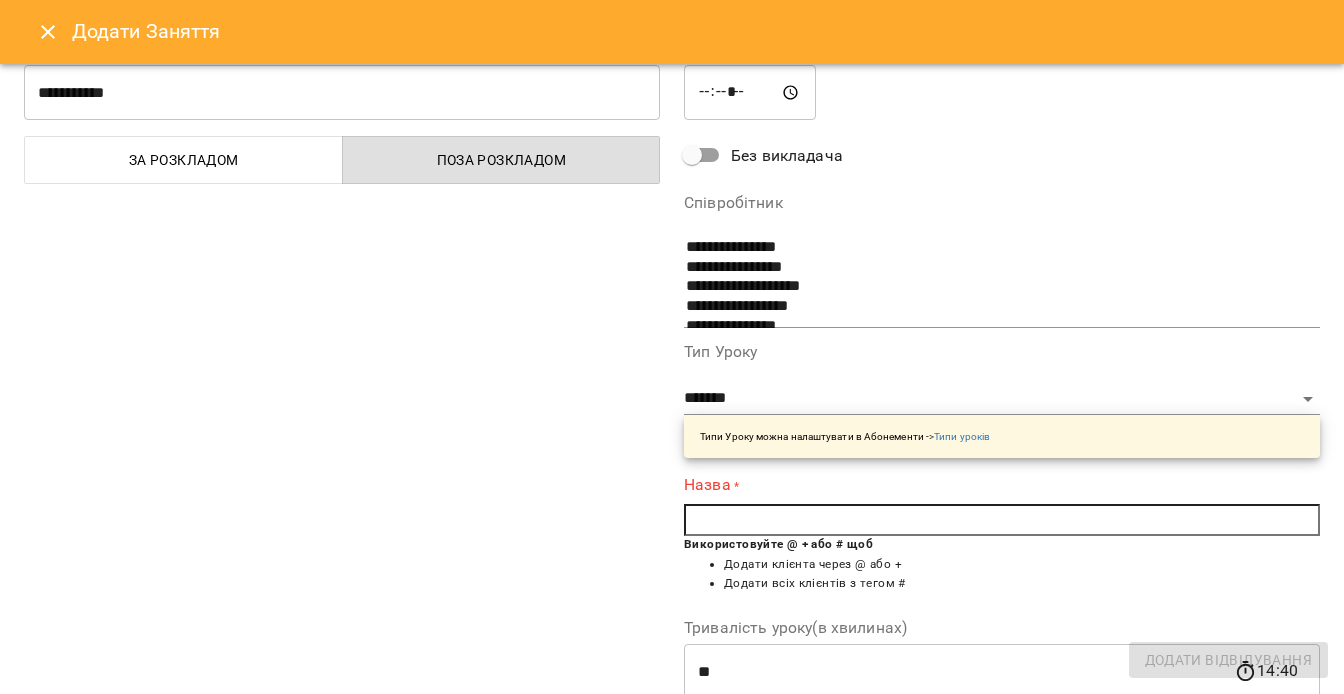click at bounding box center [1002, 520] 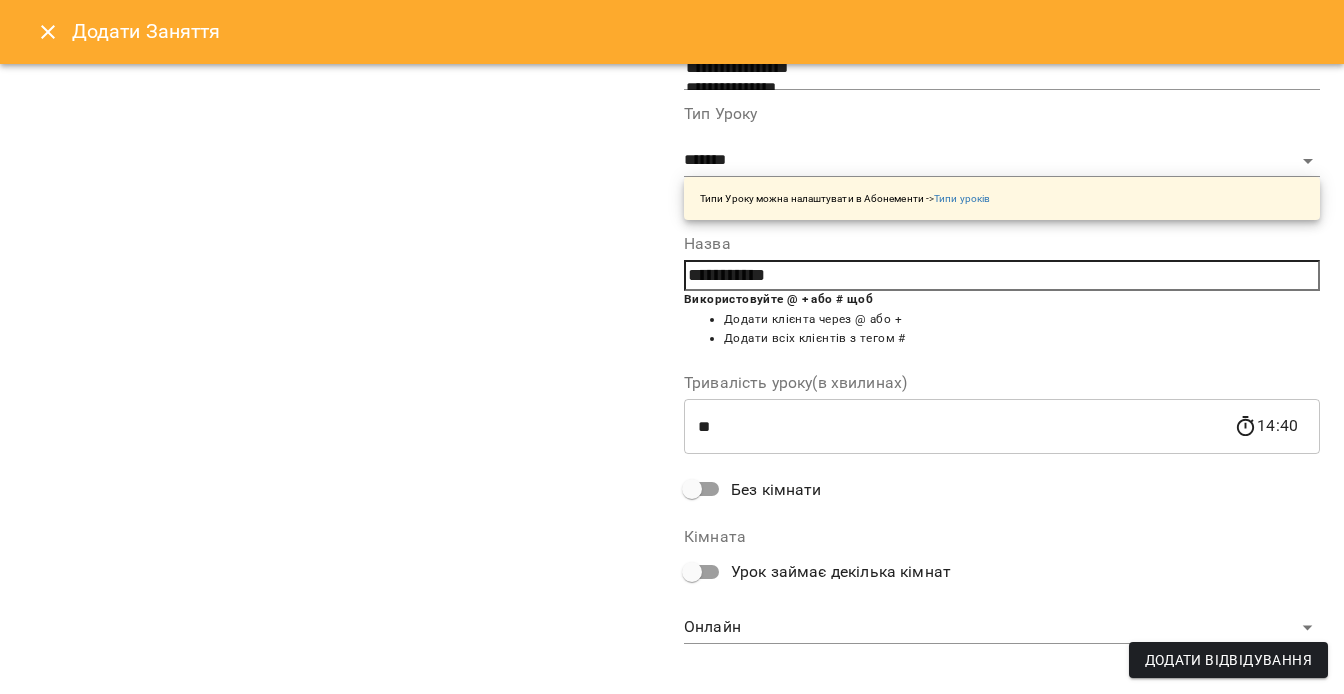 scroll, scrollTop: 302, scrollLeft: 0, axis: vertical 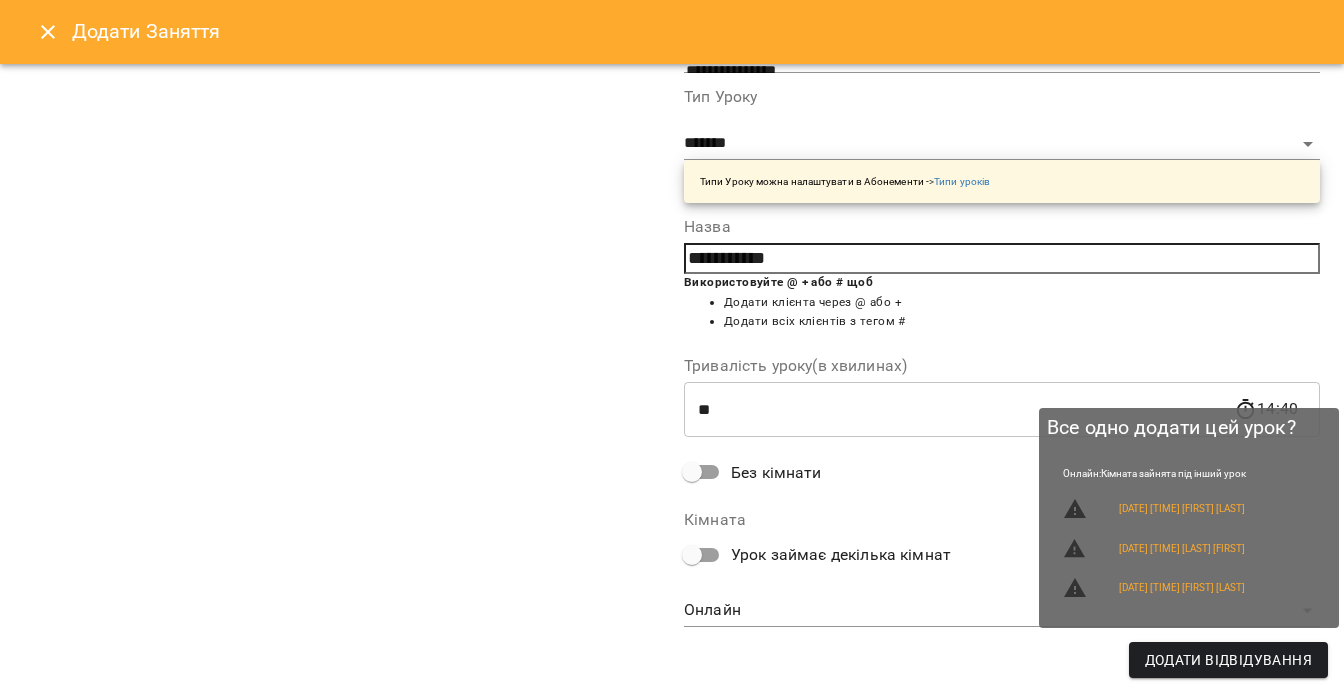 type on "**********" 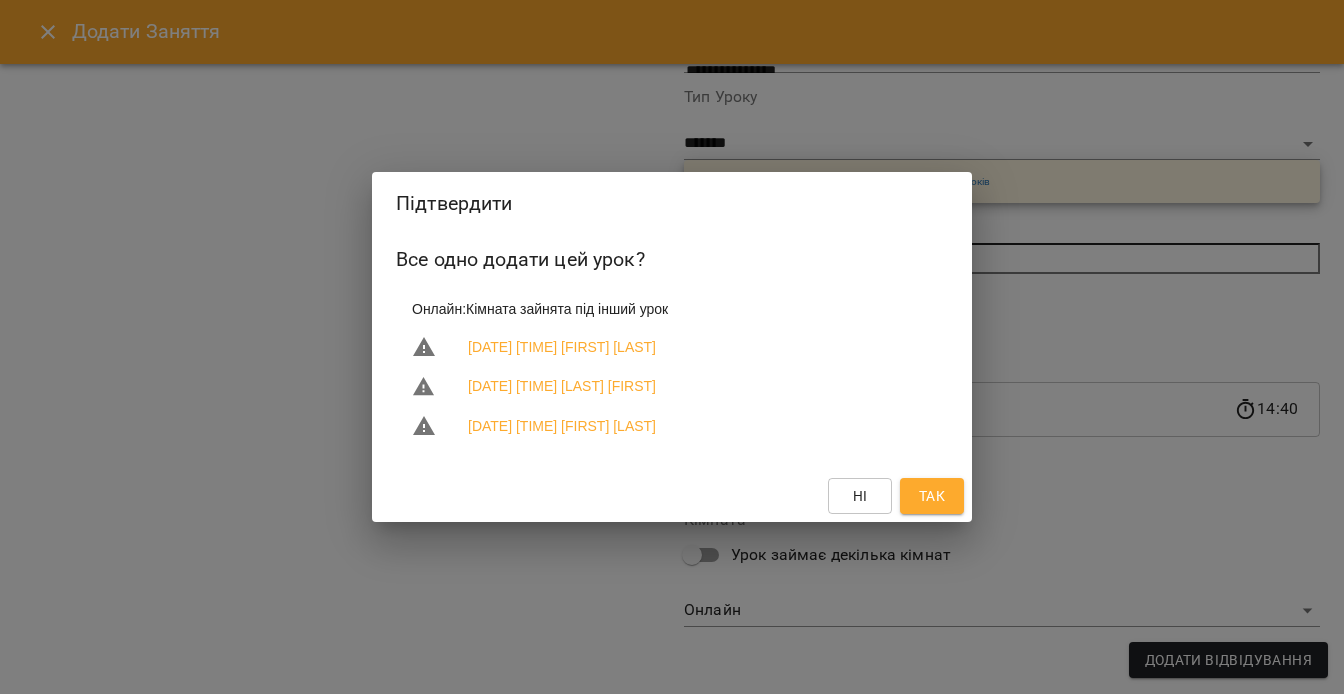 click on "Так" at bounding box center [932, 496] 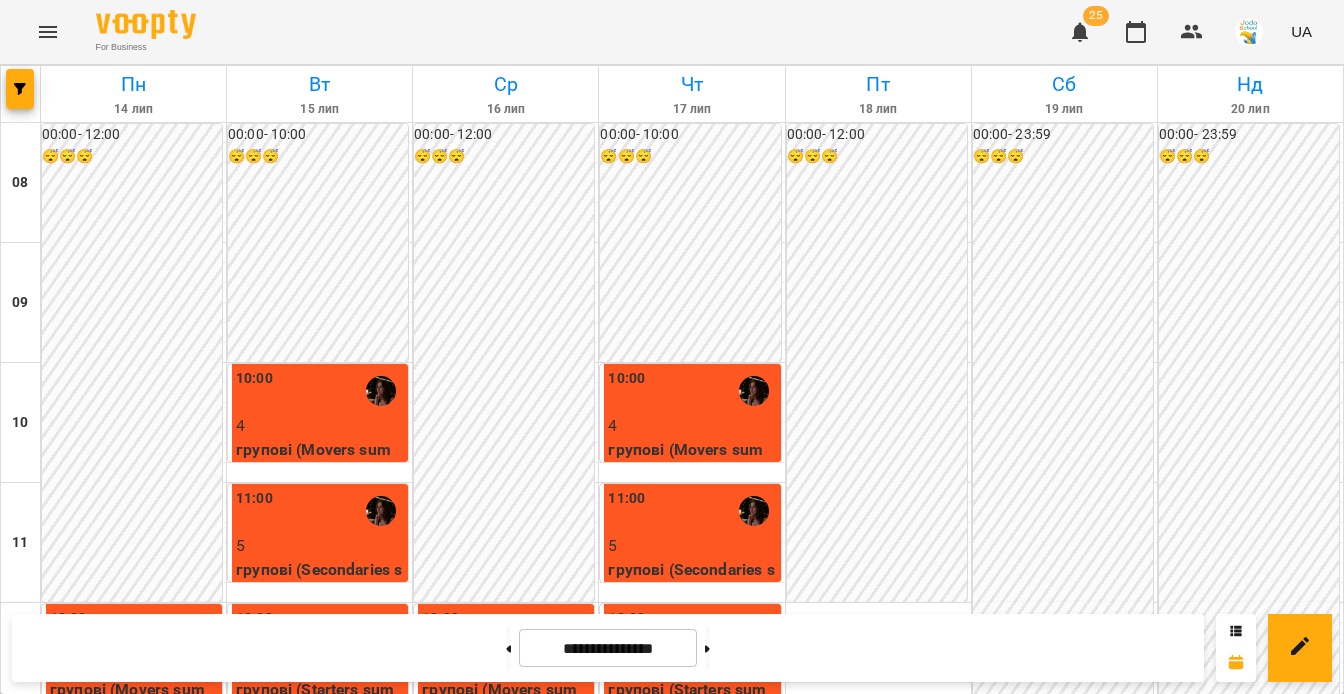 scroll, scrollTop: 364, scrollLeft: 0, axis: vertical 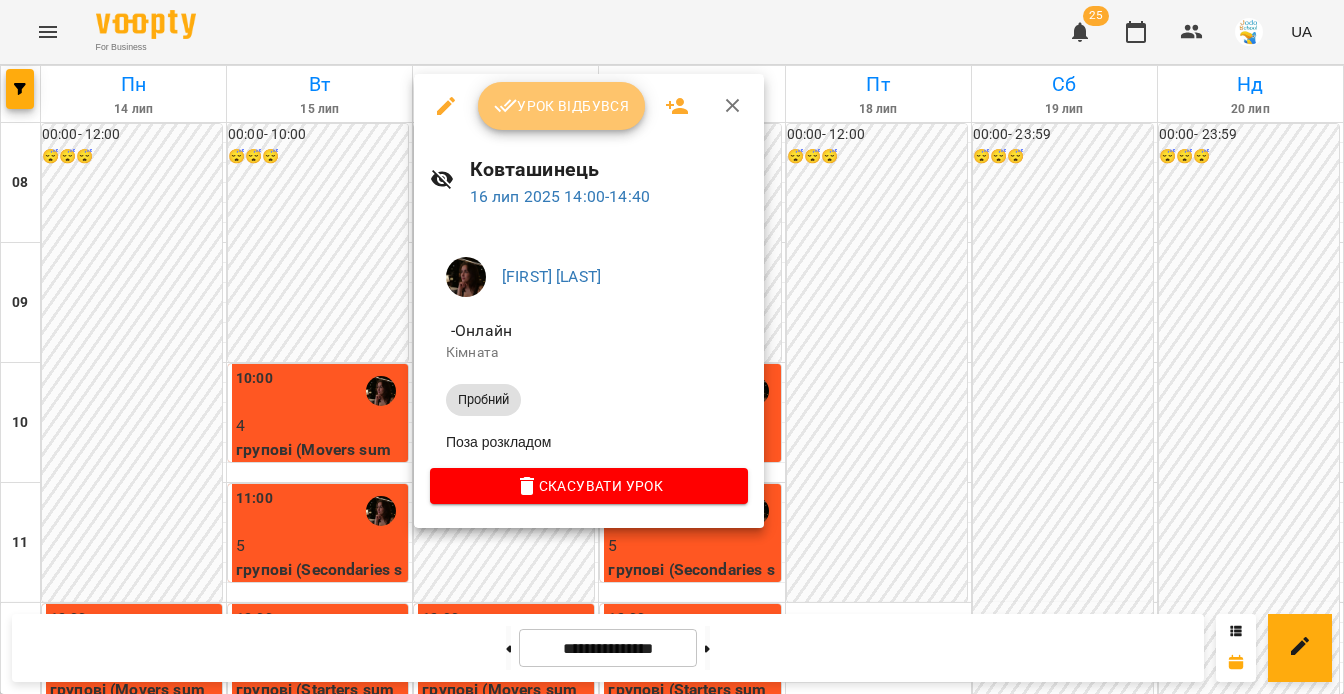 click on "Урок відбувся" at bounding box center [562, 106] 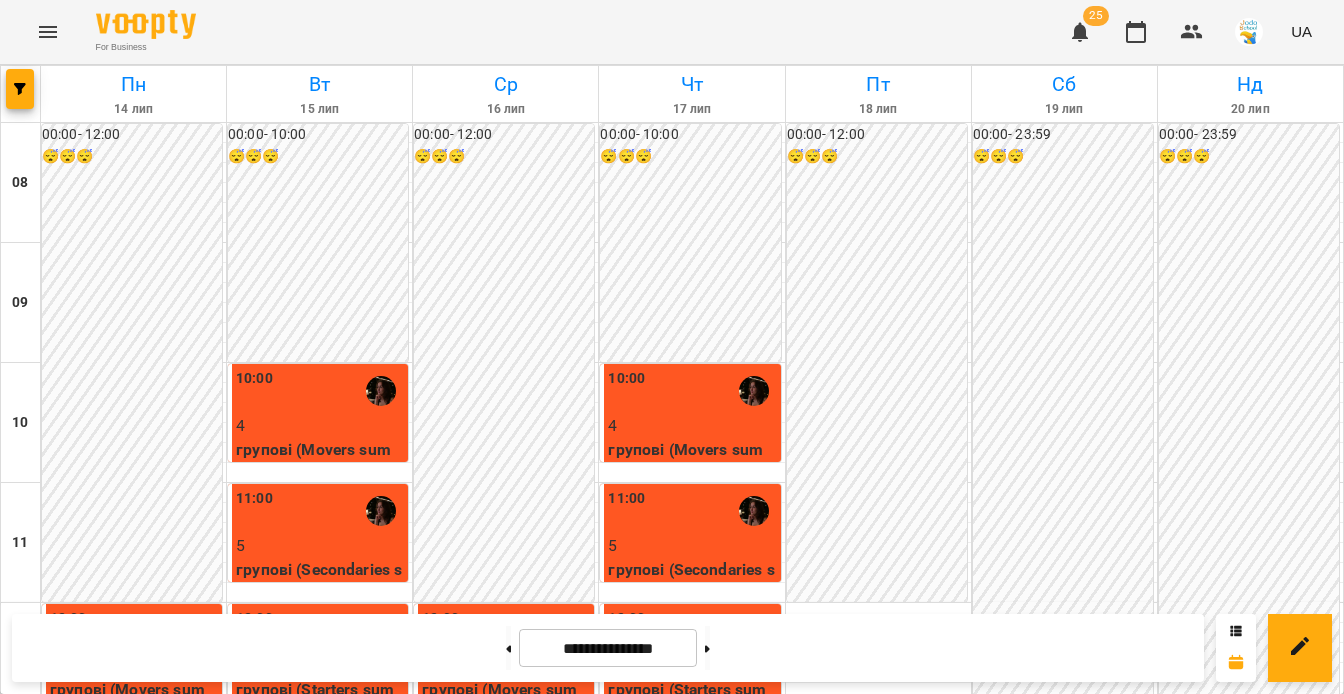 scroll, scrollTop: 361, scrollLeft: 0, axis: vertical 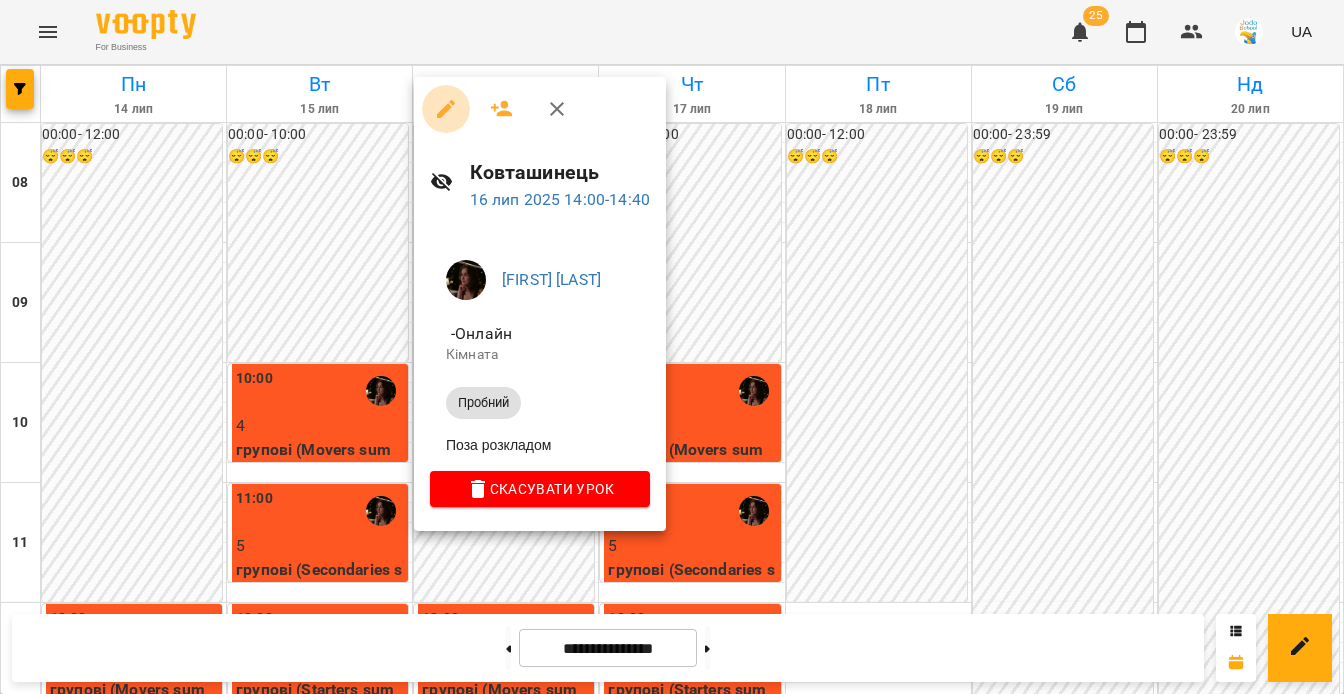 click 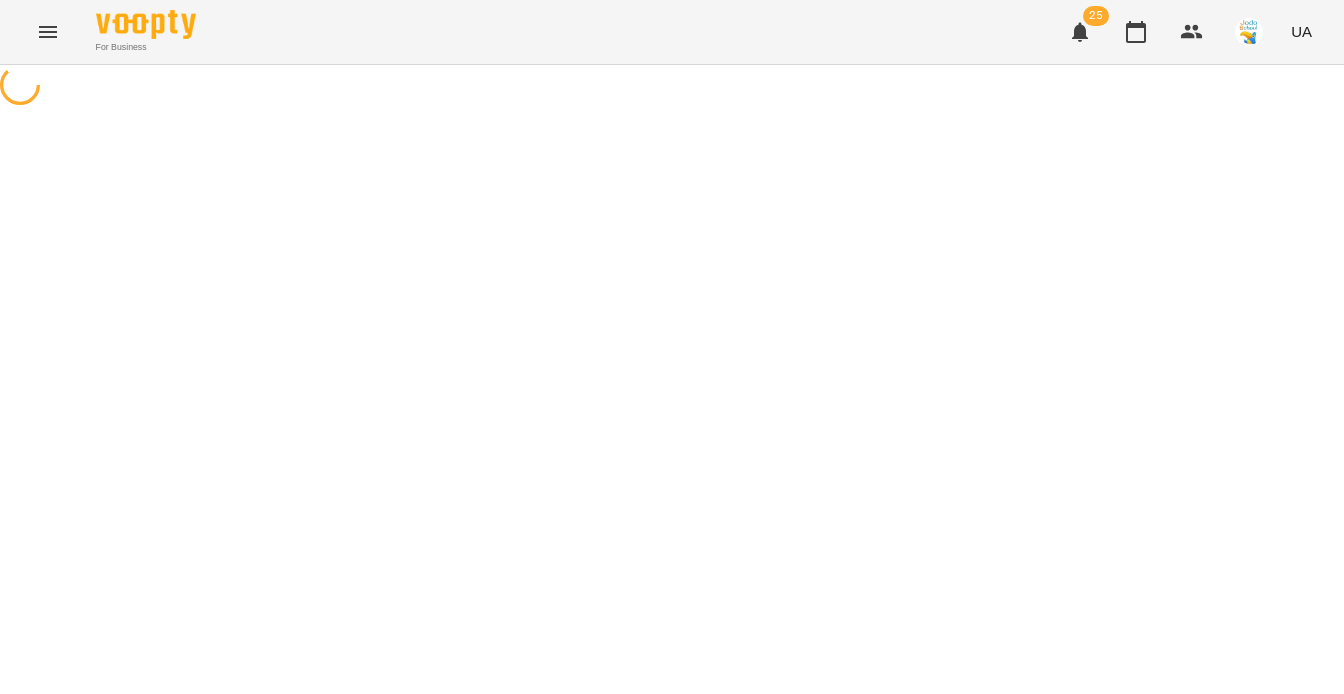 select on "*******" 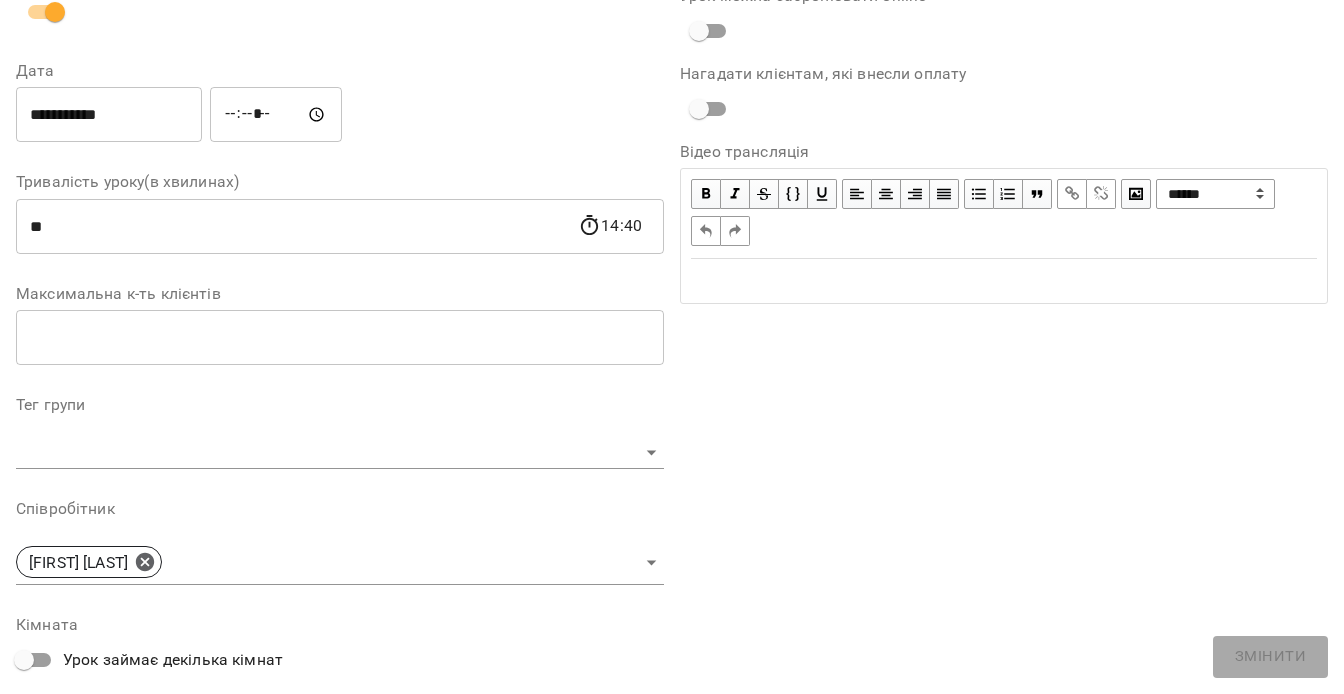 scroll, scrollTop: 0, scrollLeft: 0, axis: both 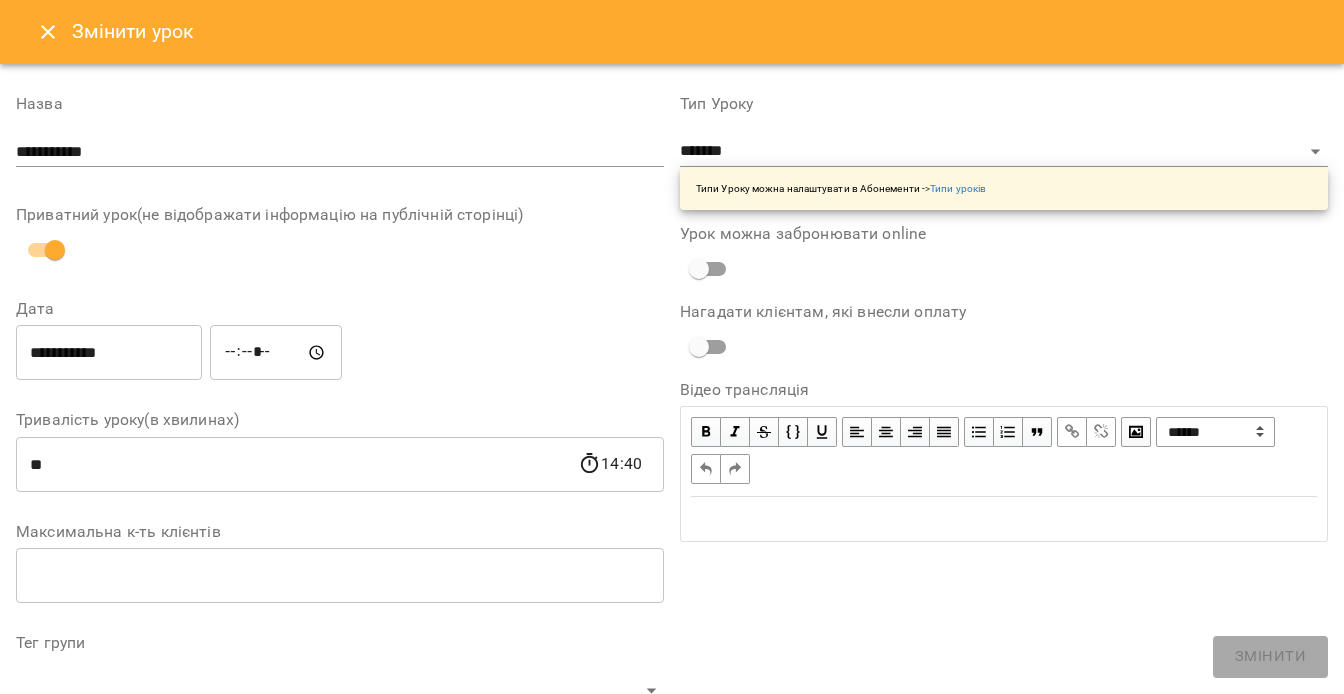 click 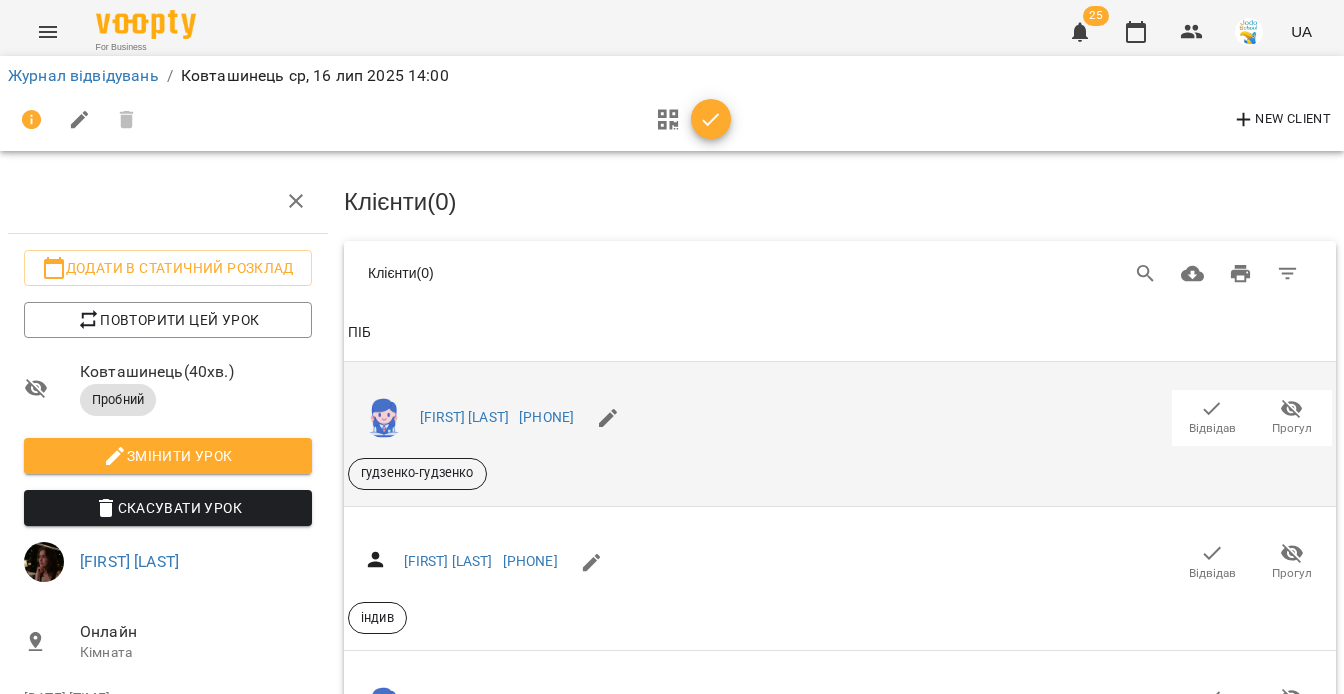 scroll, scrollTop: 0, scrollLeft: 0, axis: both 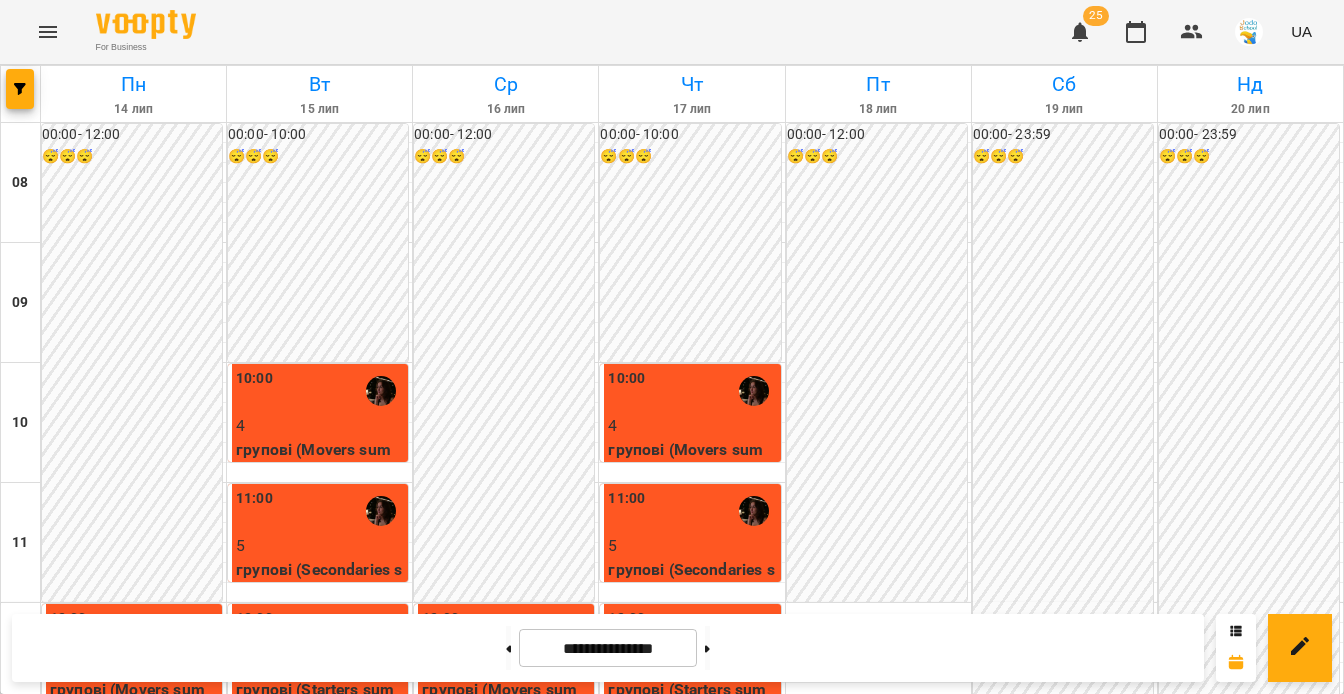 click on "14:00" at bounding box center (506, 871) 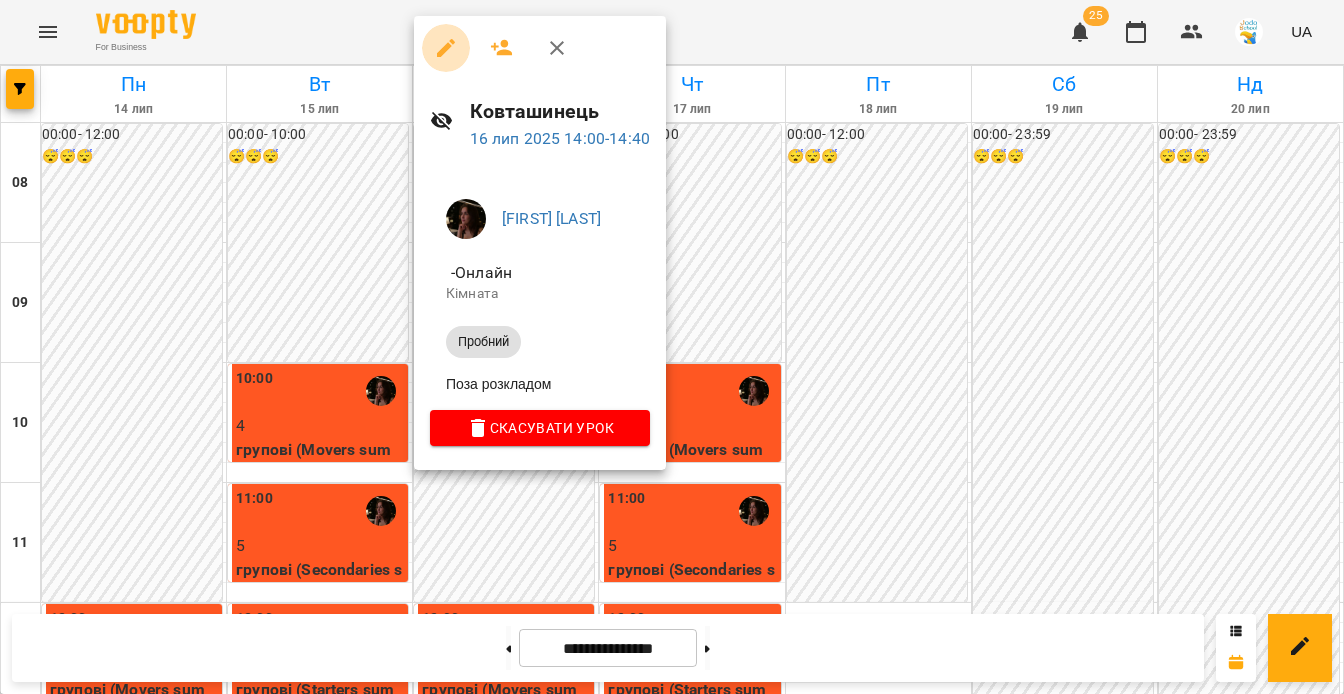 click 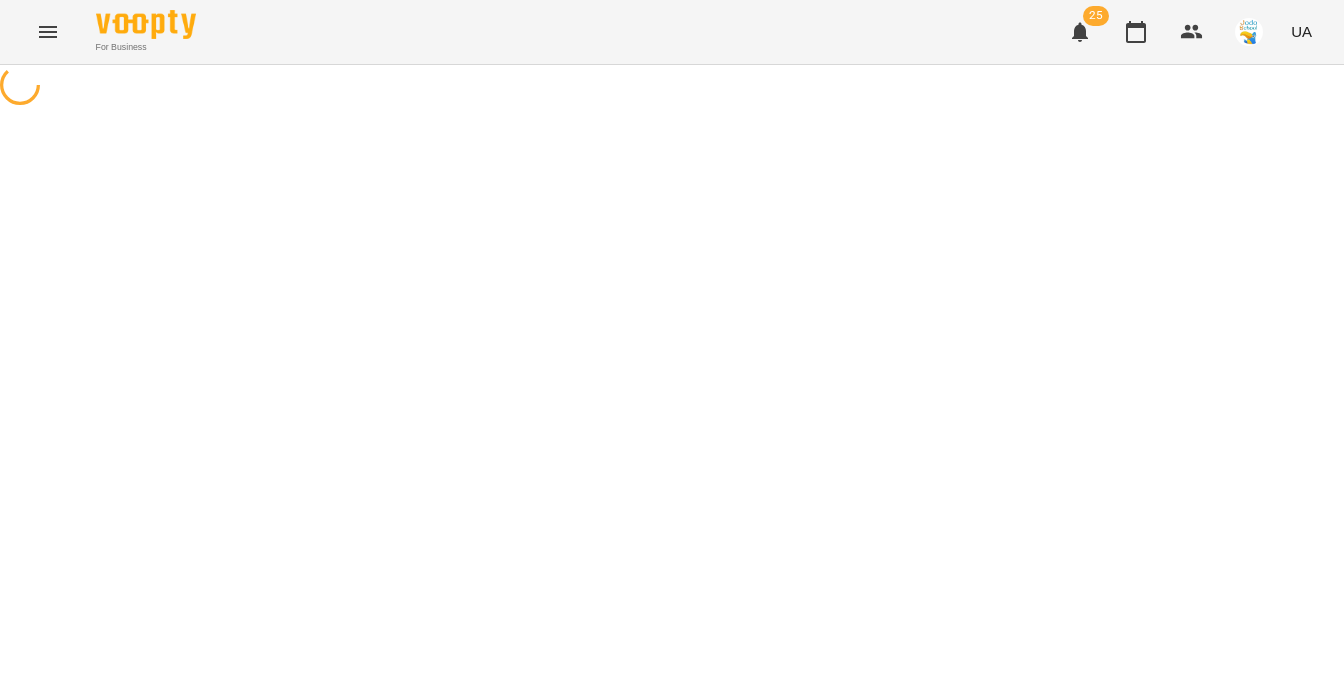 select on "*******" 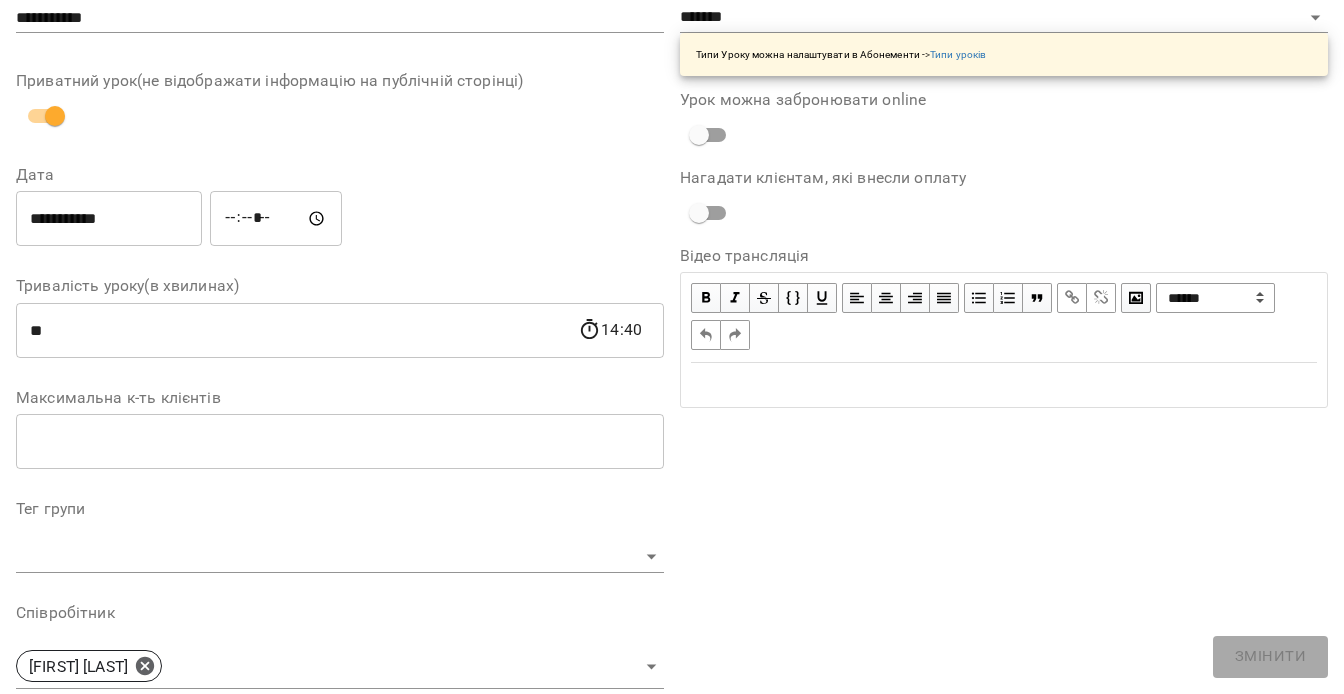 scroll, scrollTop: 0, scrollLeft: 0, axis: both 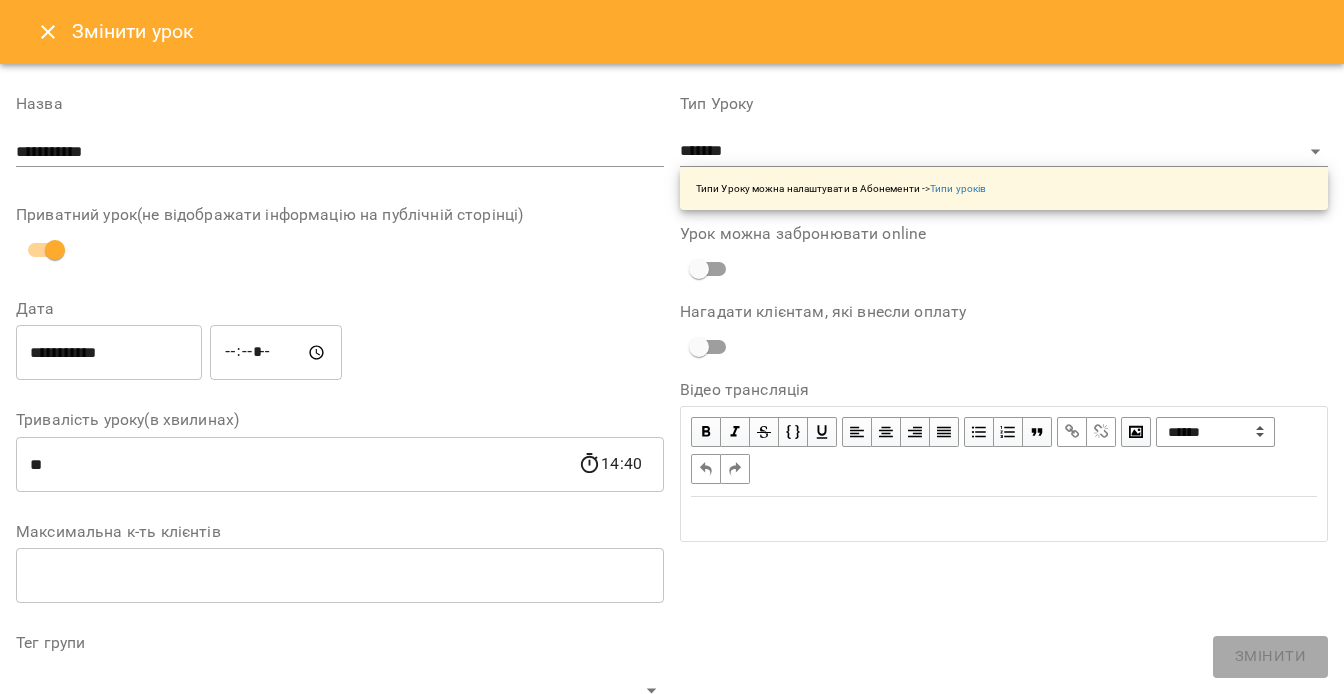 click 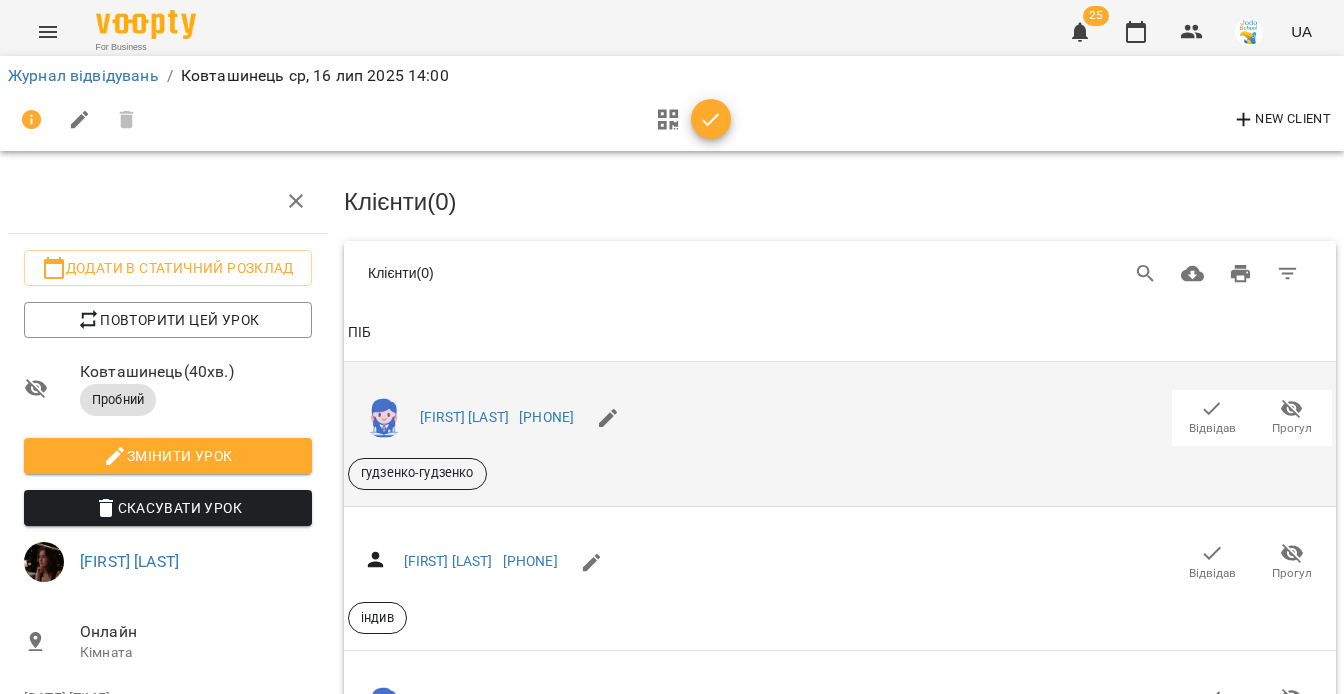 scroll, scrollTop: 0, scrollLeft: 0, axis: both 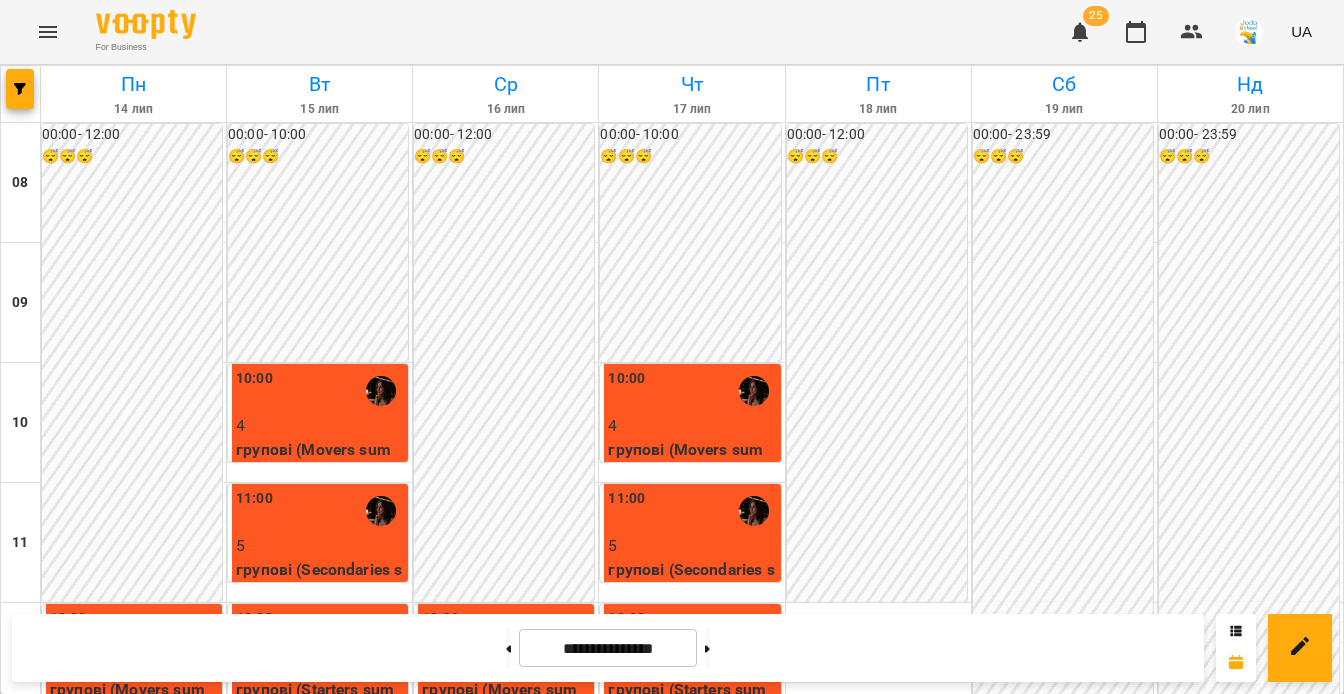 click at bounding box center [505, 973] 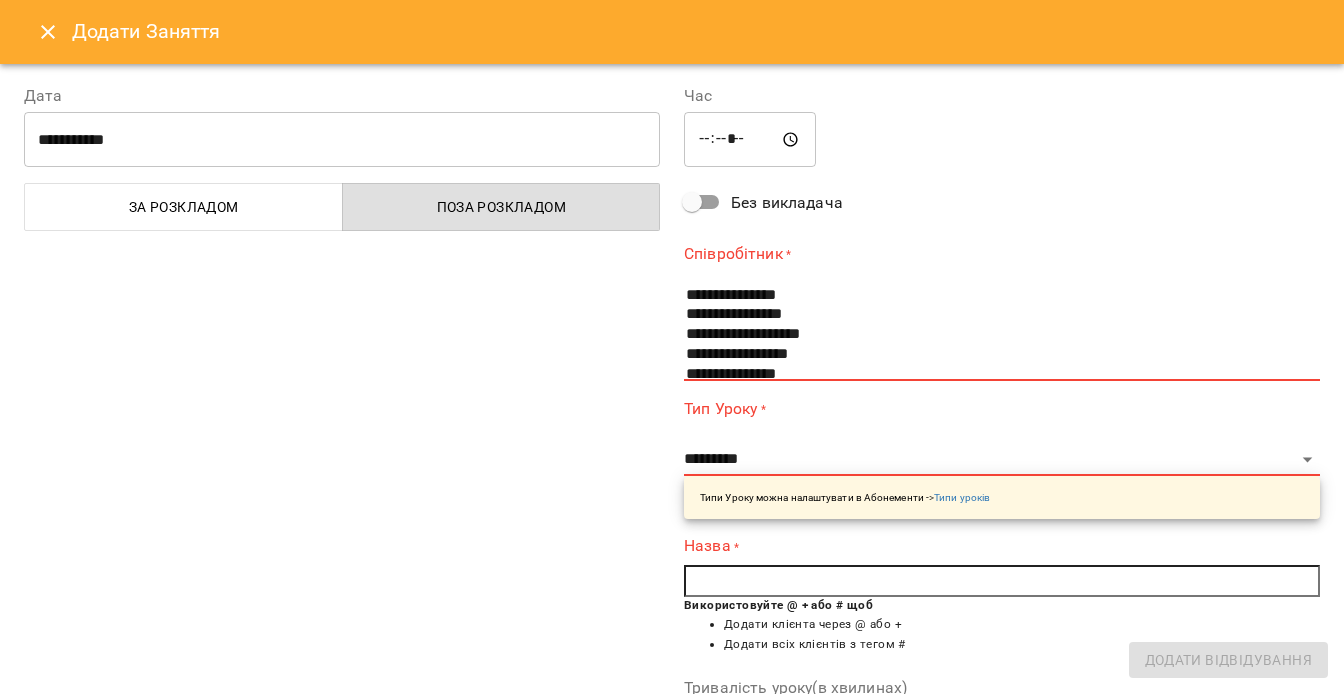 scroll, scrollTop: 185, scrollLeft: 0, axis: vertical 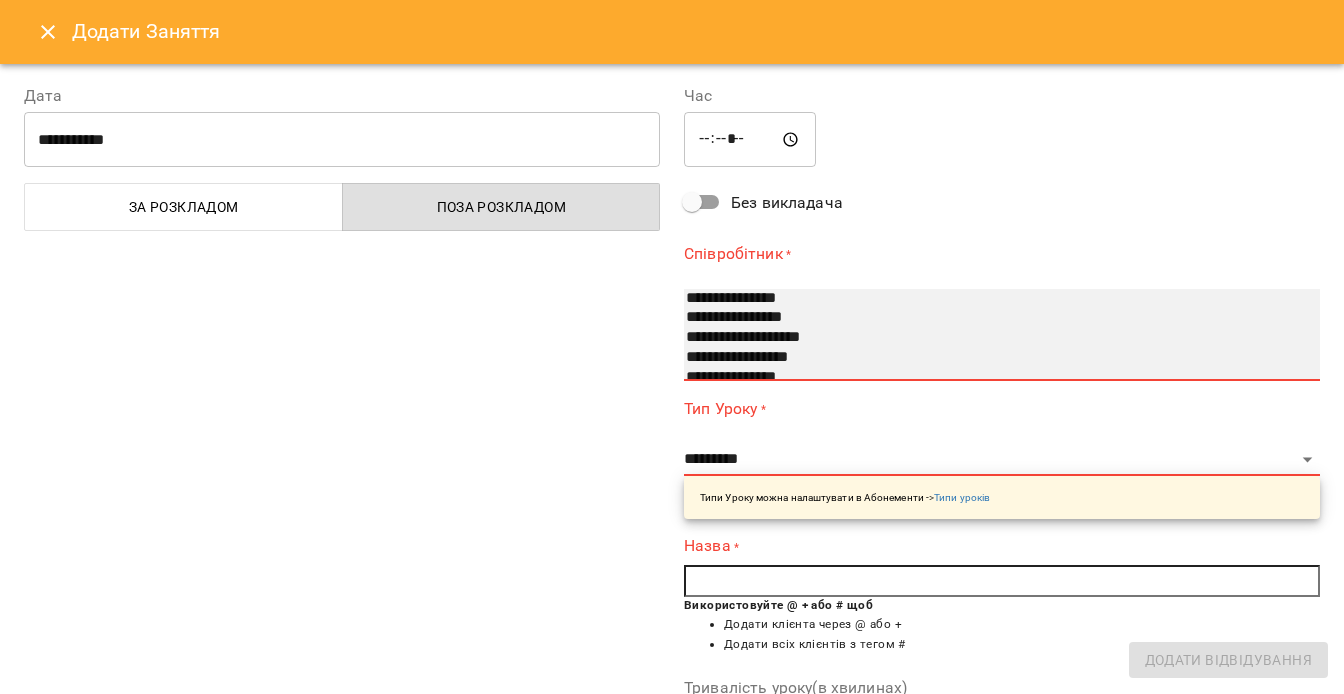 select on "**********" 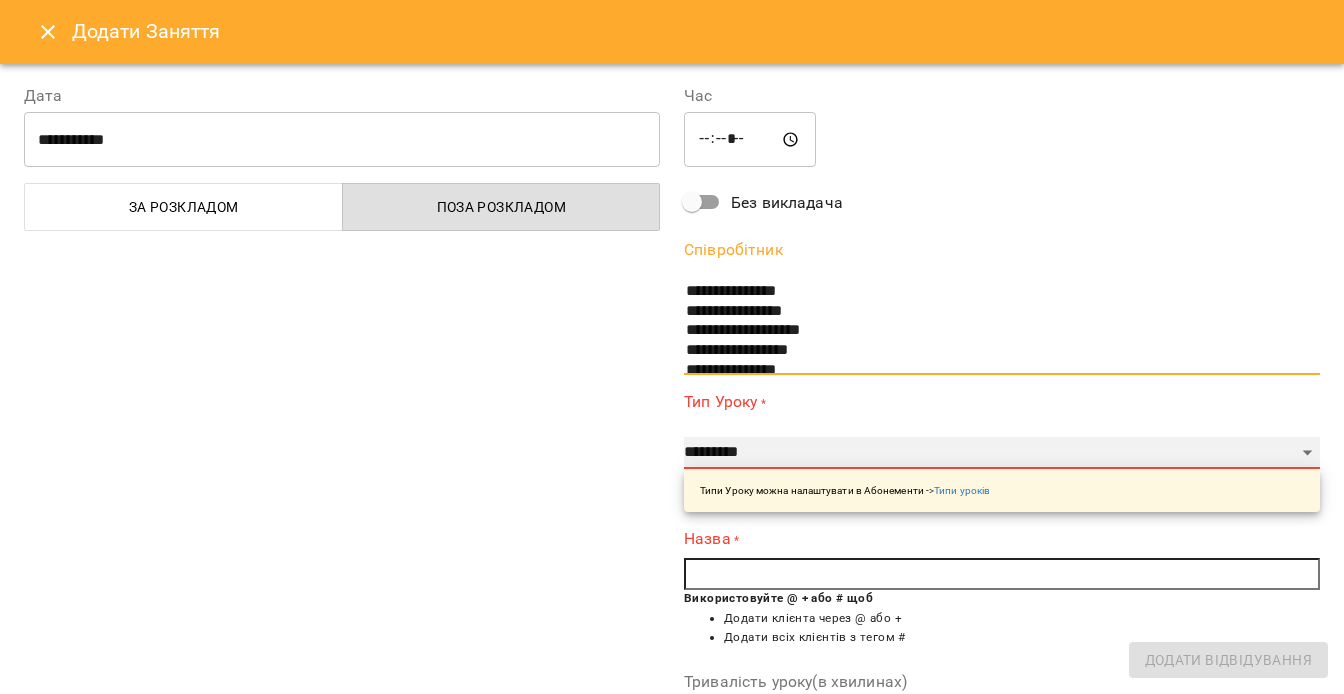 click on "**********" at bounding box center [1002, 453] 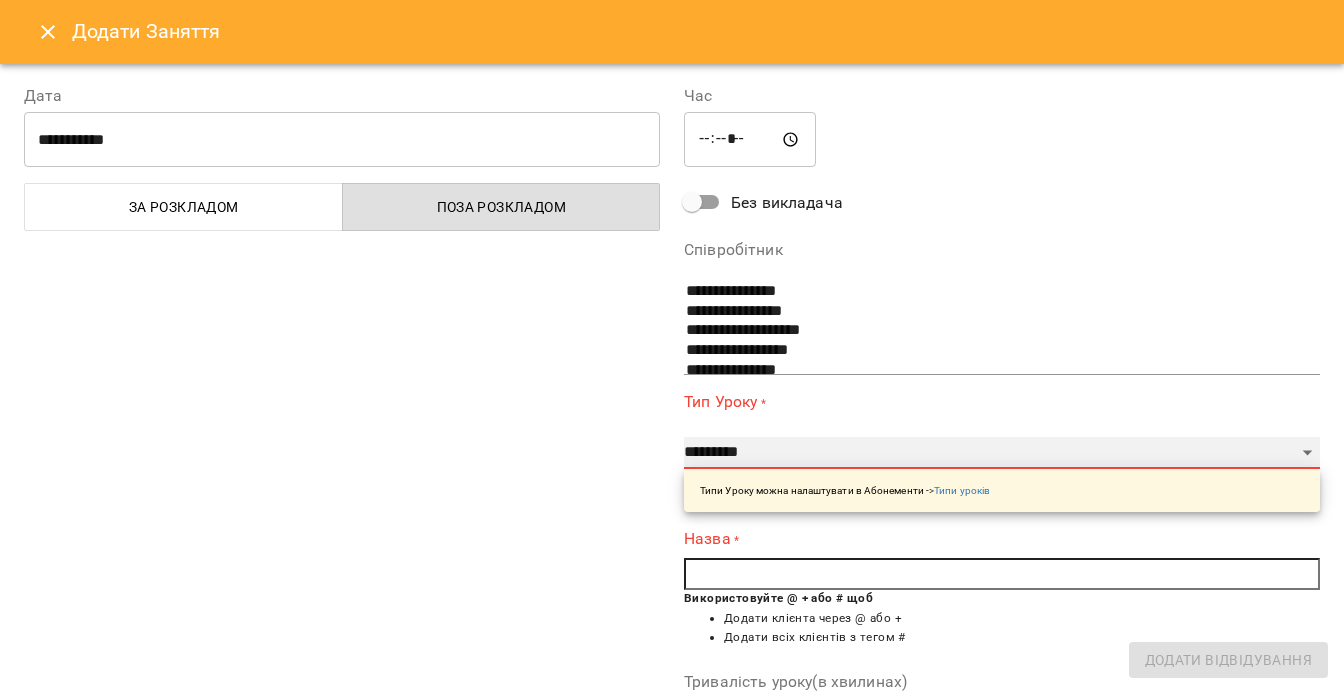 select on "*******" 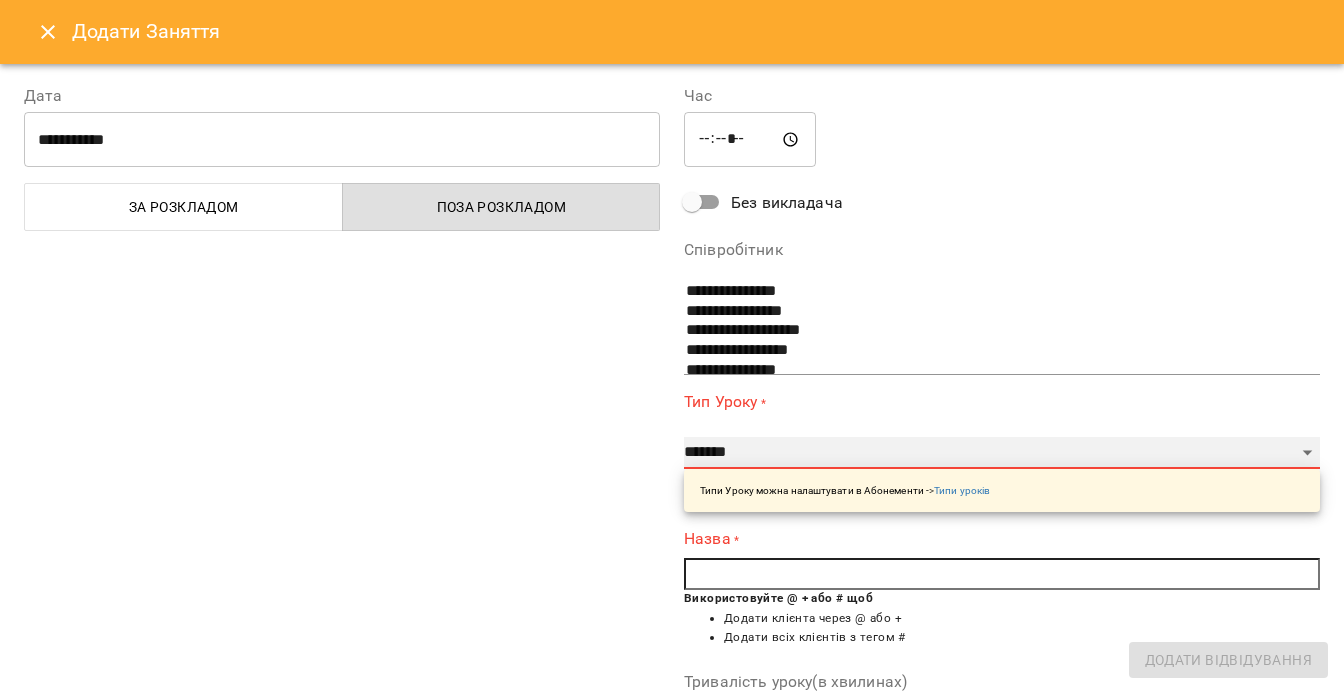 type on "**" 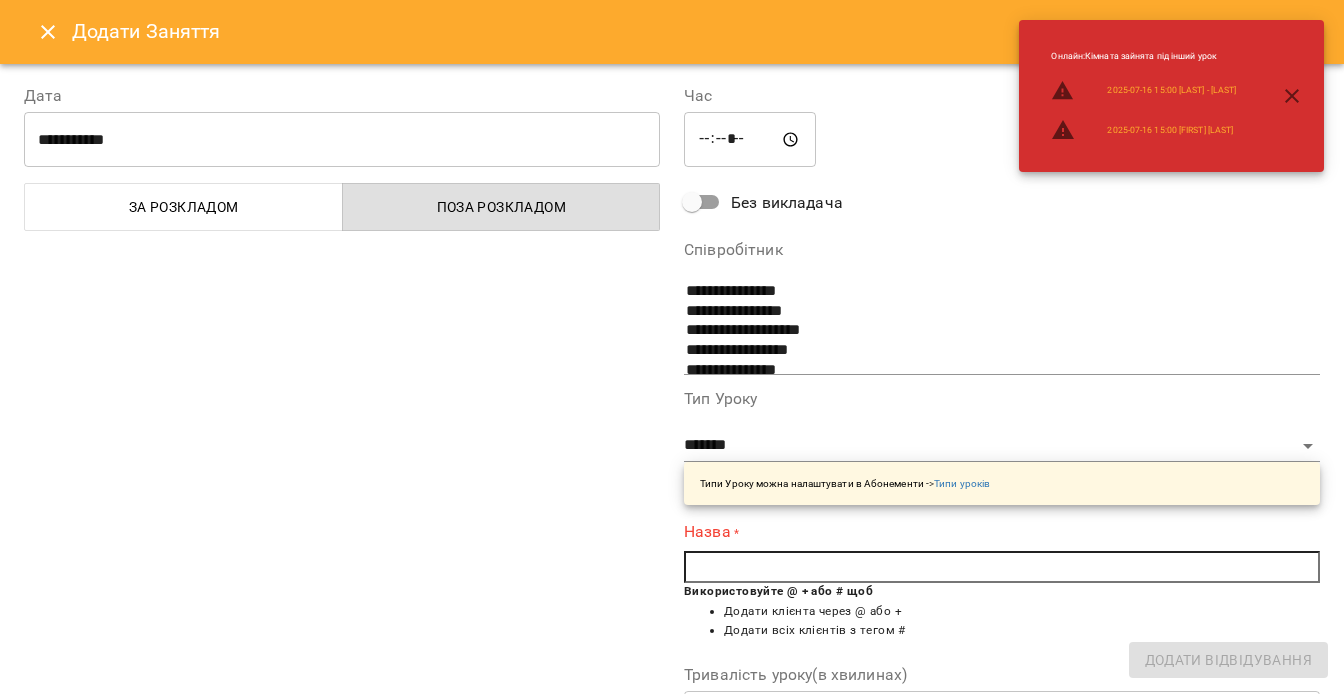 click at bounding box center [1002, 567] 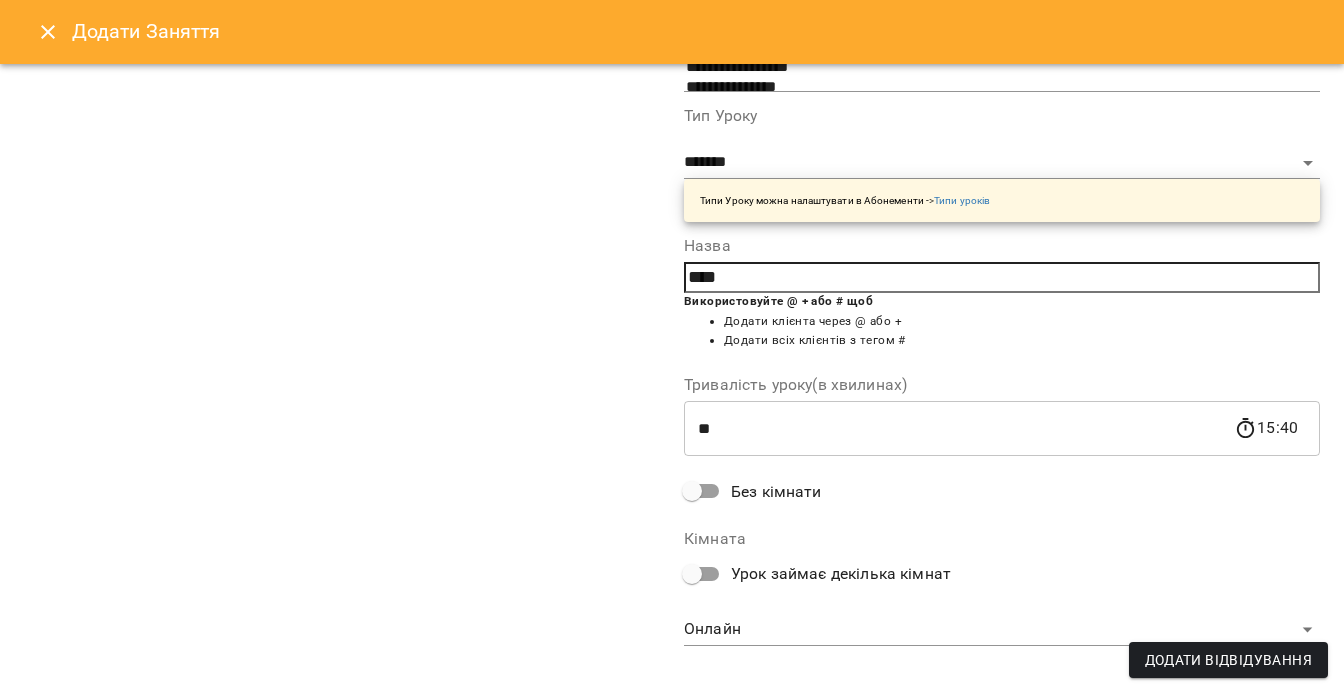 scroll, scrollTop: 302, scrollLeft: 0, axis: vertical 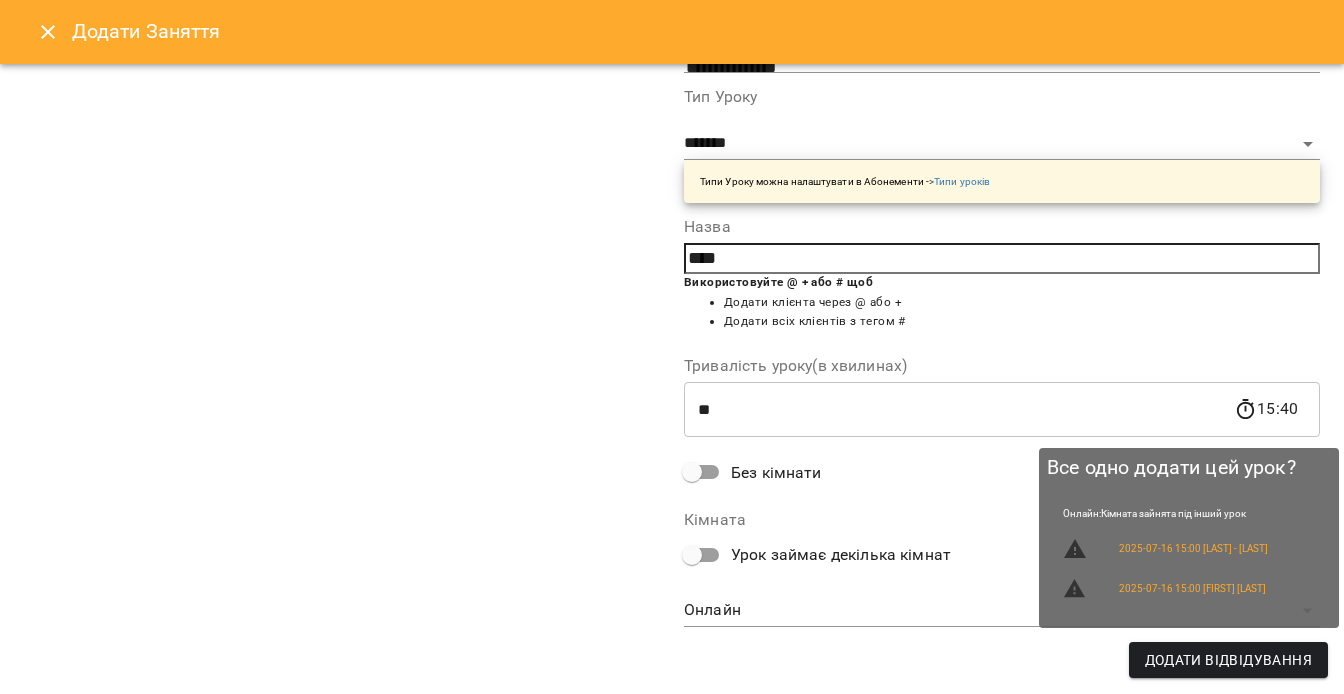 type on "****" 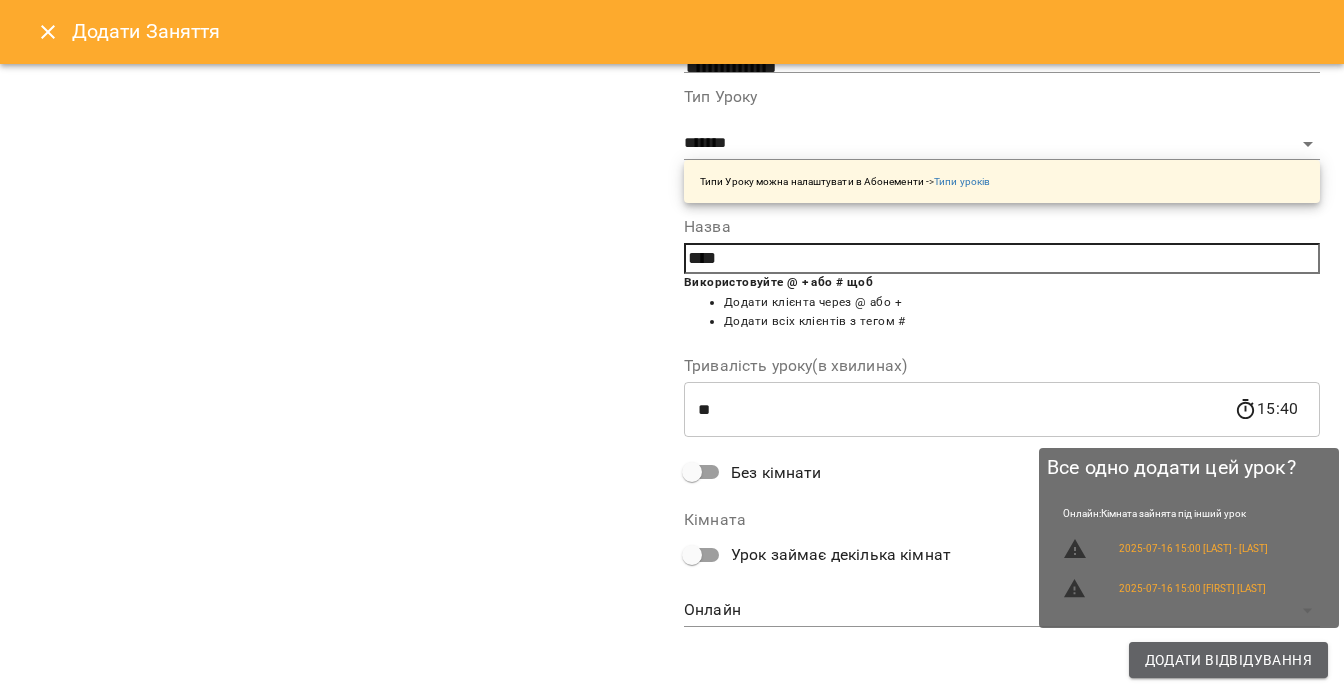 click on "Додати Відвідування" at bounding box center (1228, 660) 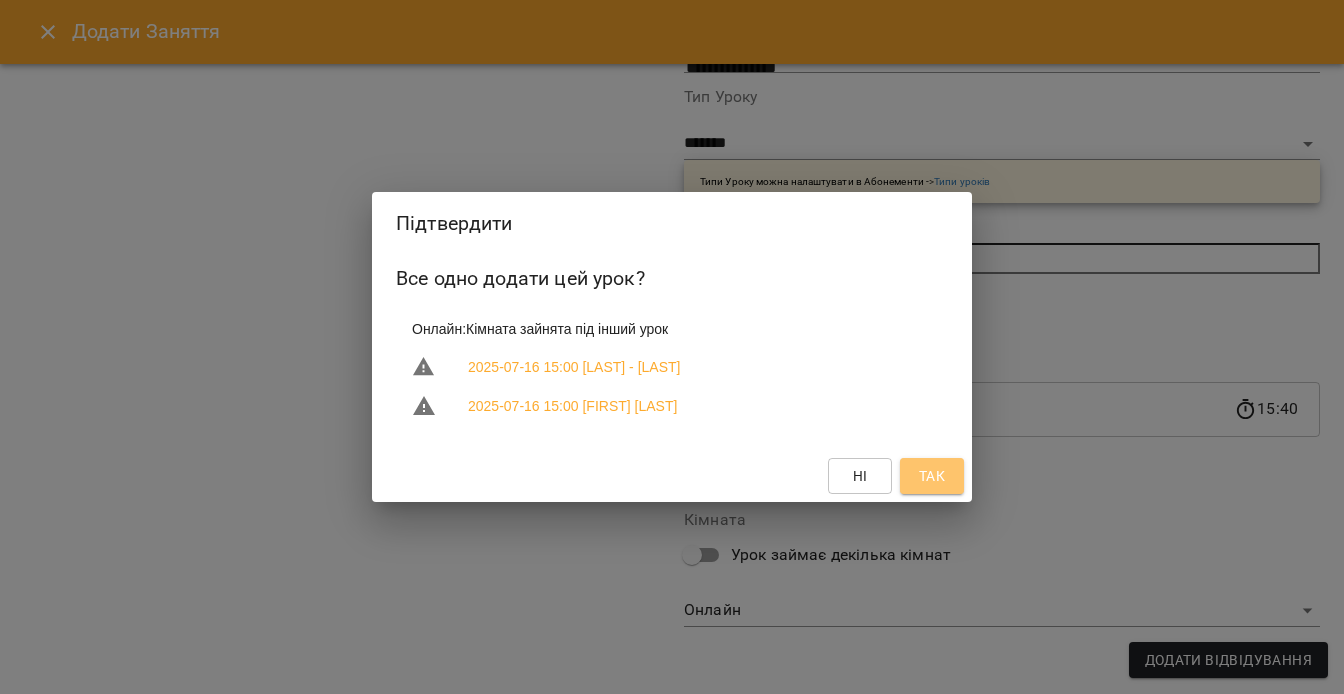click on "Так" at bounding box center (932, 476) 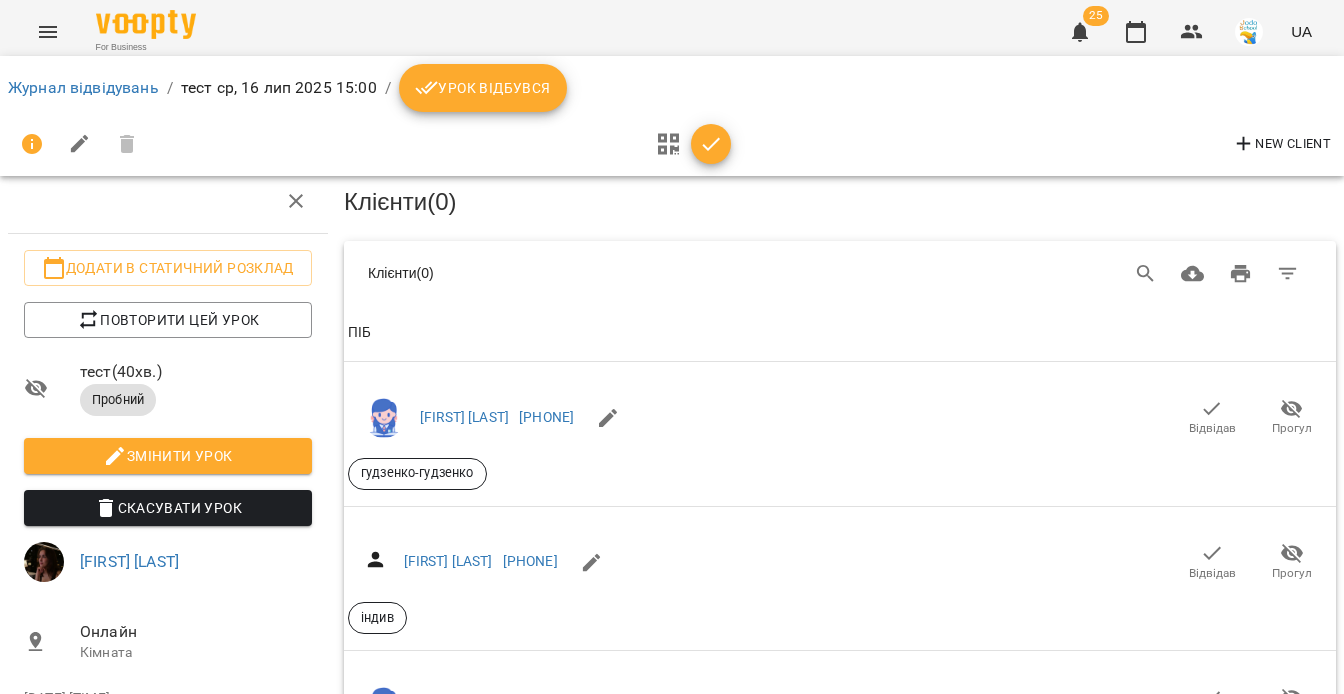 scroll, scrollTop: 0, scrollLeft: 0, axis: both 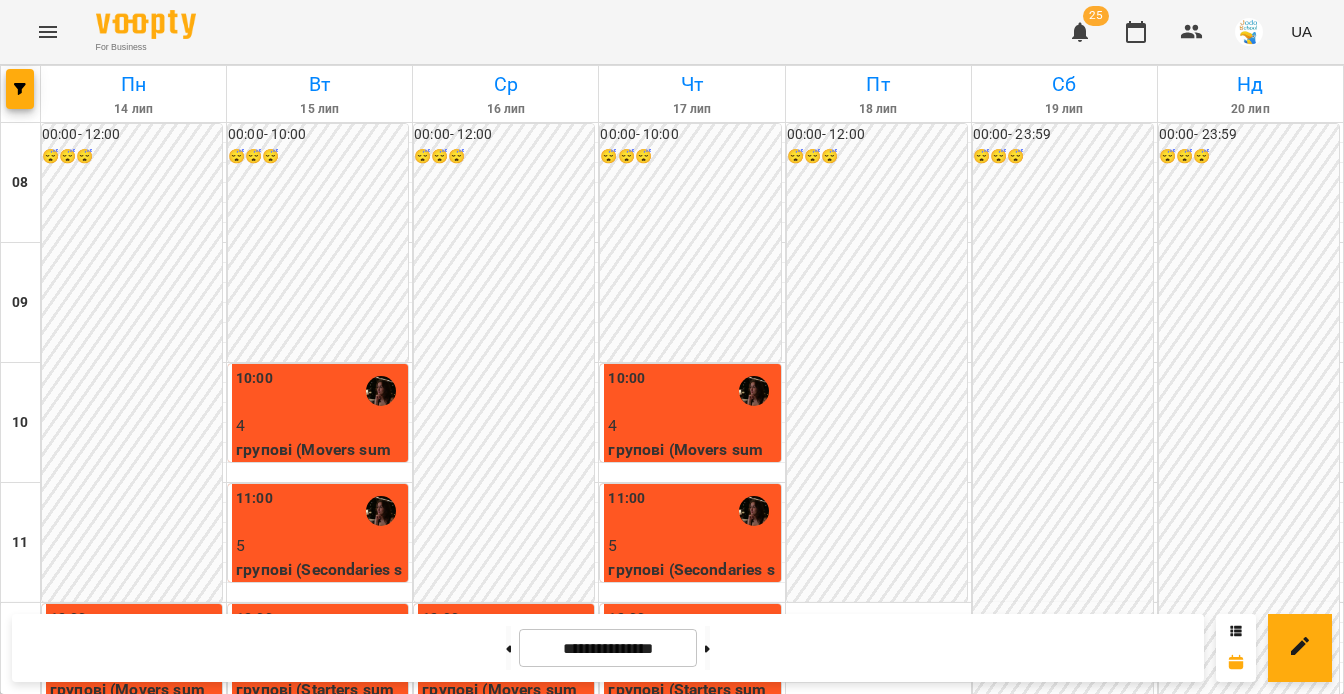 click on "15:00" at bounding box center (506, 991) 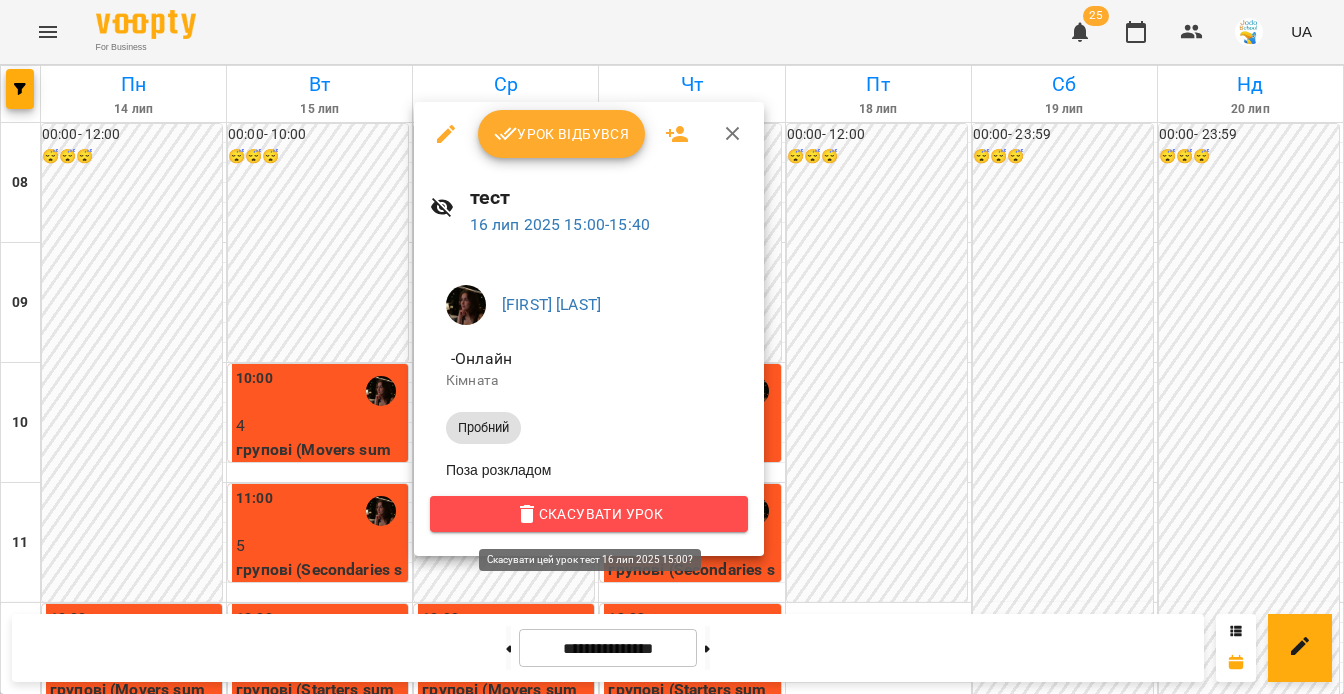 click on "Скасувати Урок" at bounding box center (589, 514) 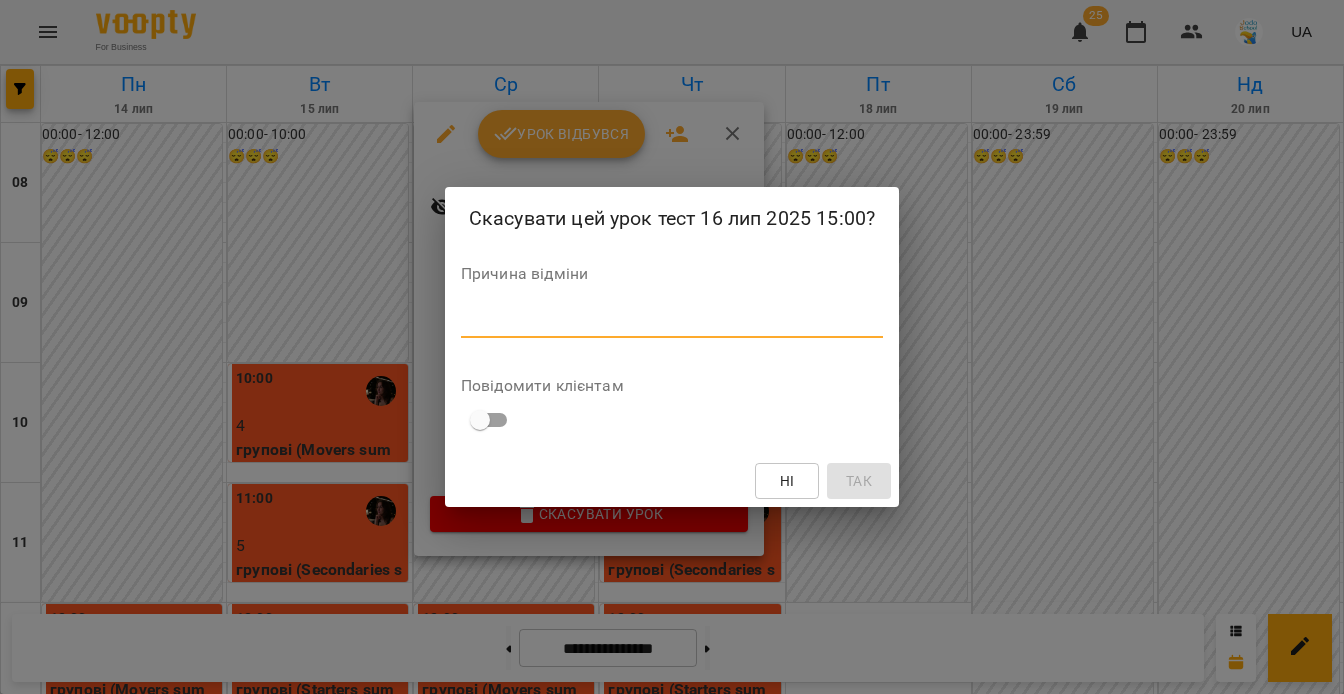 click at bounding box center (672, 321) 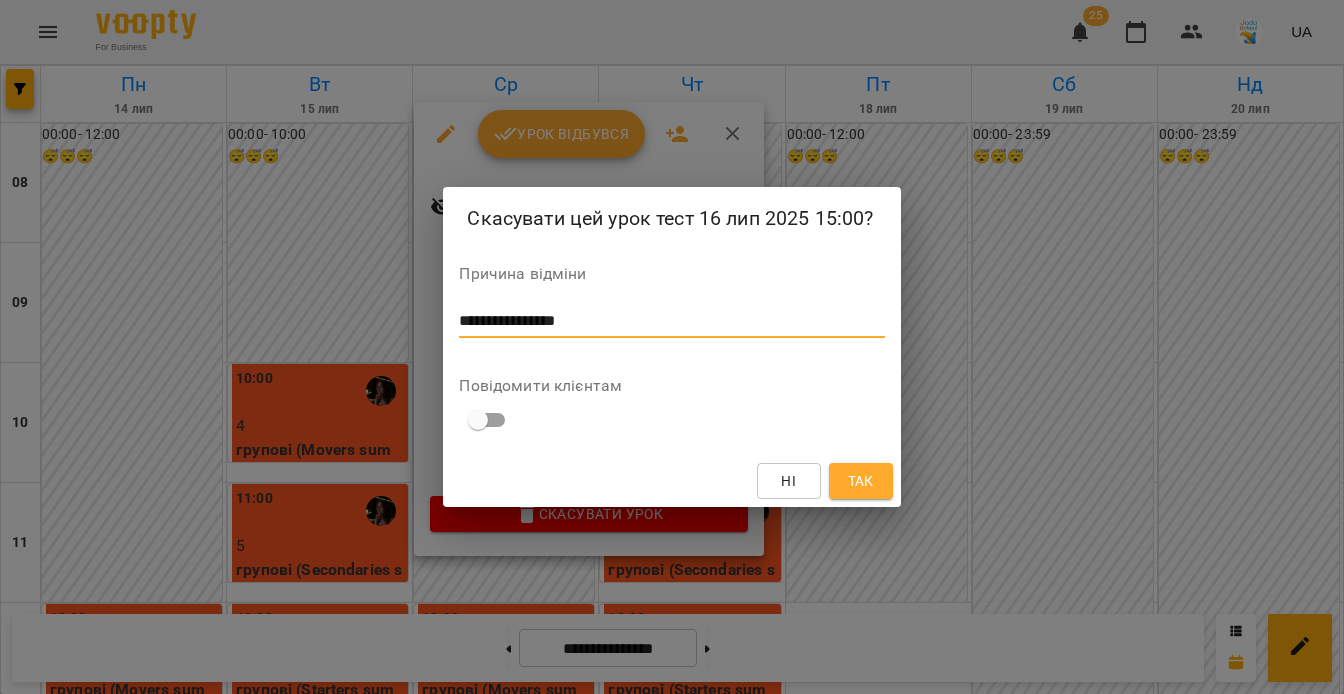 type on "**********" 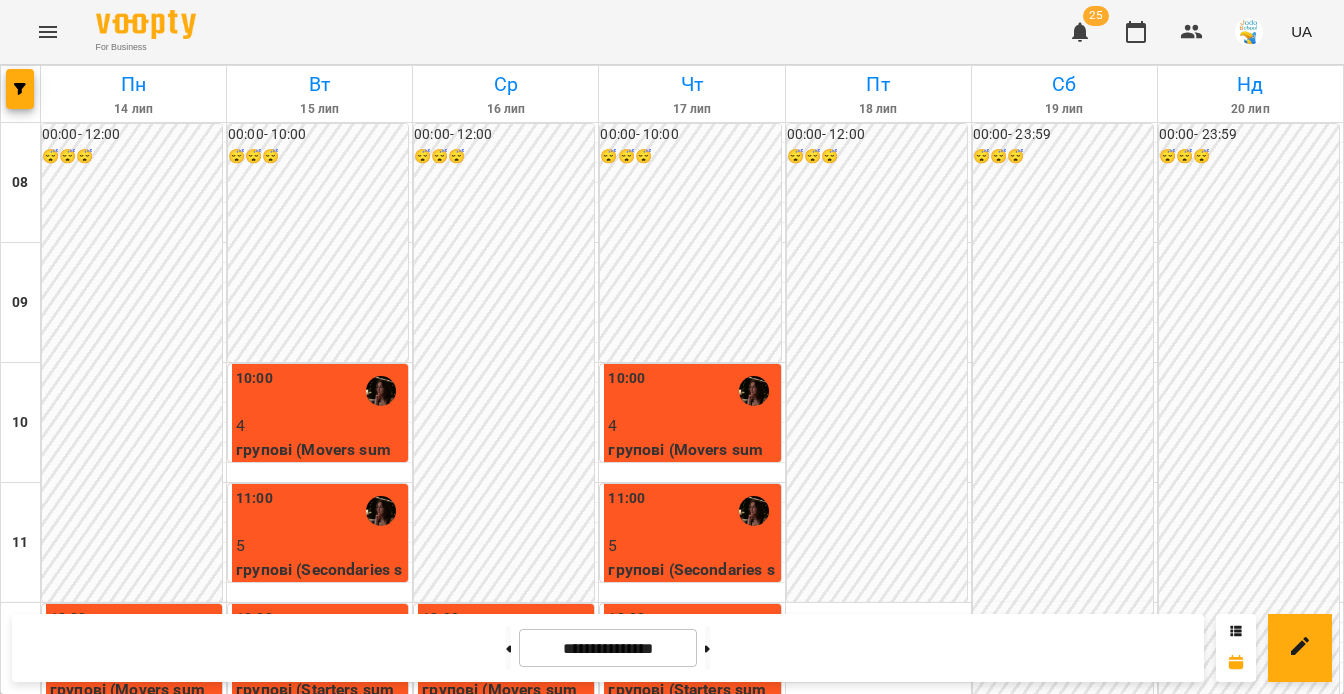 scroll, scrollTop: 630, scrollLeft: 0, axis: vertical 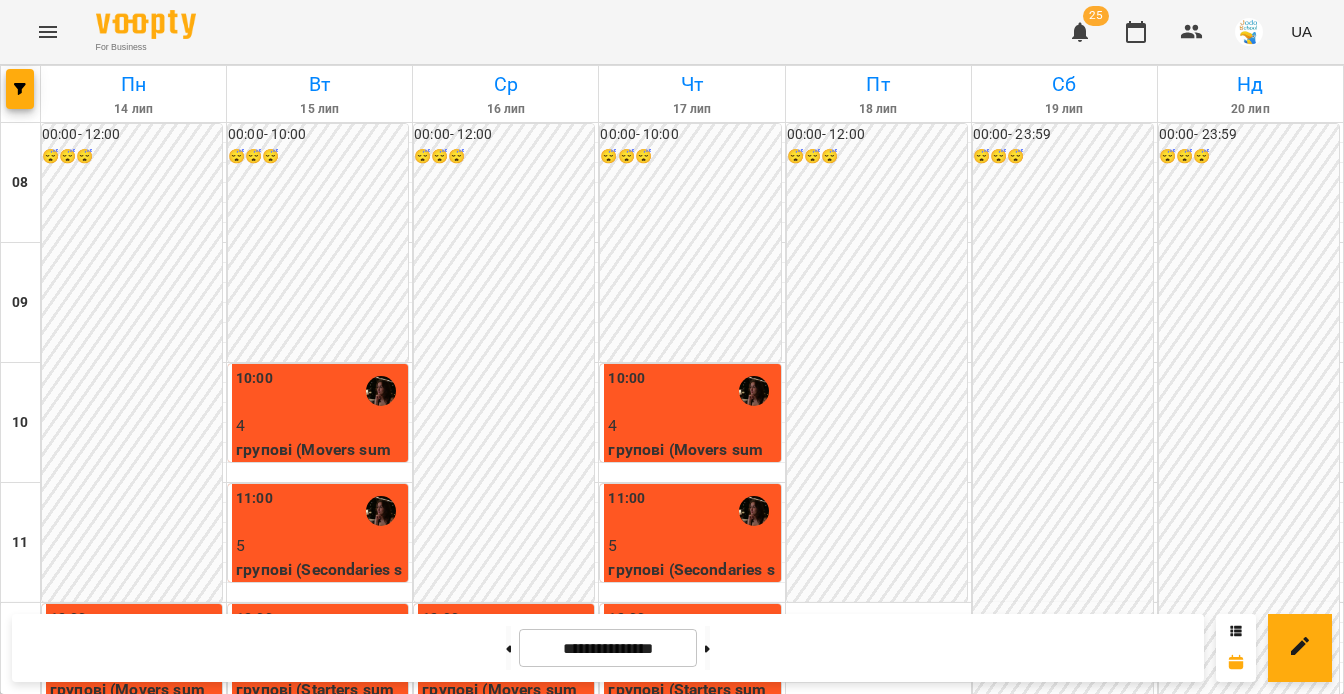 click on "15:00" at bounding box center [506, 991] 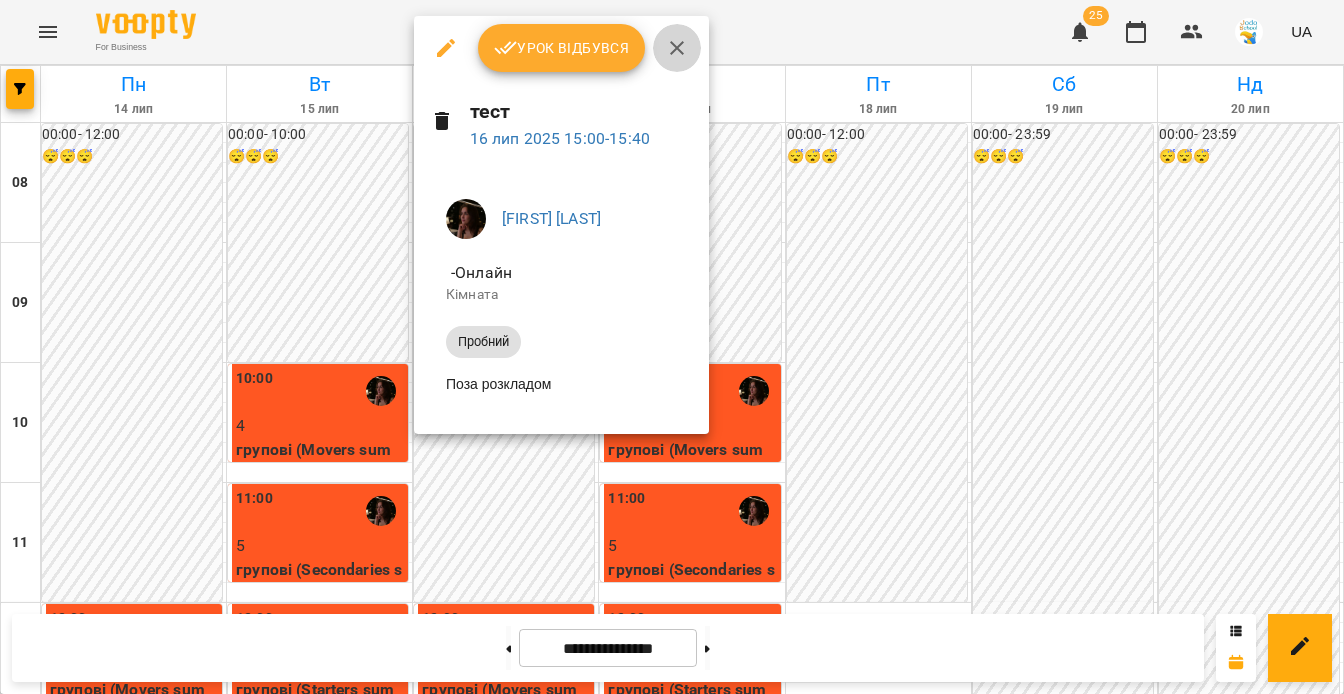 click 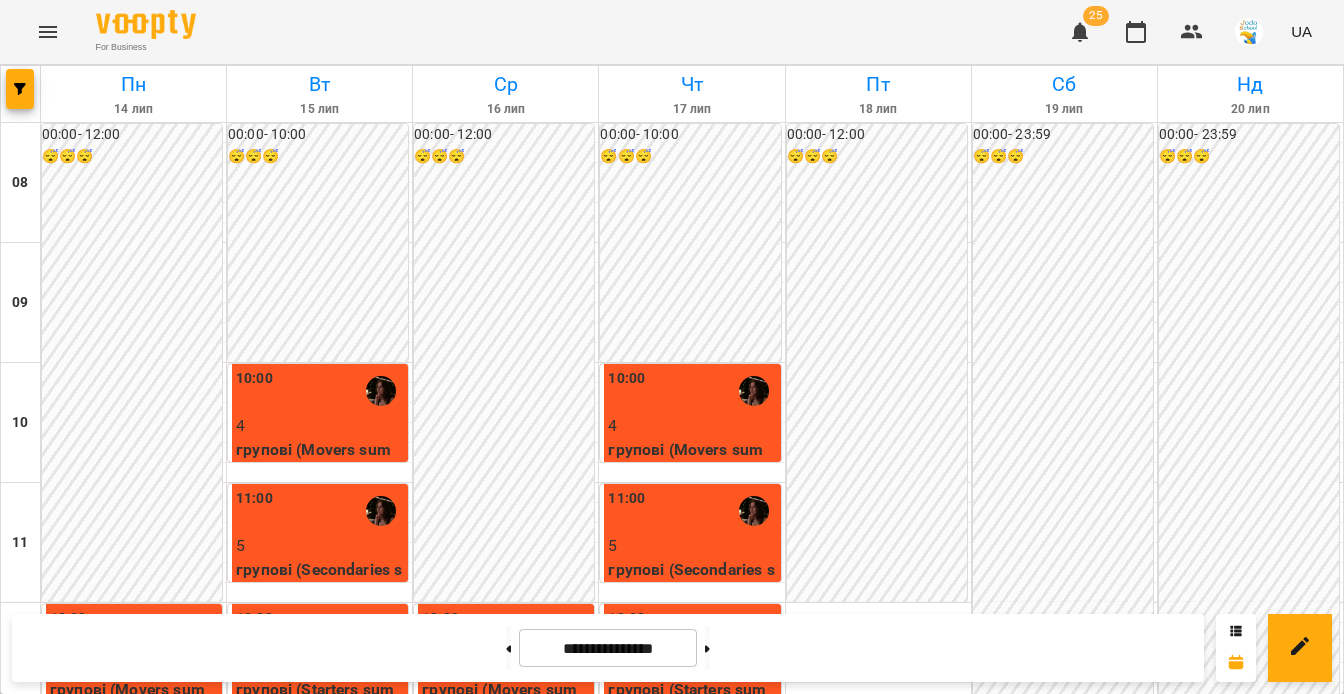 click on "14:00" at bounding box center (506, 871) 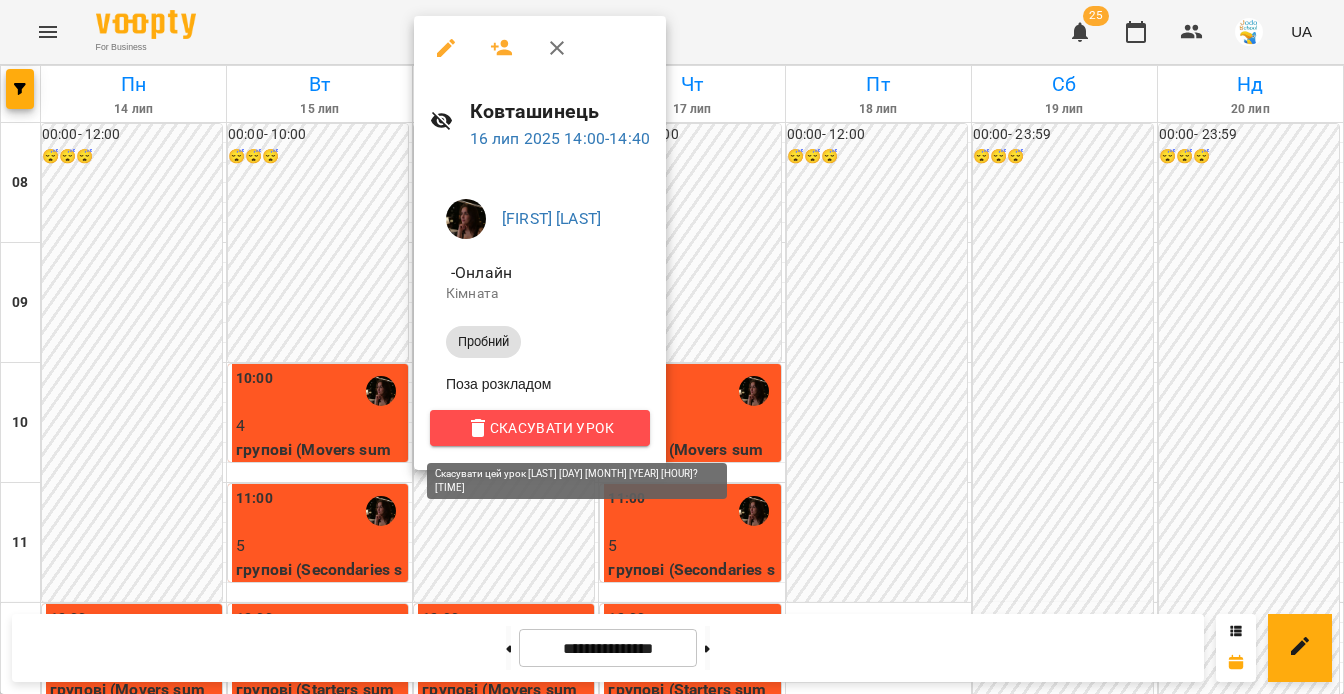 click on "Скасувати Урок" at bounding box center (540, 428) 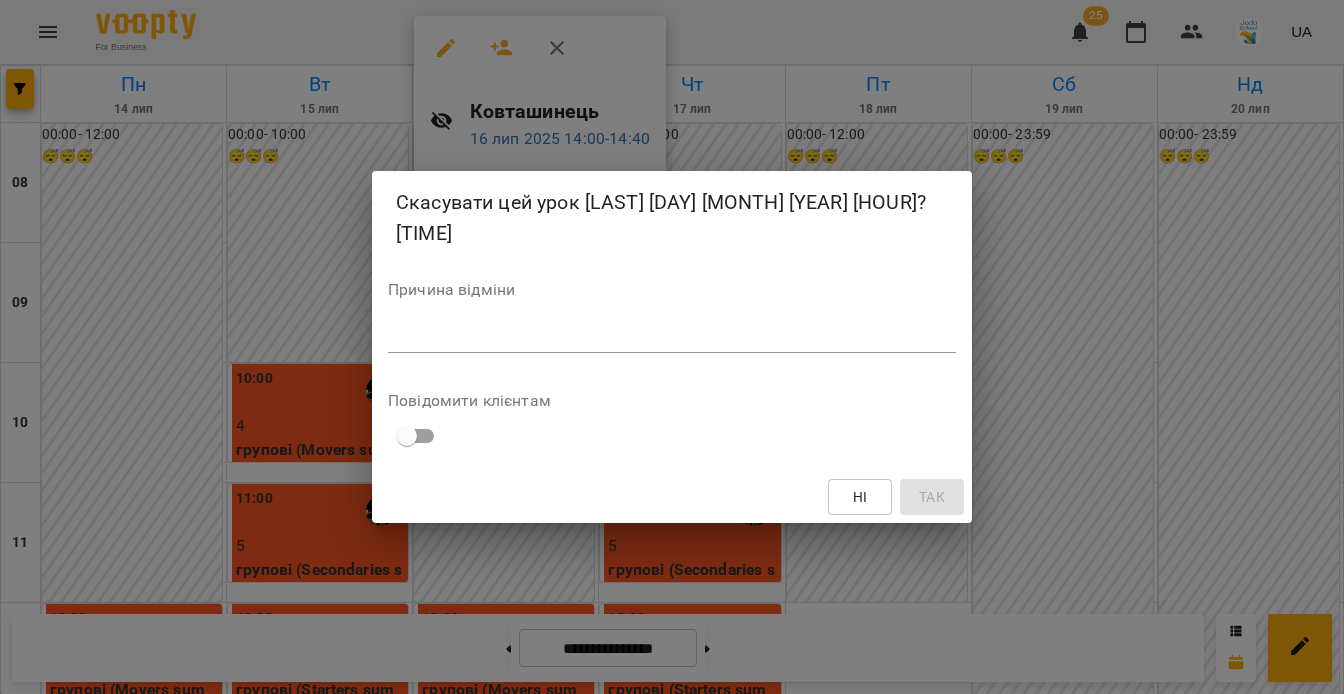 click at bounding box center (672, 336) 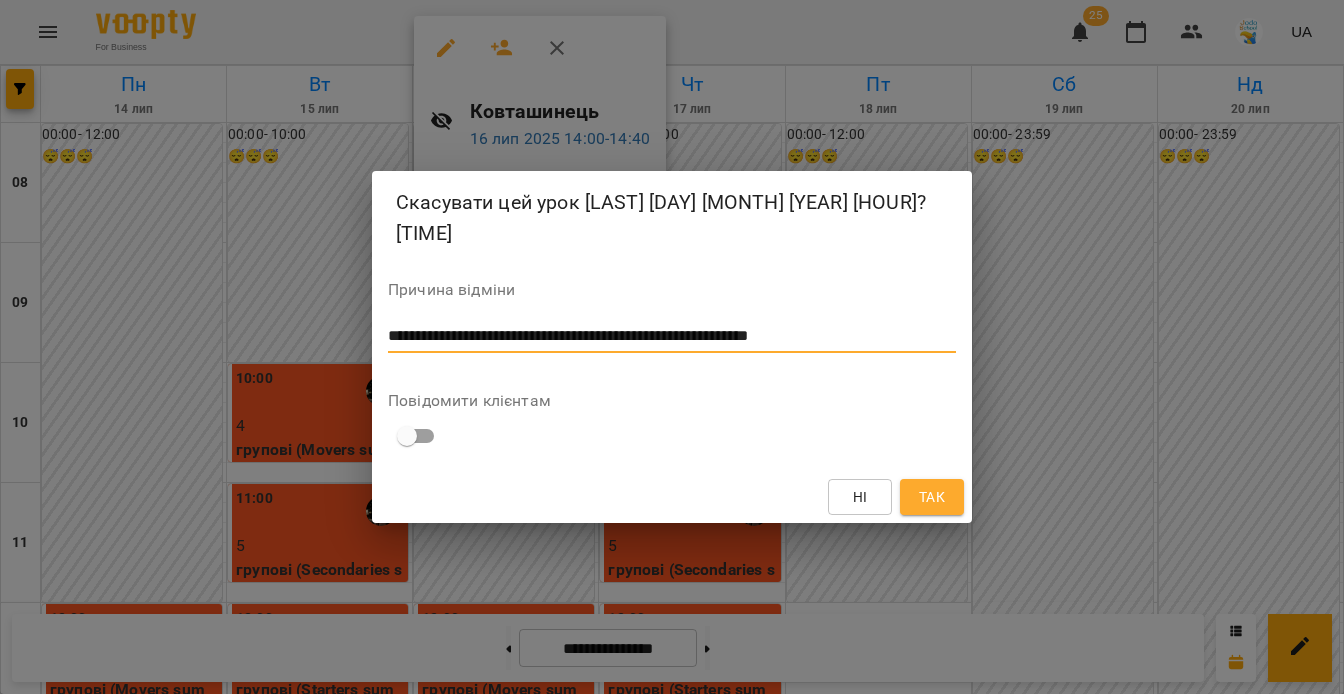 type on "**********" 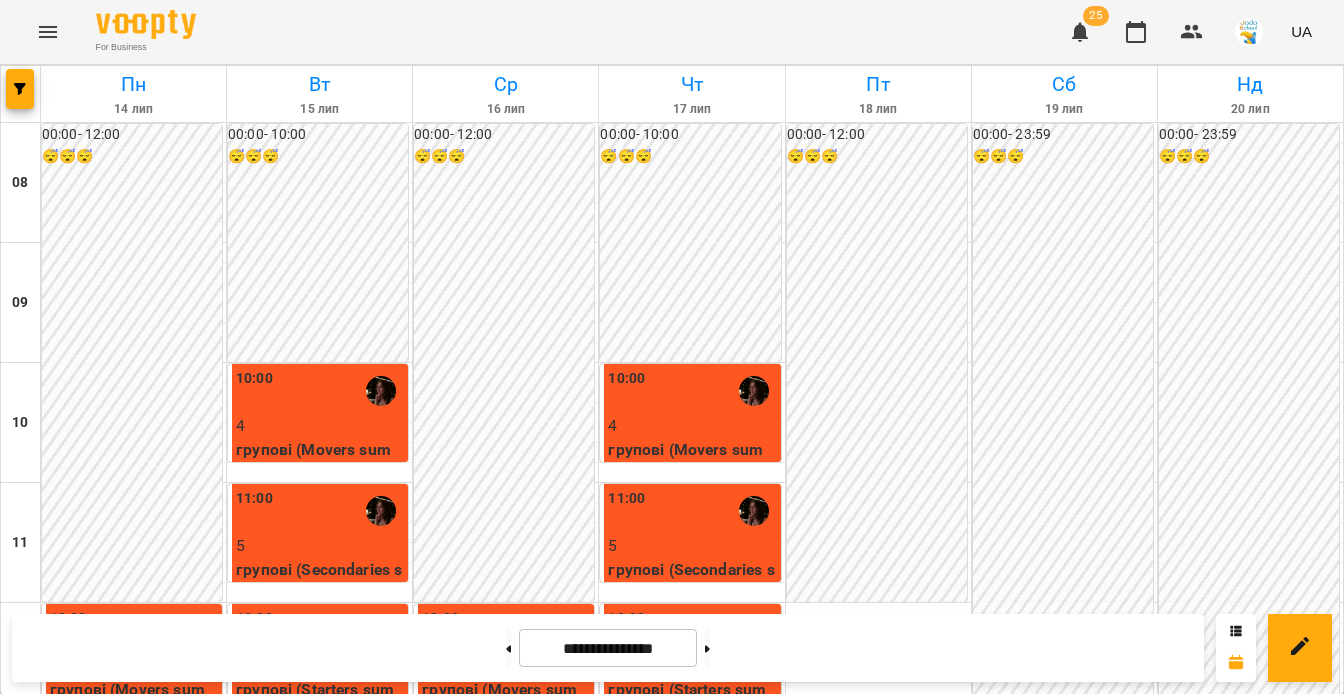 scroll, scrollTop: 647, scrollLeft: 0, axis: vertical 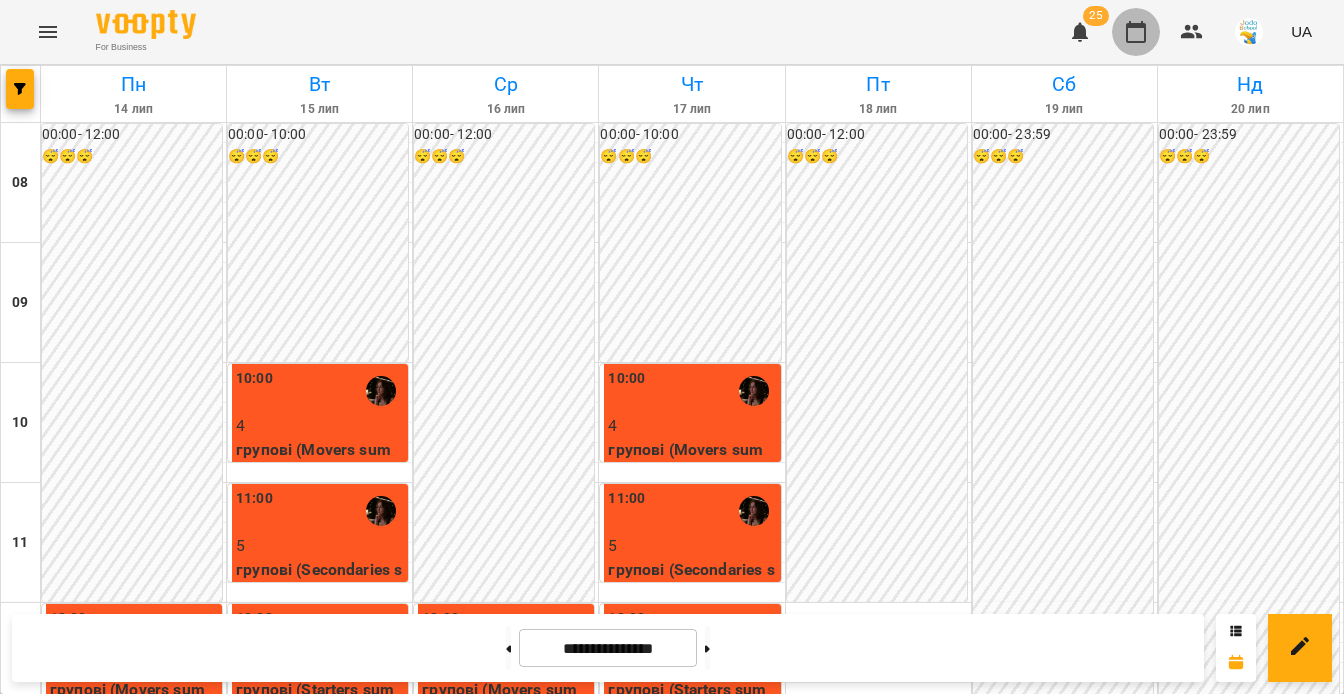 click 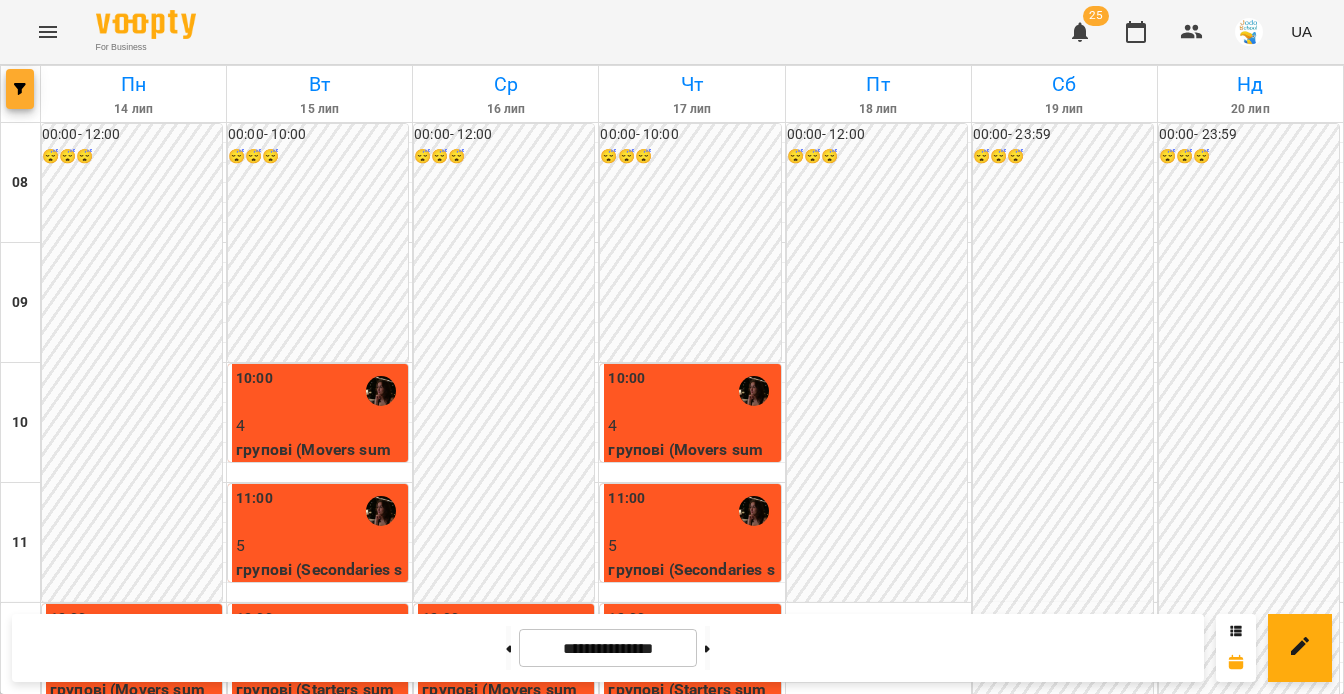 click 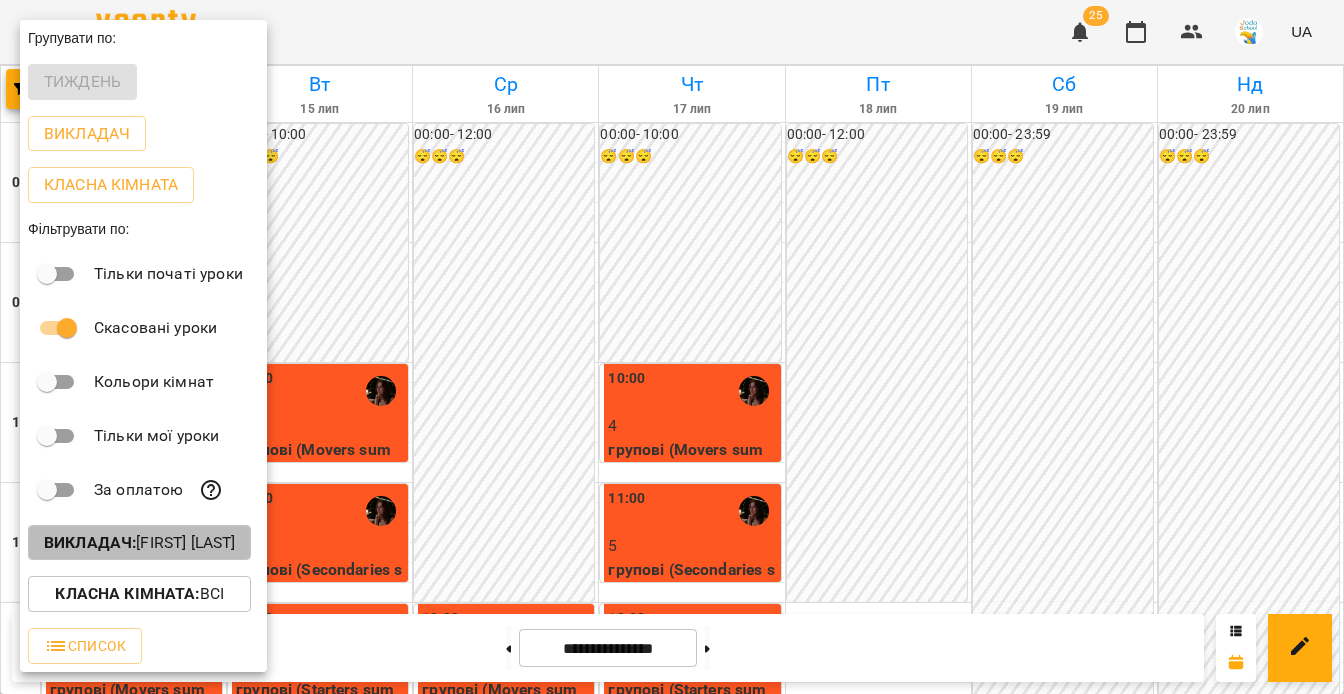 click on "Викладач :  Катерина Халимендик" at bounding box center (139, 543) 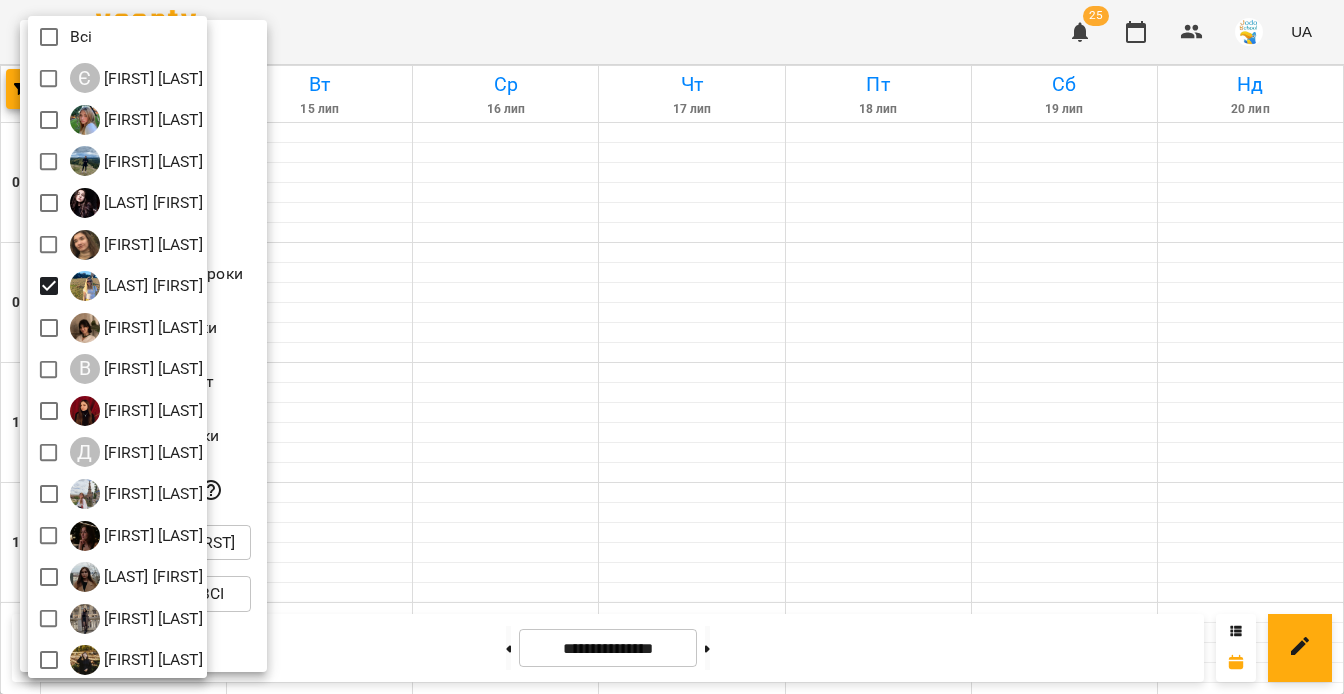 click at bounding box center [672, 347] 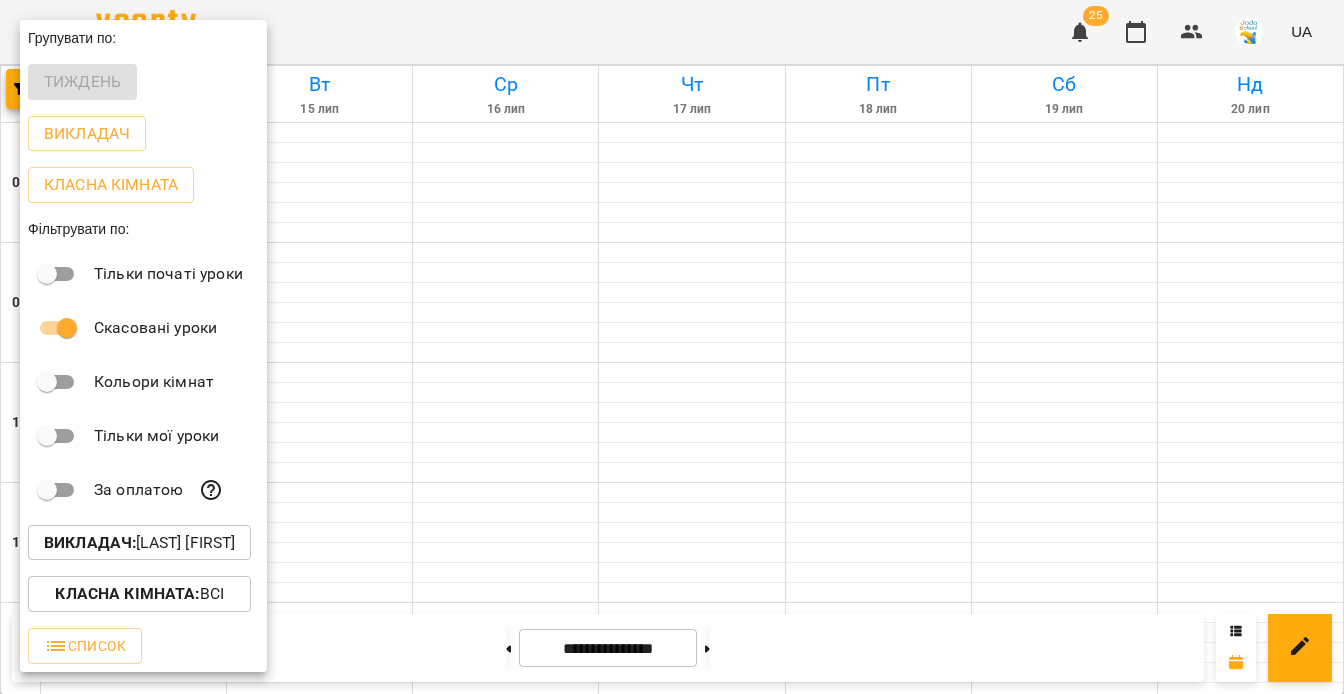 click at bounding box center (672, 347) 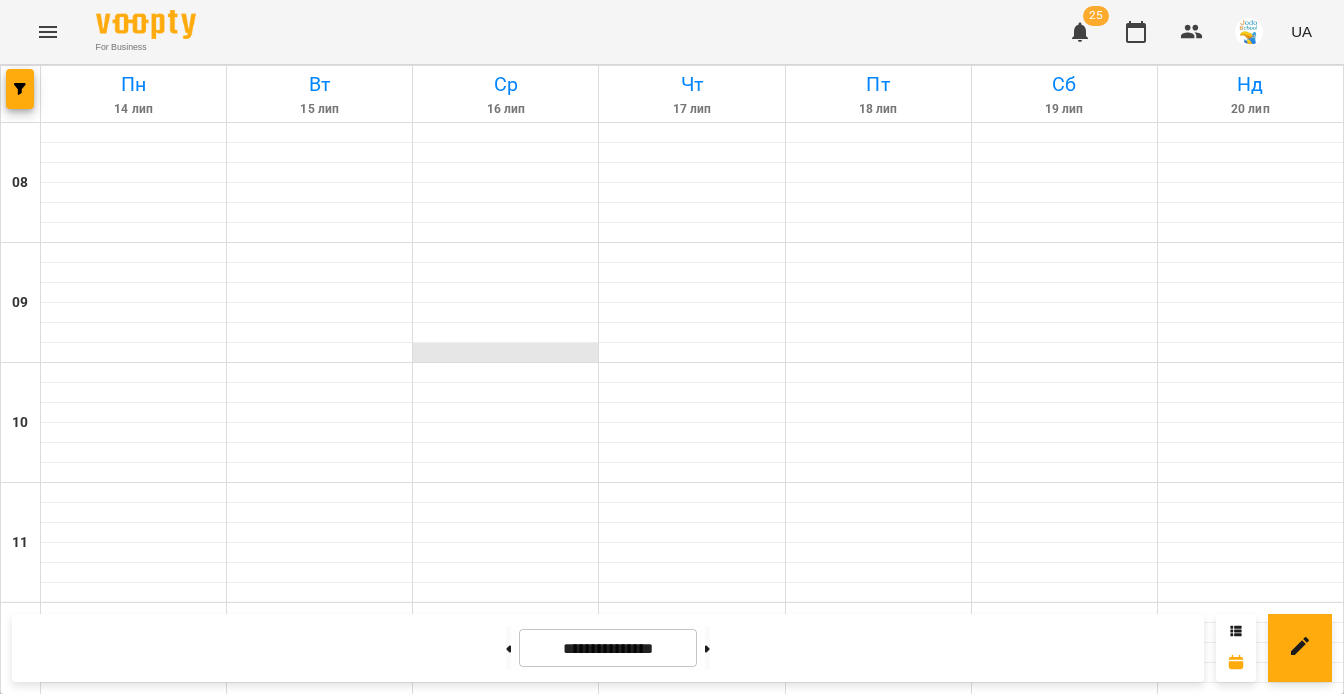 scroll, scrollTop: 0, scrollLeft: 0, axis: both 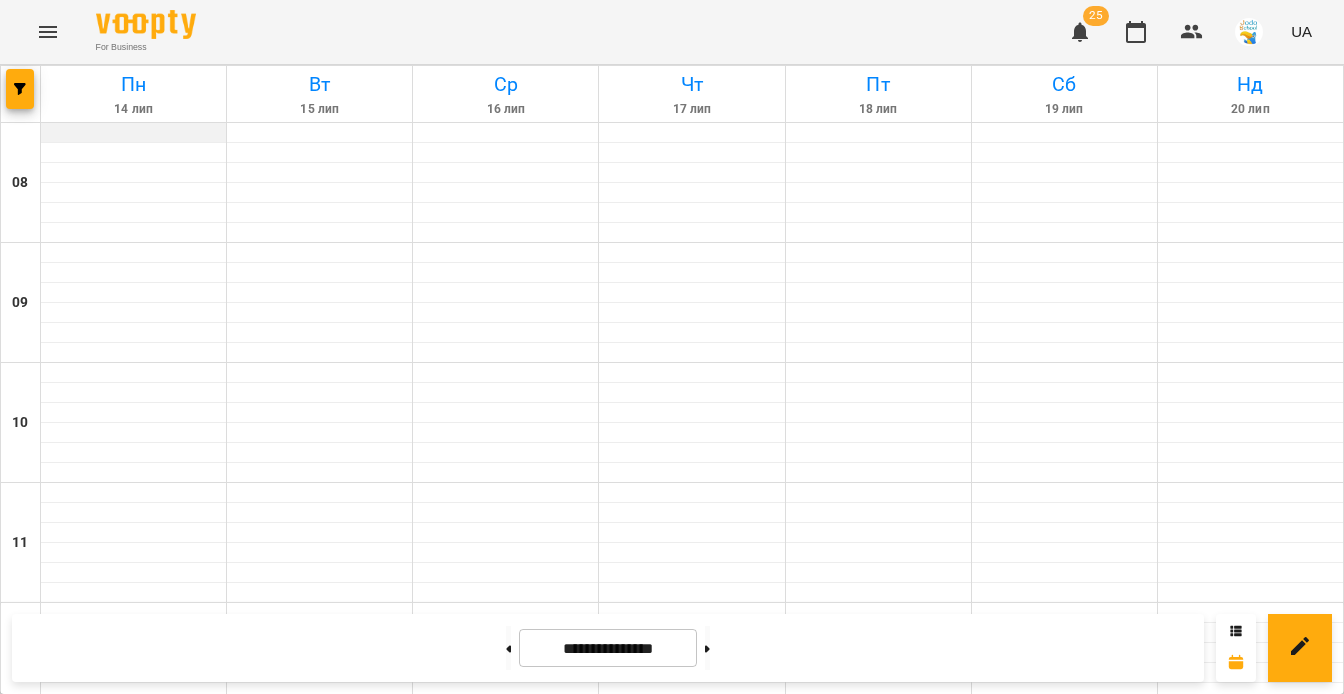 click at bounding box center [133, 133] 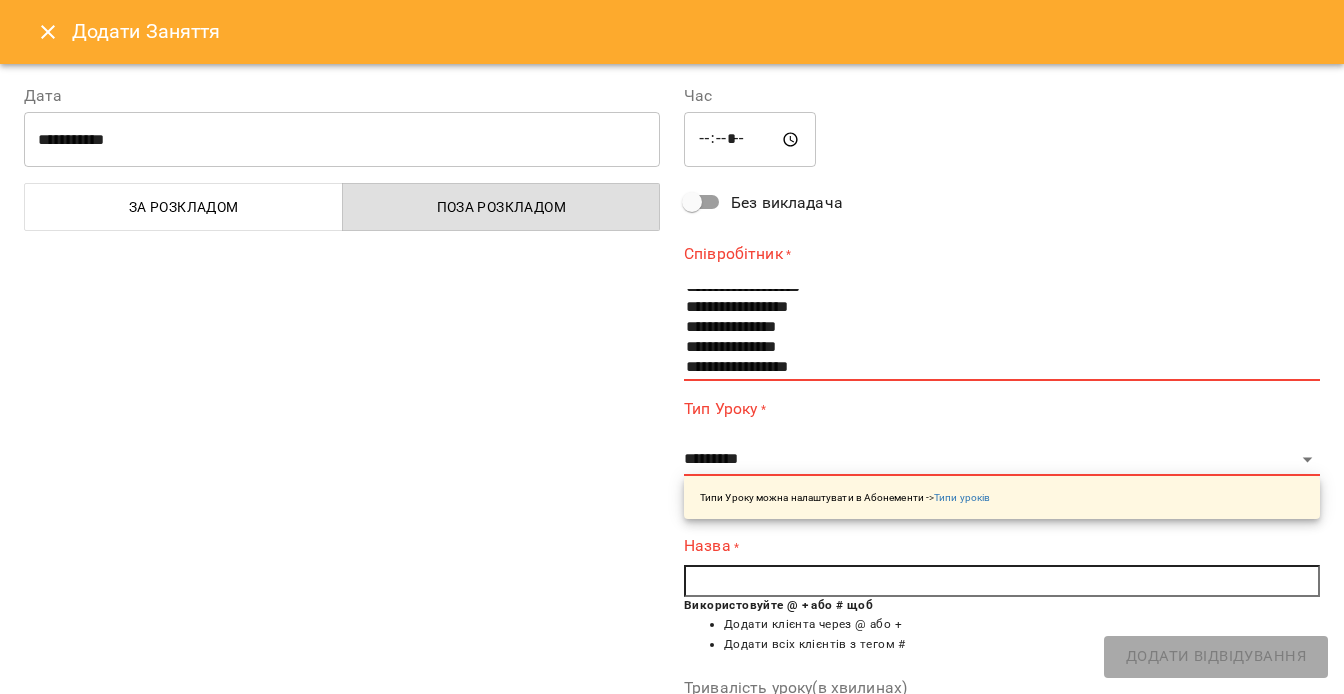 scroll, scrollTop: 258, scrollLeft: 0, axis: vertical 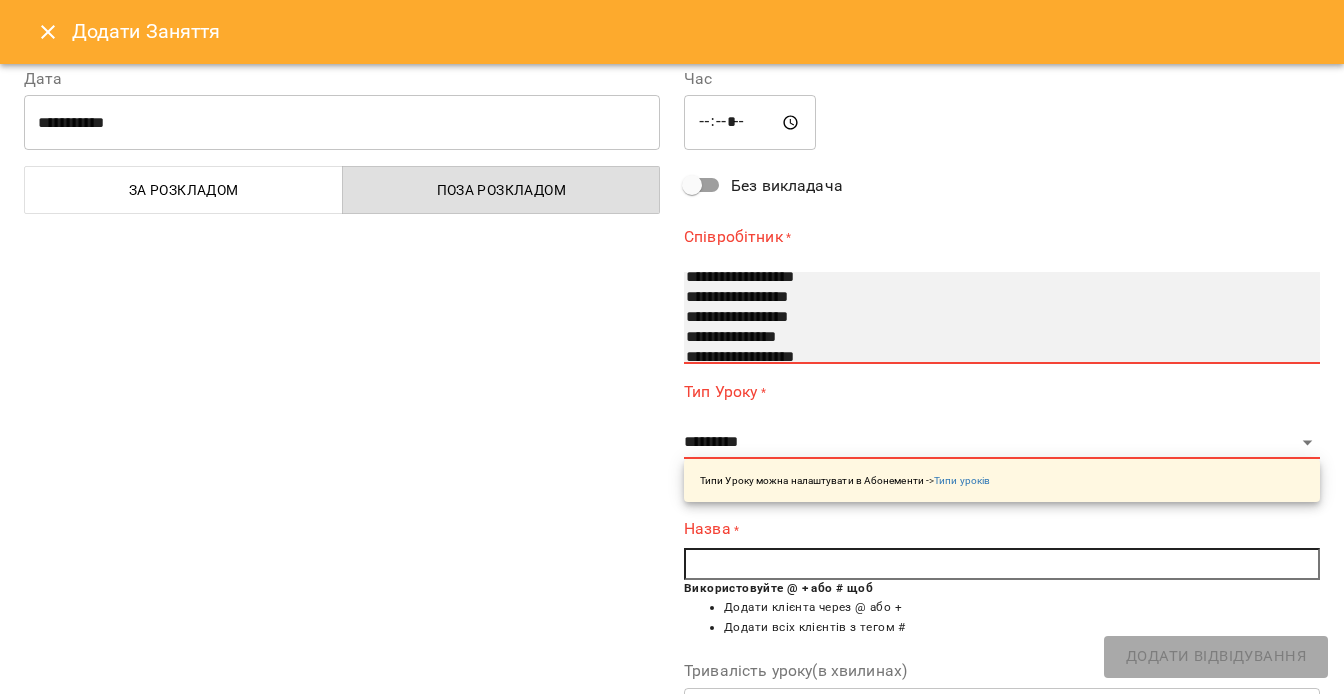 select on "**********" 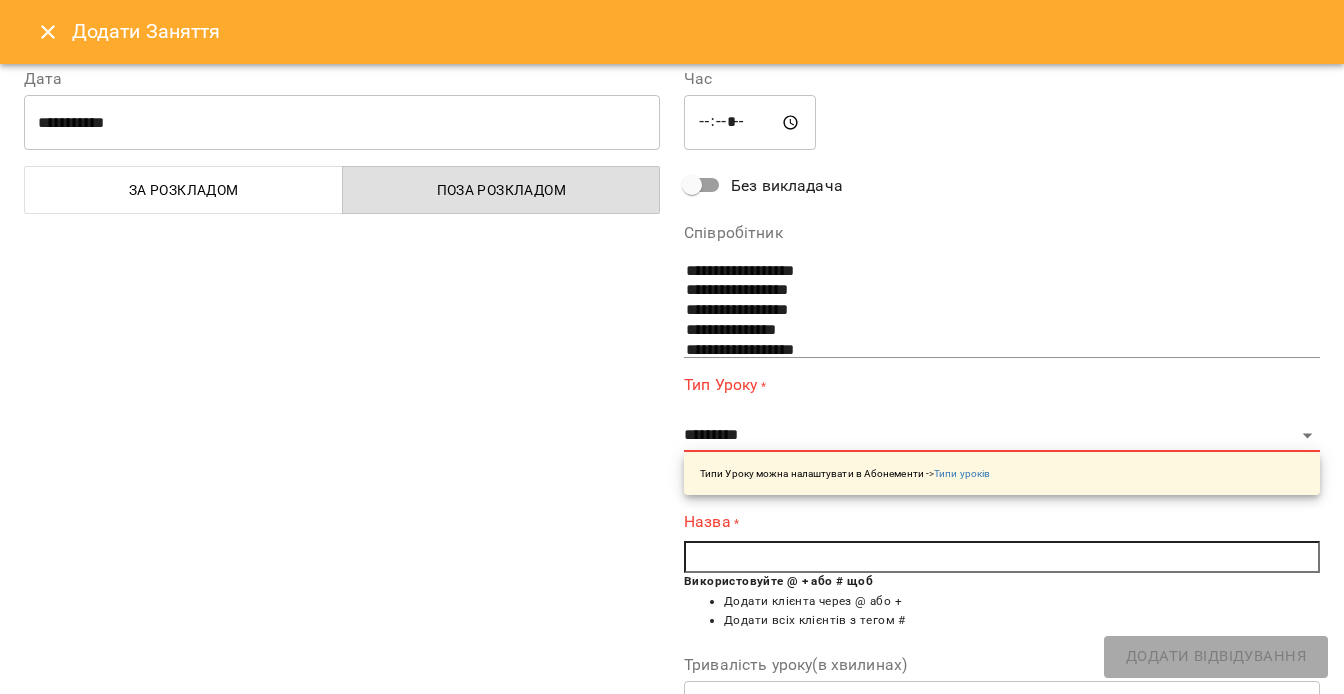 click at bounding box center (1002, 557) 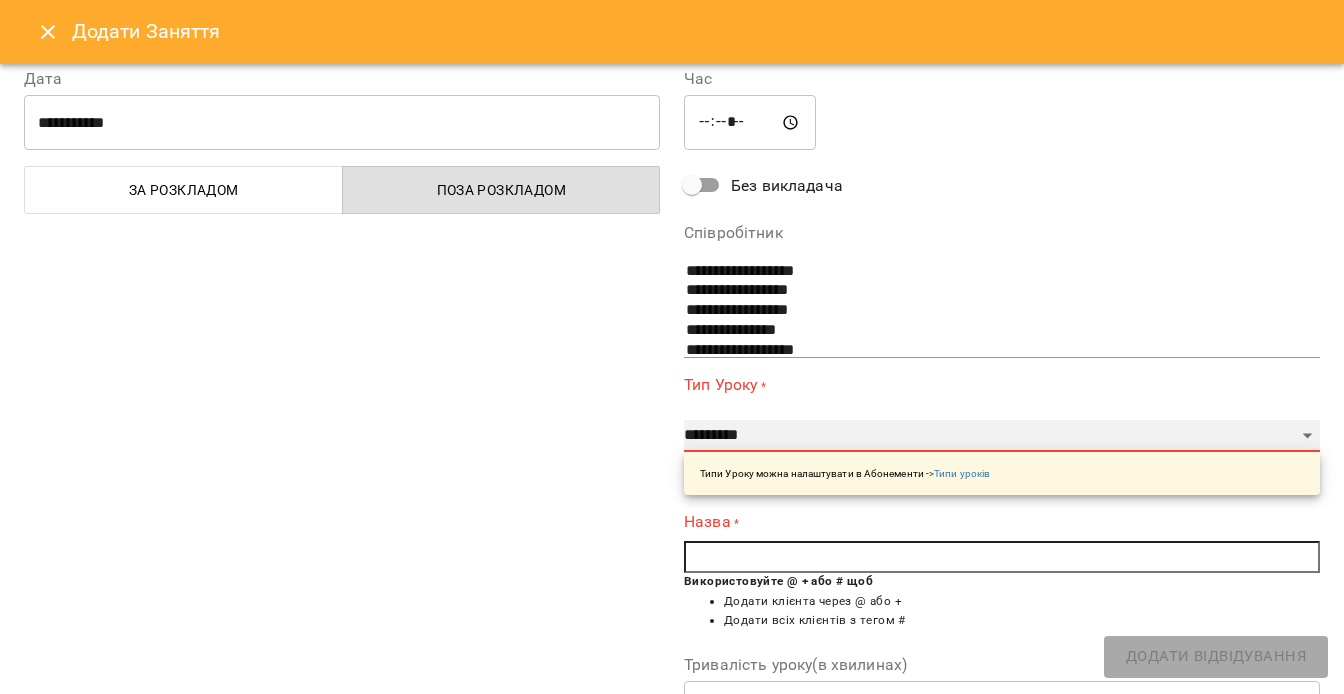 click on "**********" at bounding box center (1002, 436) 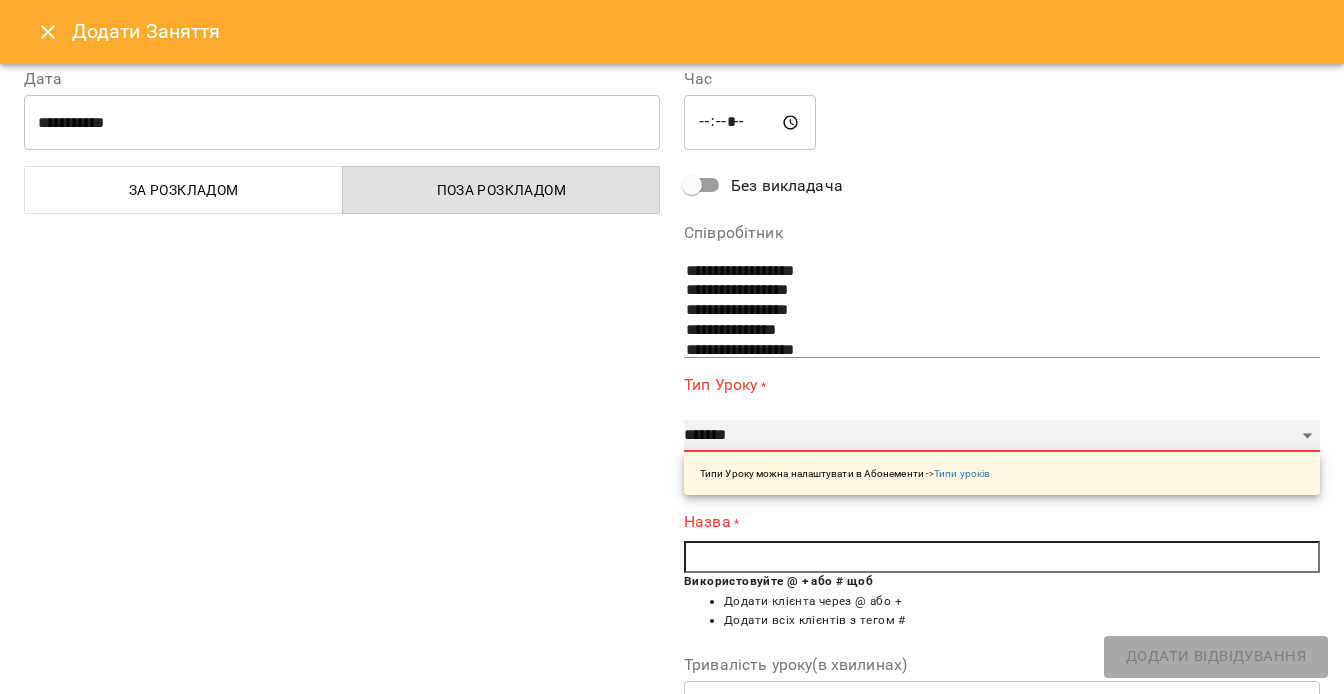 type on "**" 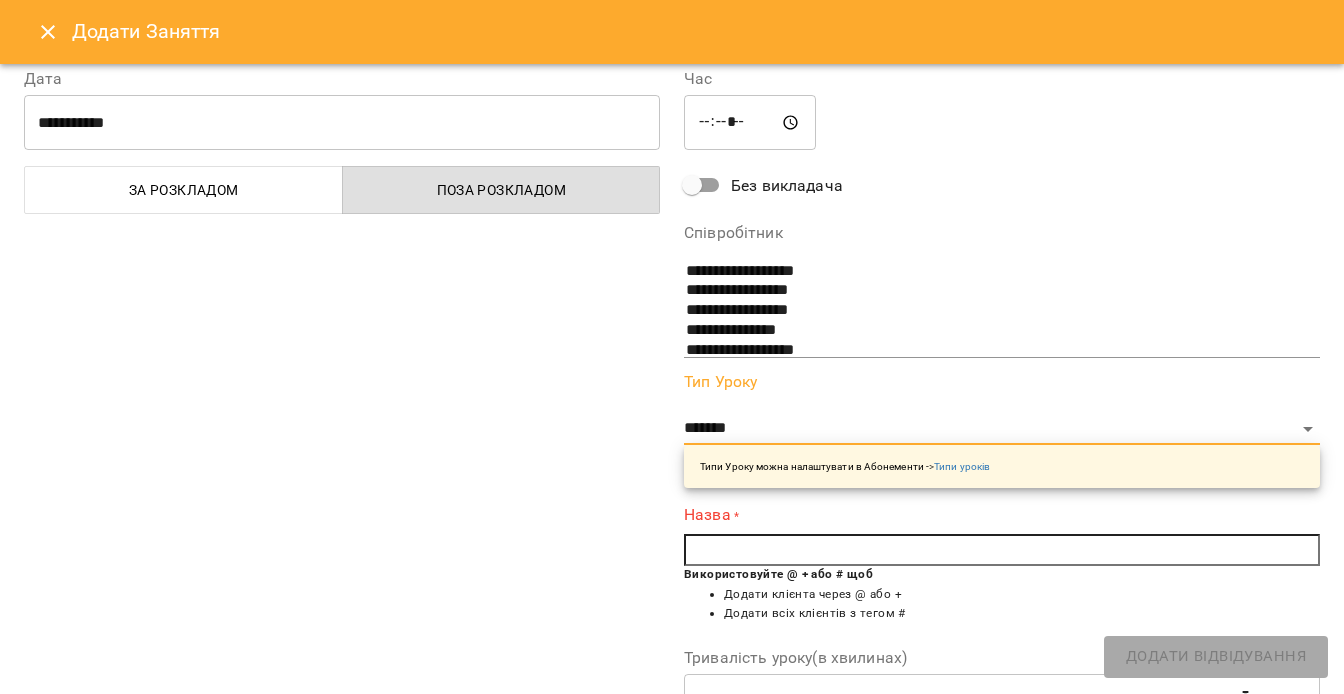 click at bounding box center (1002, 550) 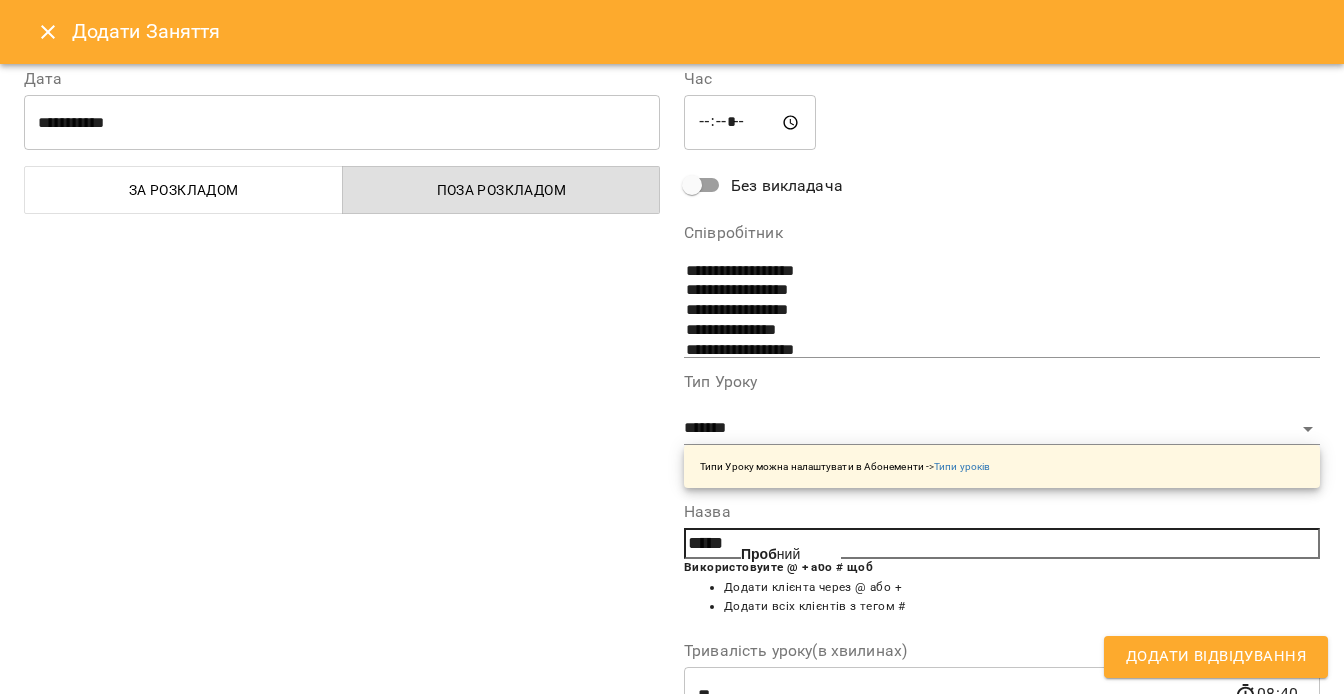 click on "Проб ний" at bounding box center (770, 554) 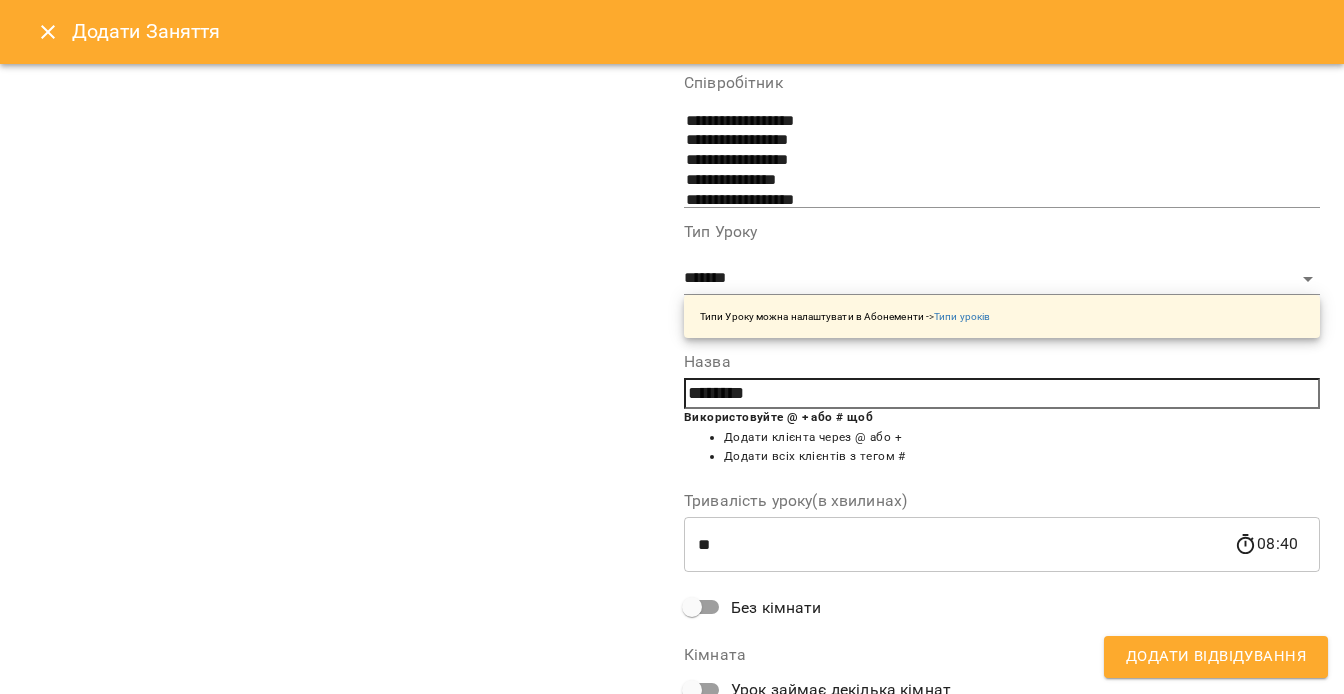 scroll, scrollTop: 302, scrollLeft: 0, axis: vertical 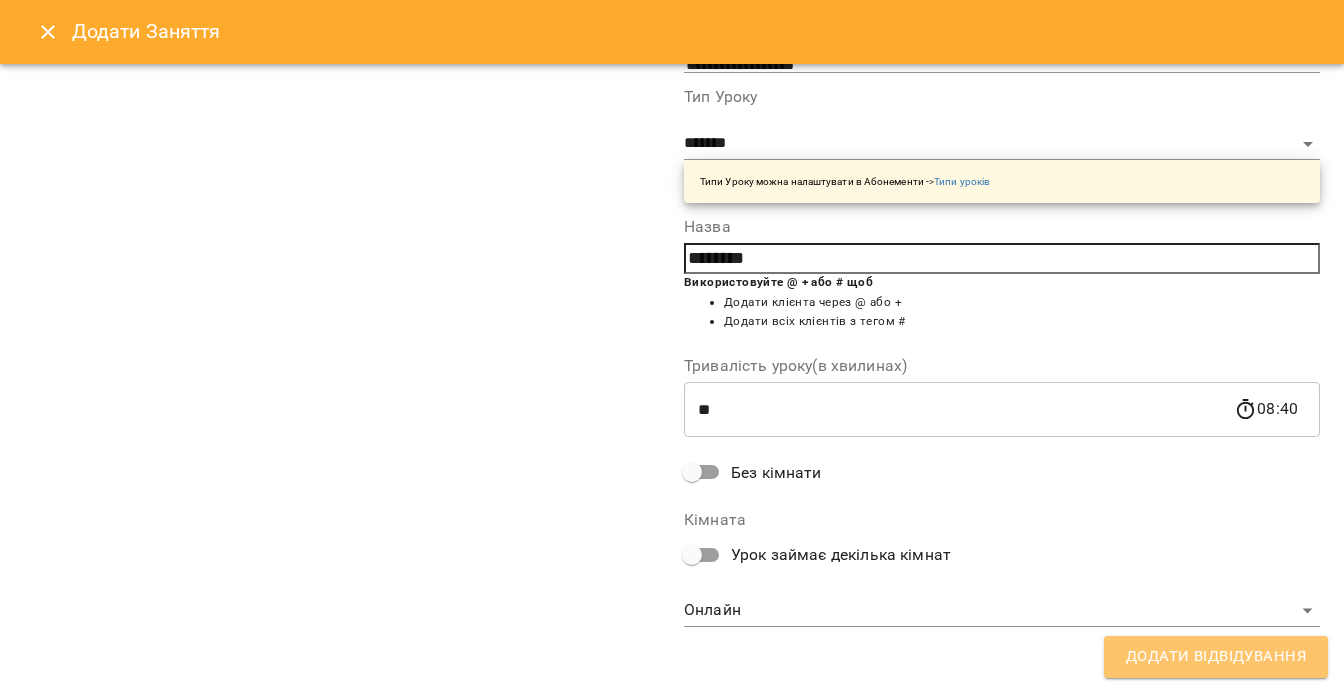click on "Додати Відвідування" at bounding box center (1216, 657) 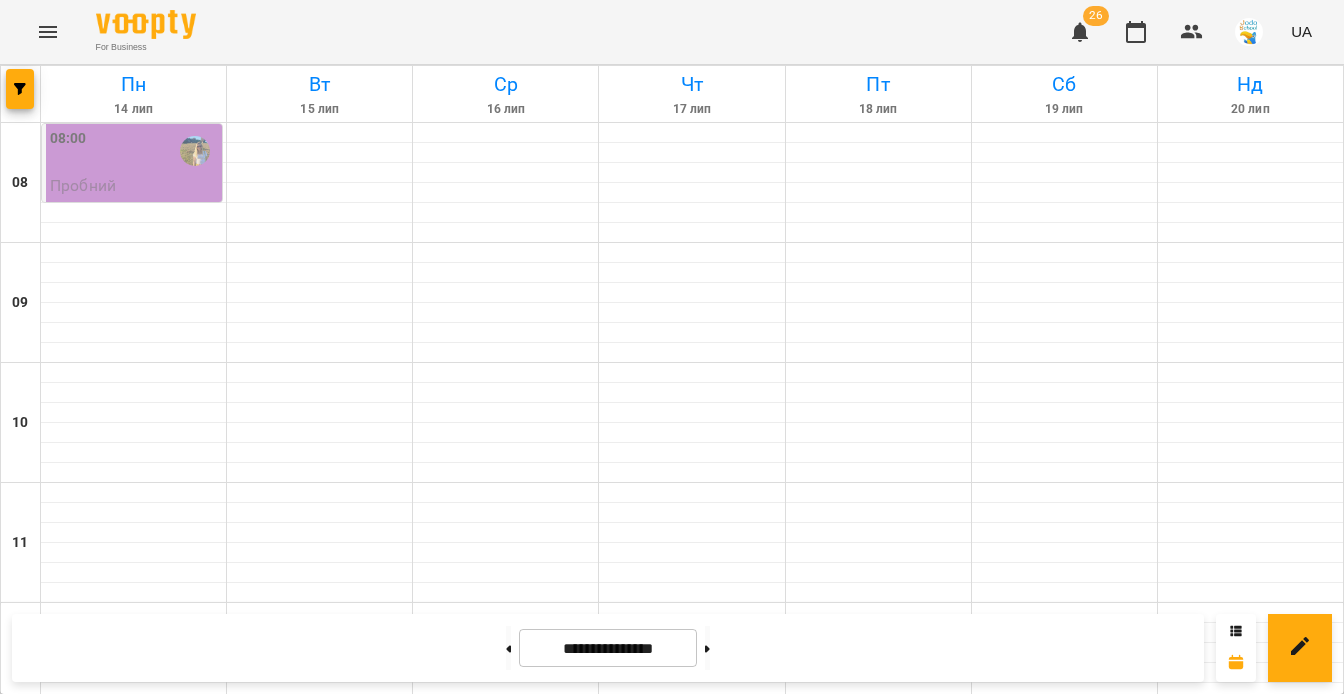 click on "08:00" at bounding box center (134, 151) 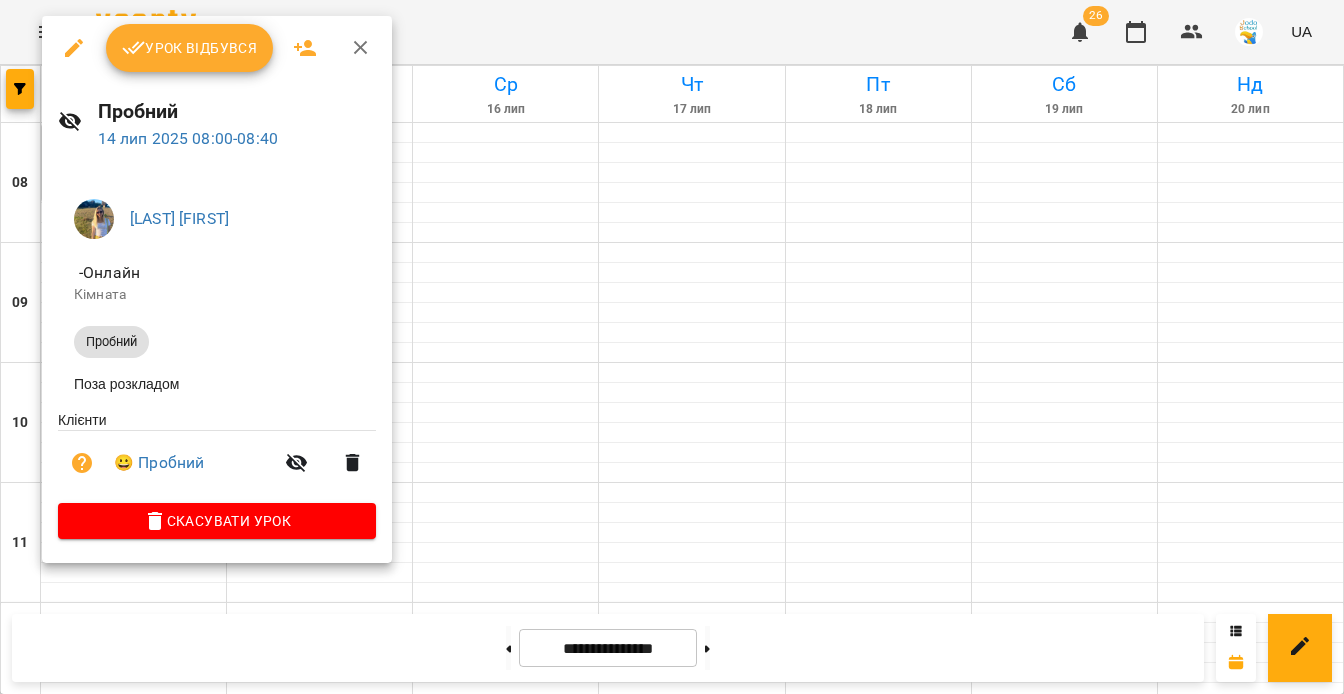 click on "Урок відбувся" at bounding box center [190, 48] 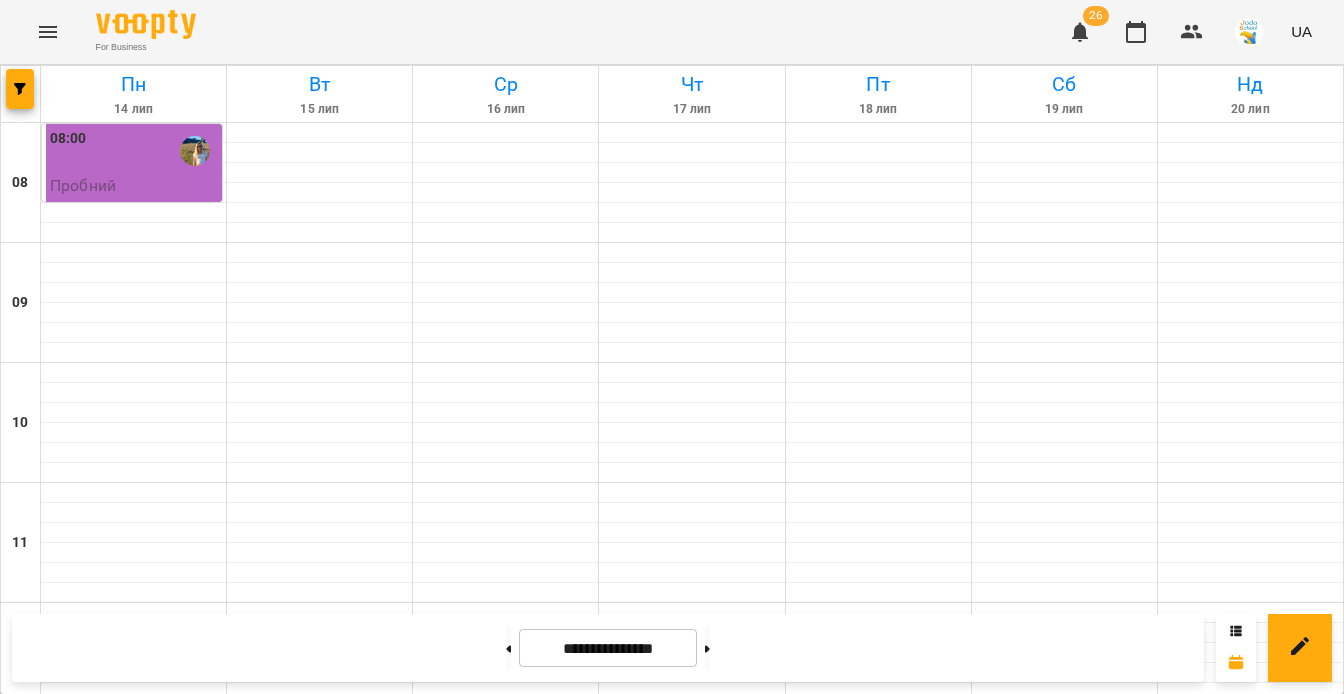 click on "08:00" at bounding box center [134, 151] 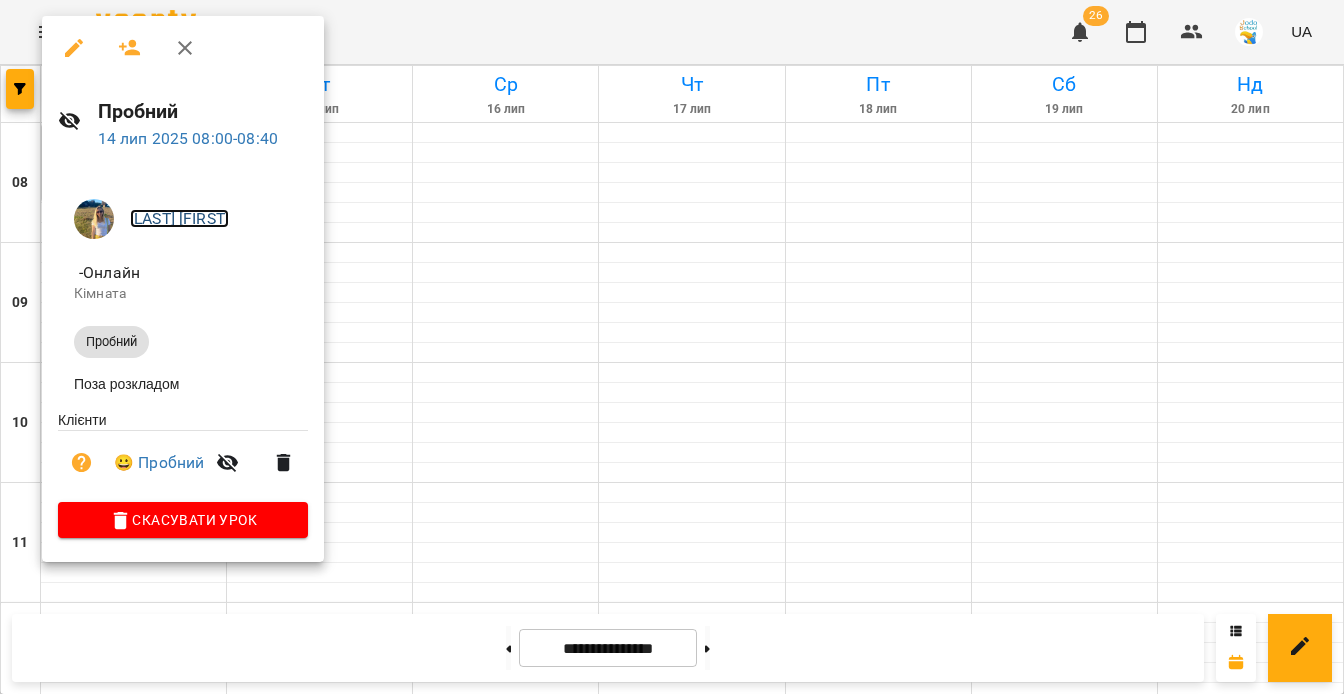 click on "[NAME] [NAME]" at bounding box center [179, 218] 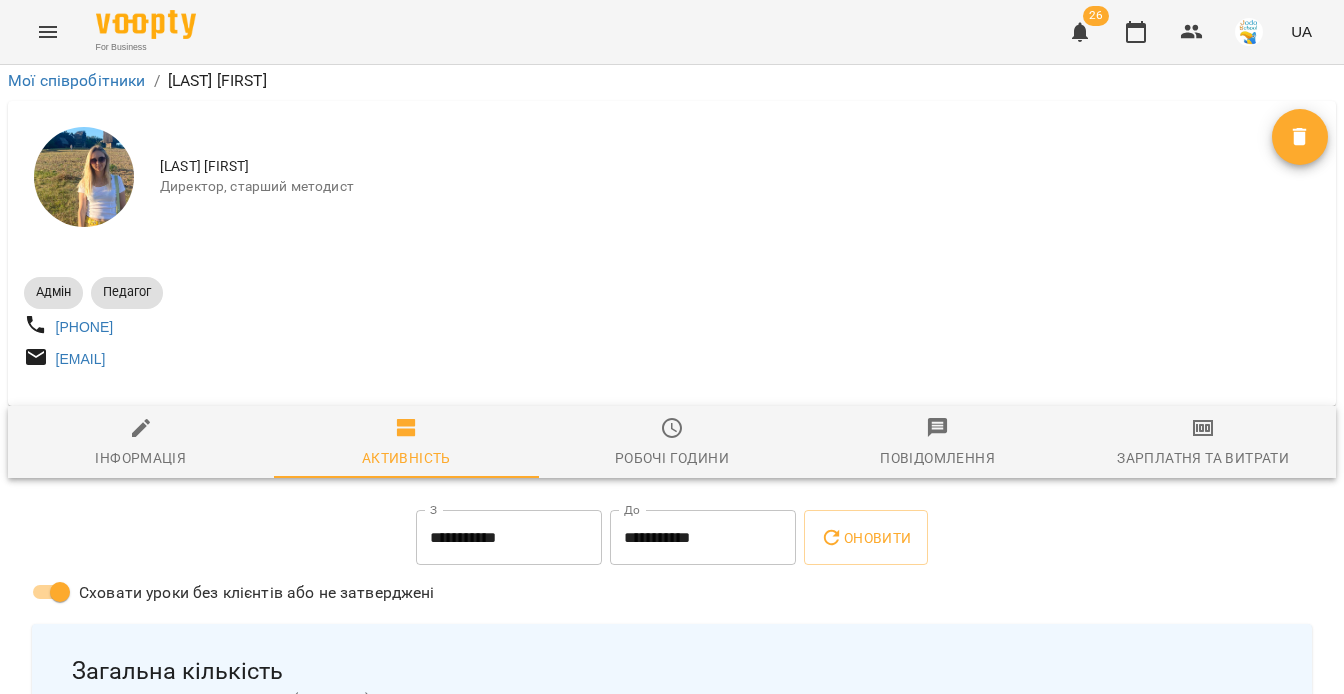 scroll, scrollTop: 158, scrollLeft: 0, axis: vertical 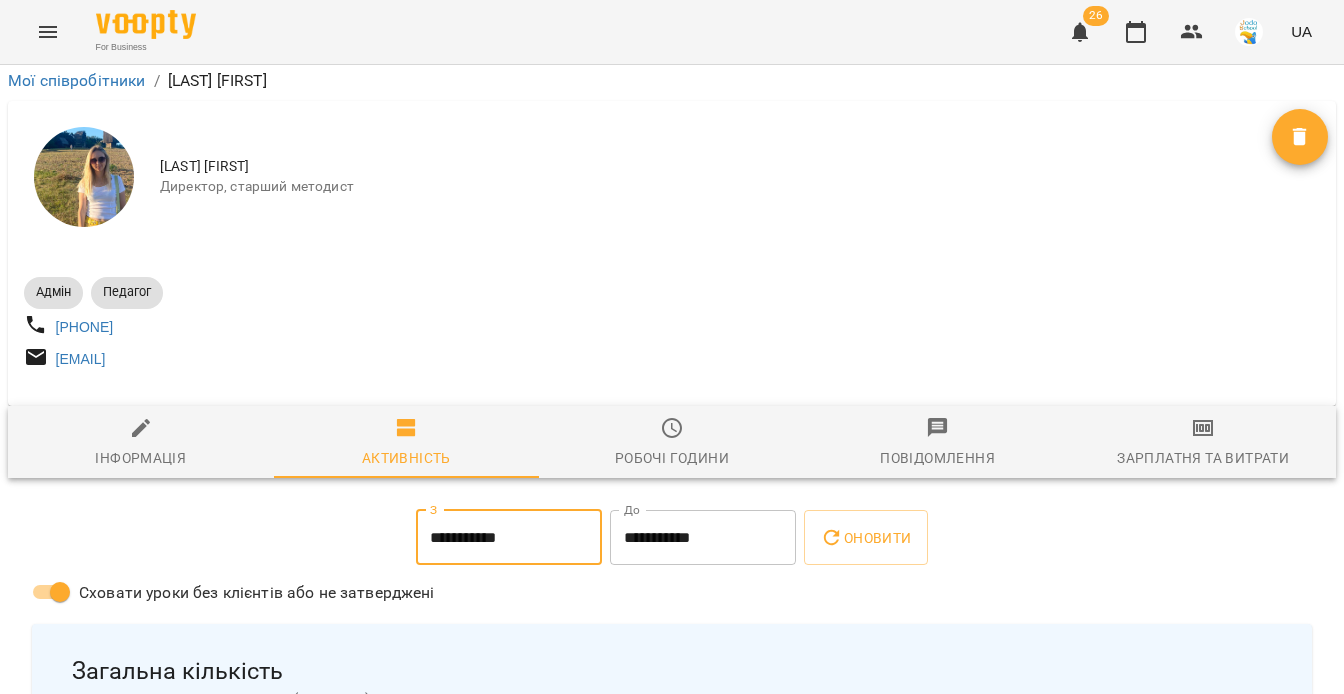 click on "**********" at bounding box center (509, 538) 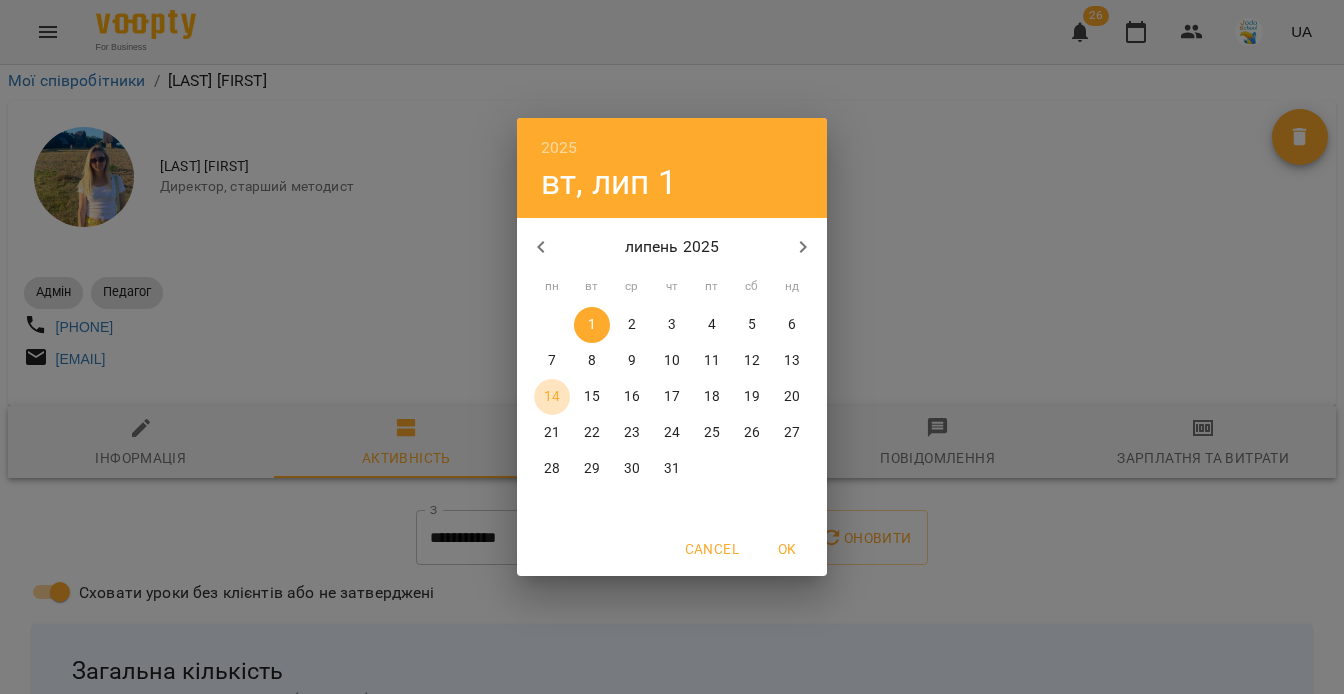 click on "14" at bounding box center (552, 397) 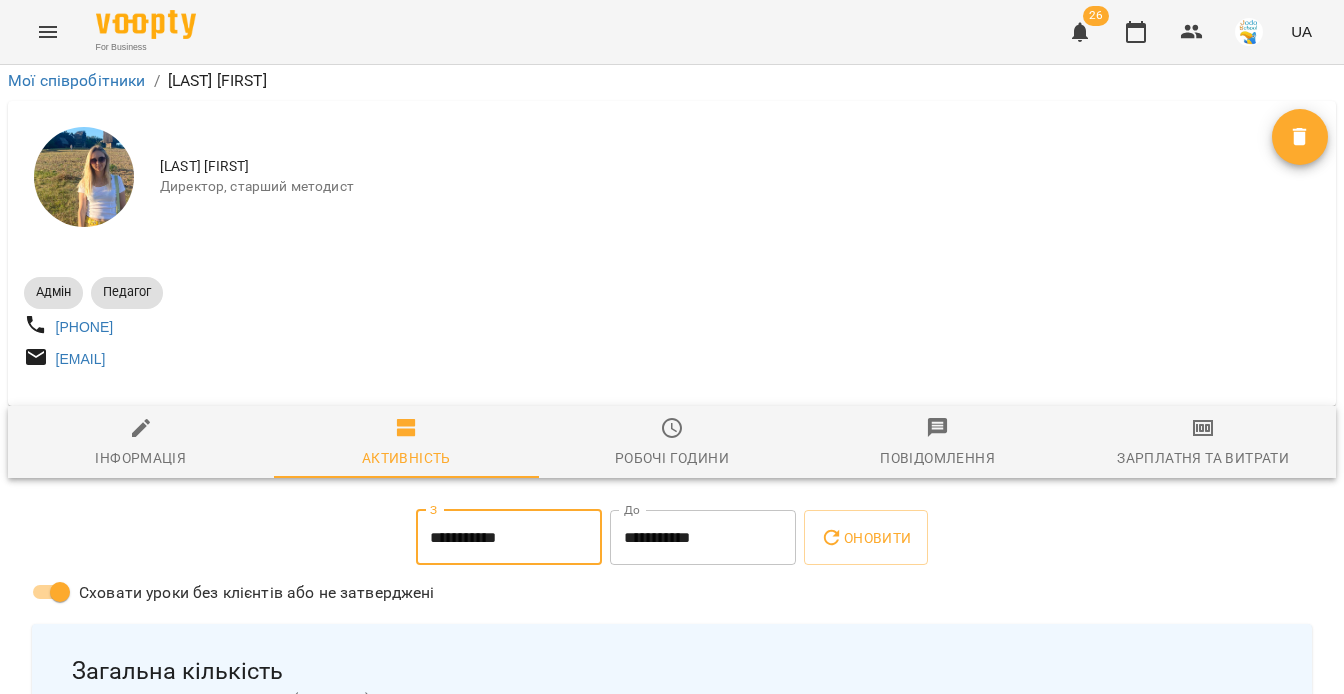 click on "**********" at bounding box center (703, 538) 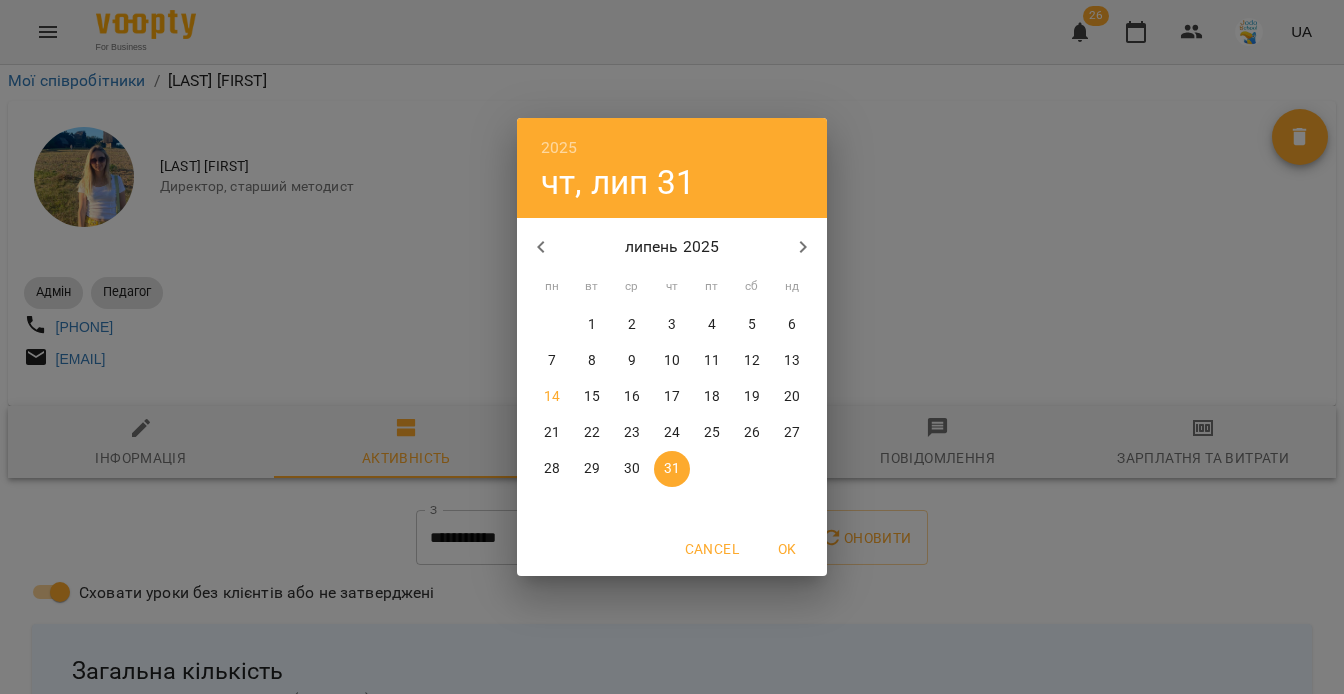 click on "14" at bounding box center [552, 397] 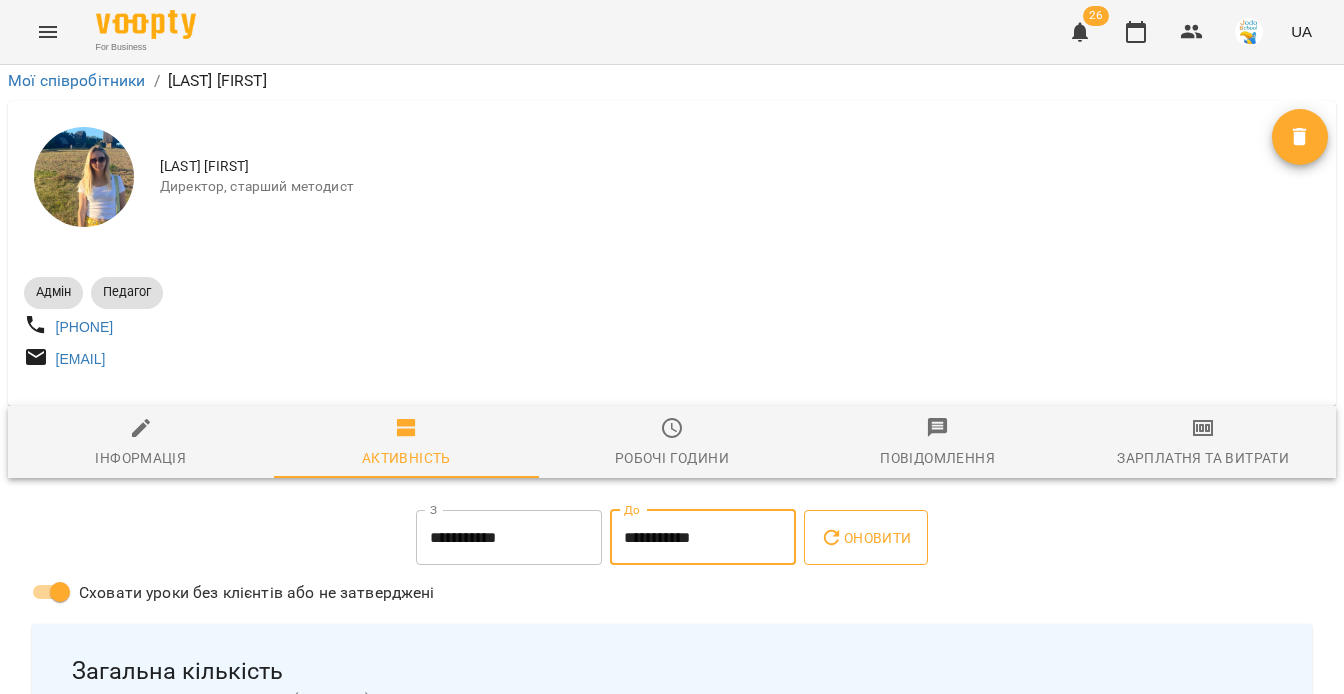 click on "Оновити" at bounding box center [865, 538] 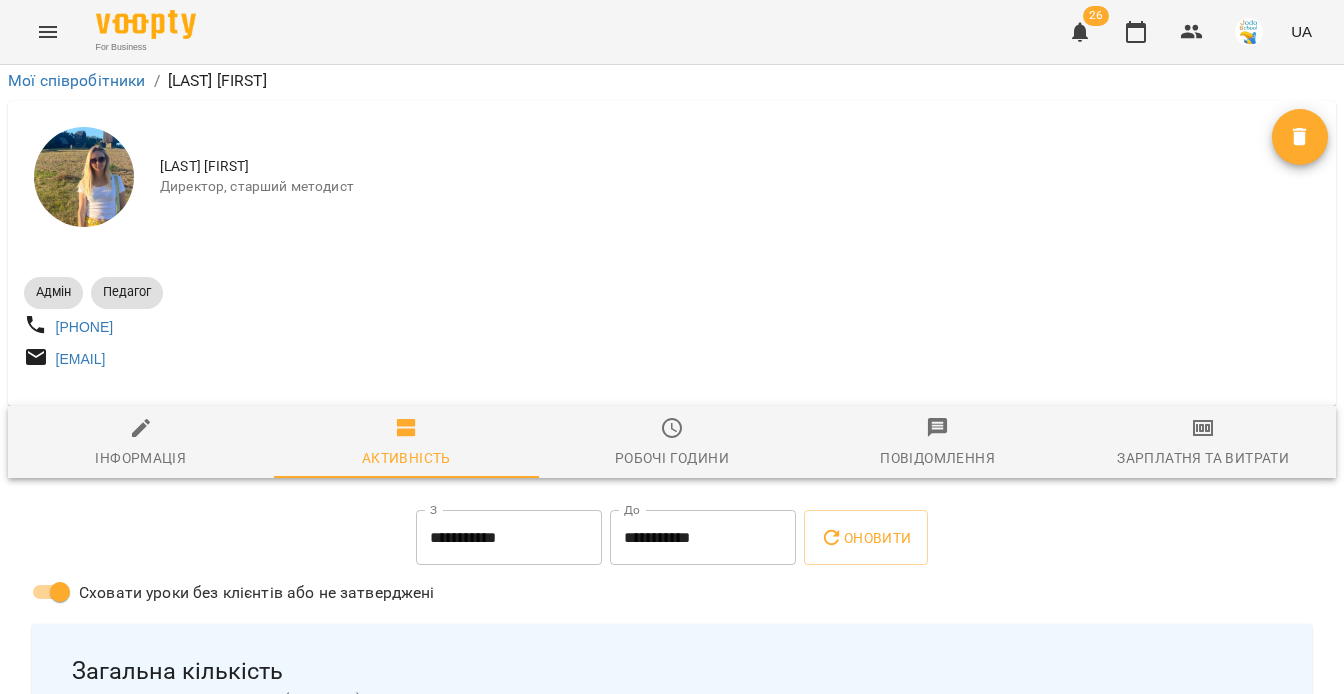 scroll, scrollTop: 0, scrollLeft: 0, axis: both 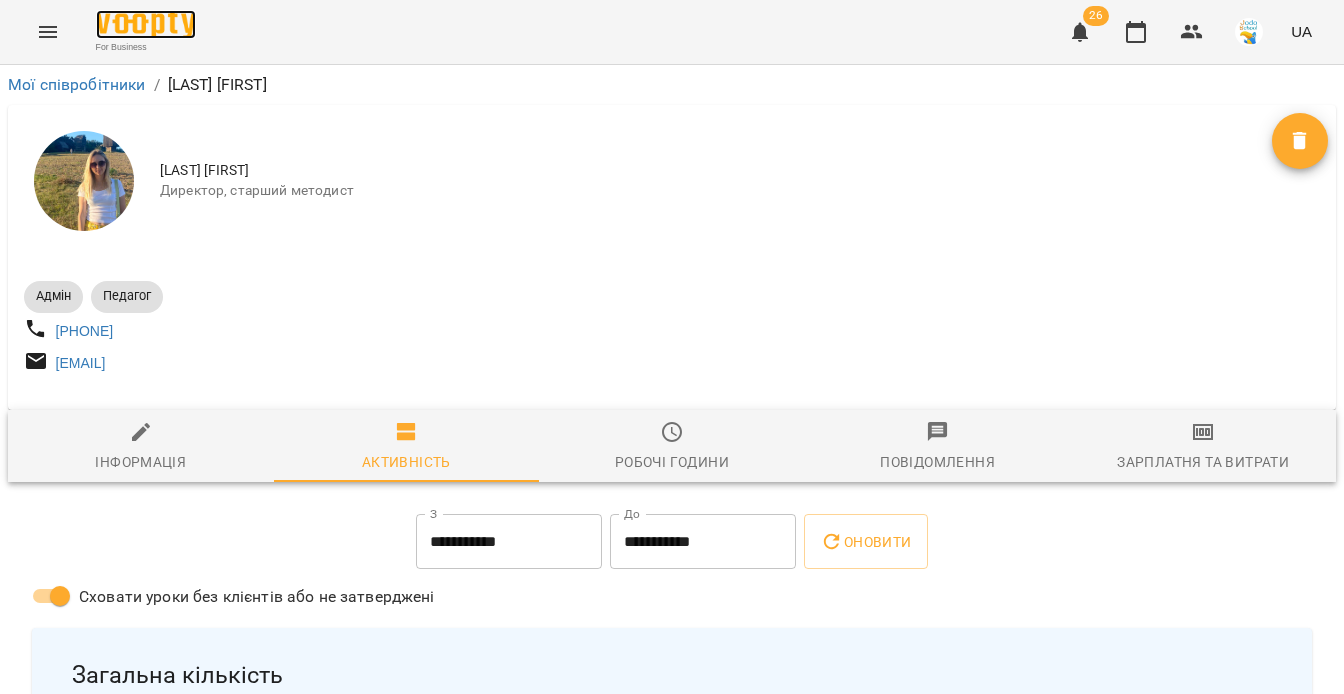 click at bounding box center (146, 24) 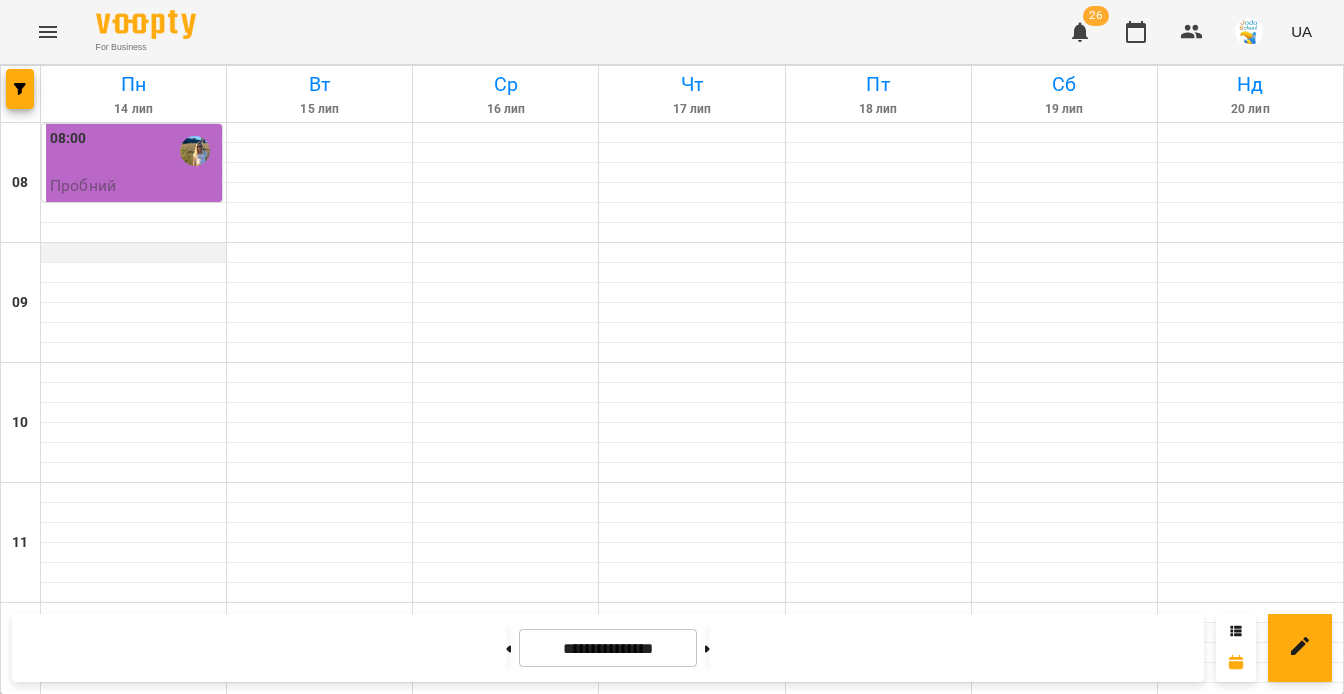 click at bounding box center [133, 253] 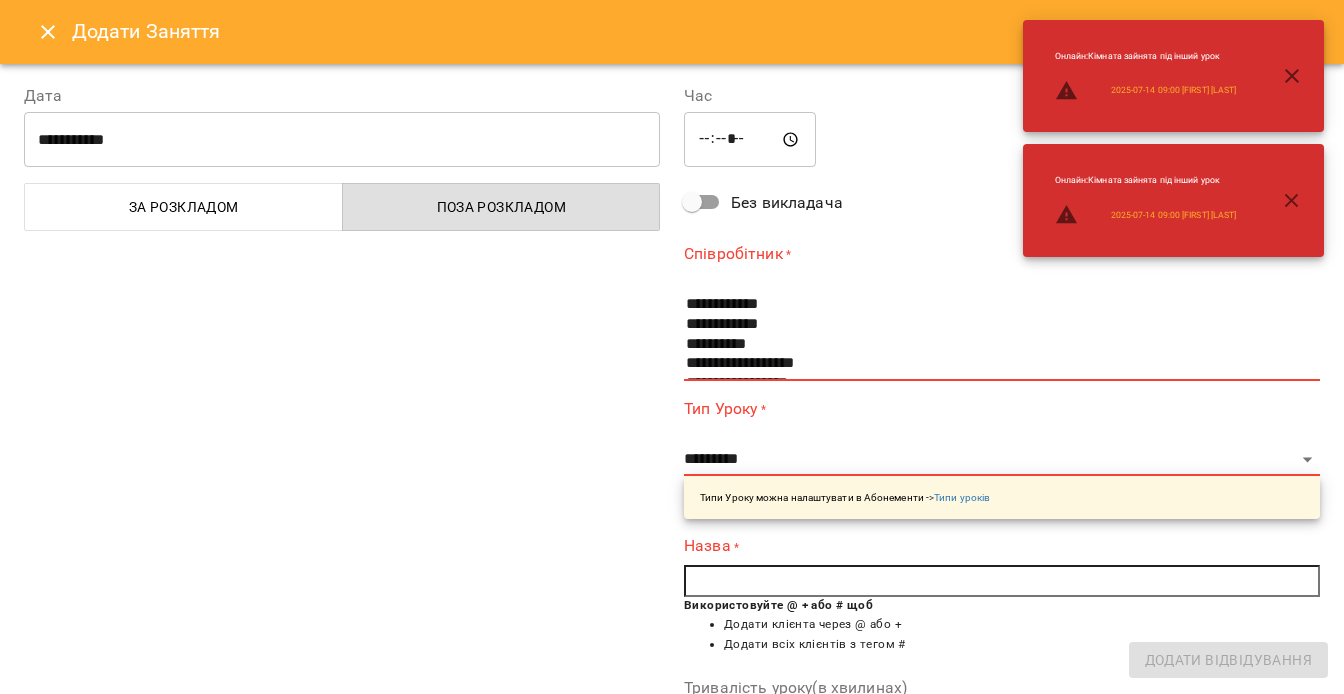 click 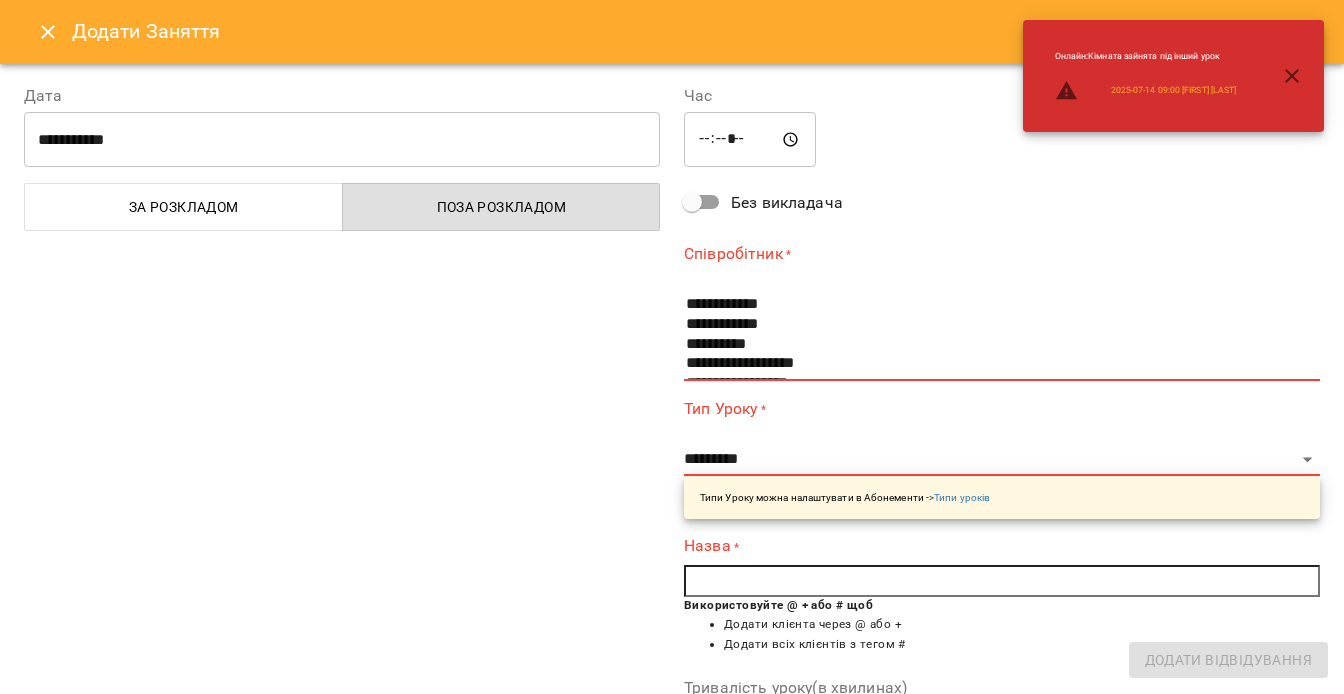 click 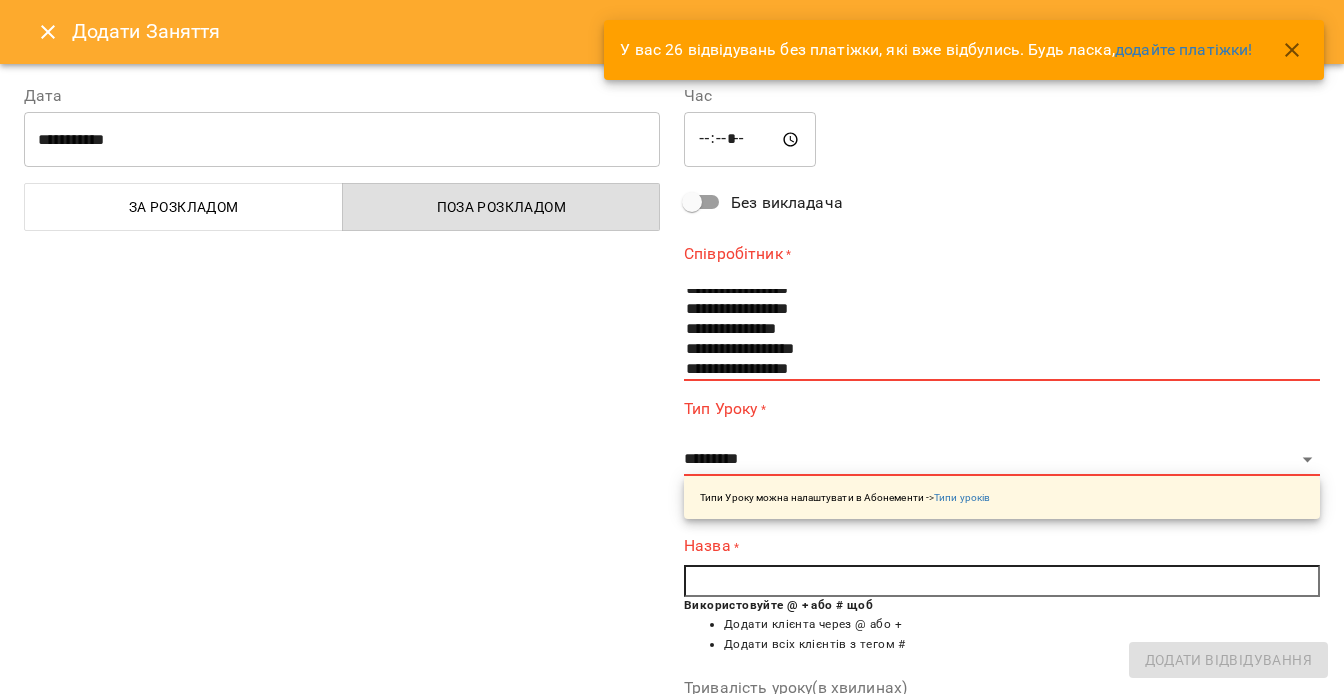 scroll, scrollTop: 82, scrollLeft: 0, axis: vertical 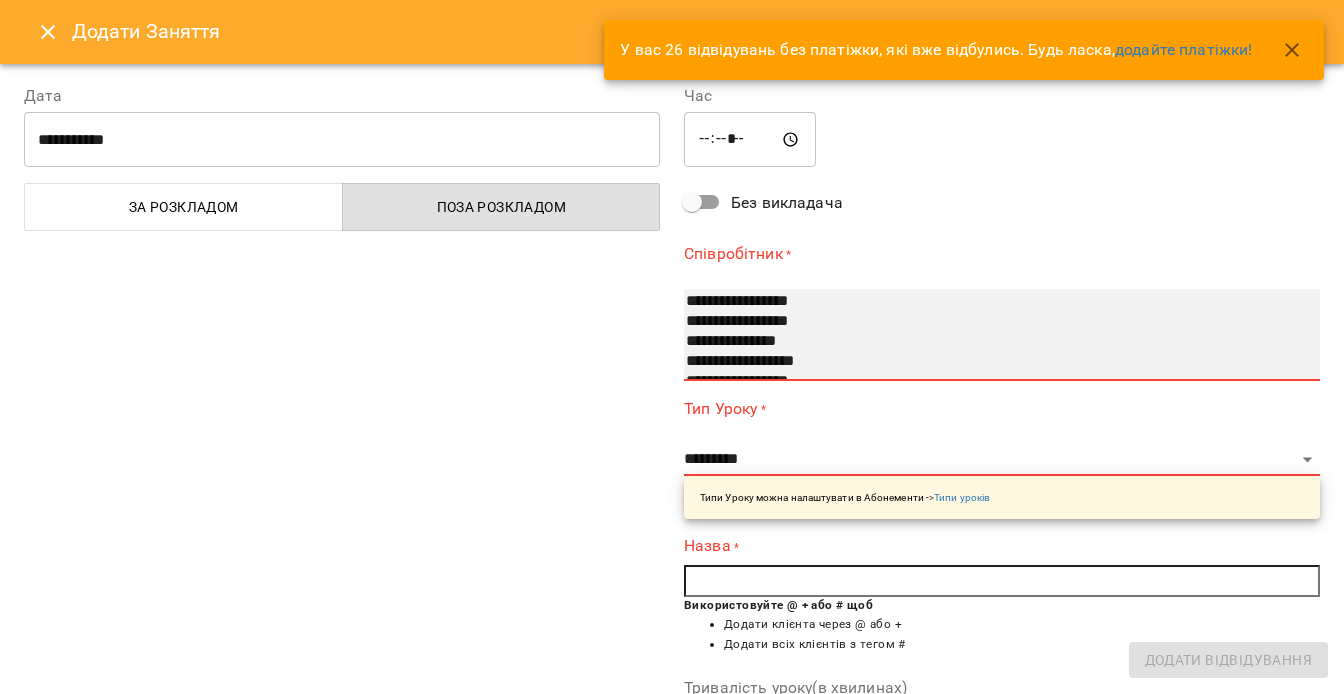 select on "**********" 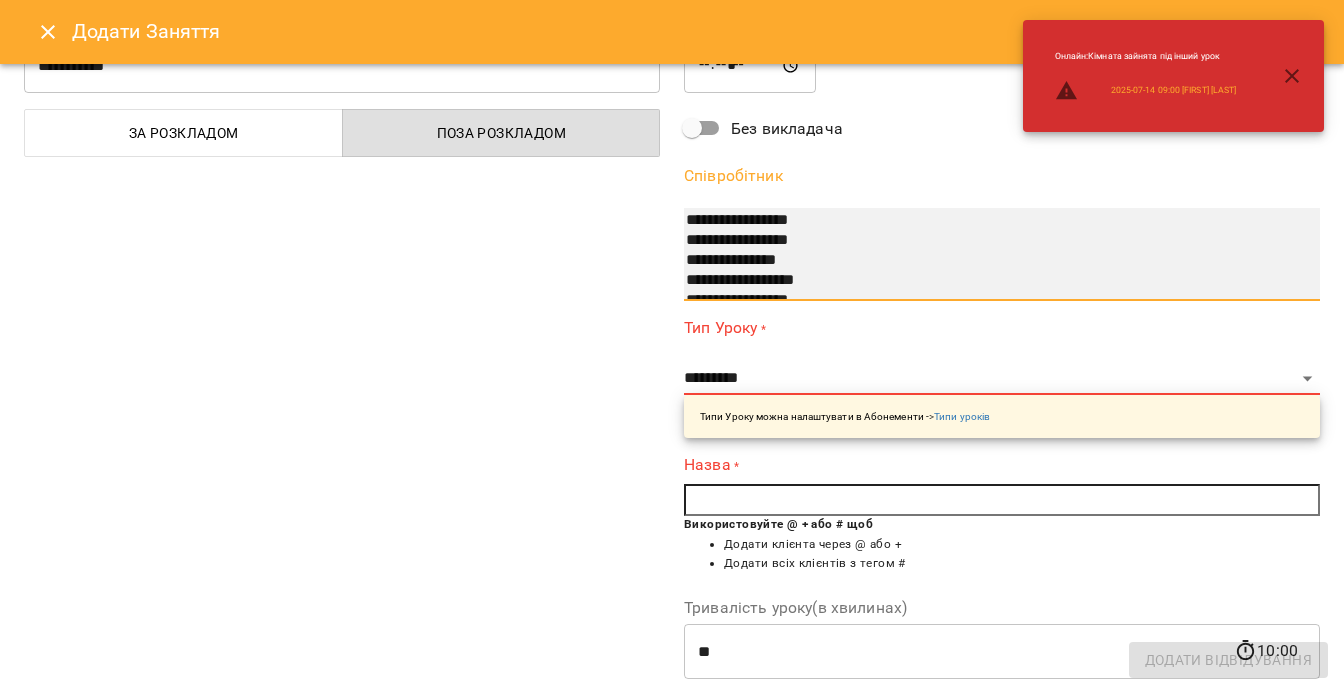 scroll, scrollTop: 80, scrollLeft: 0, axis: vertical 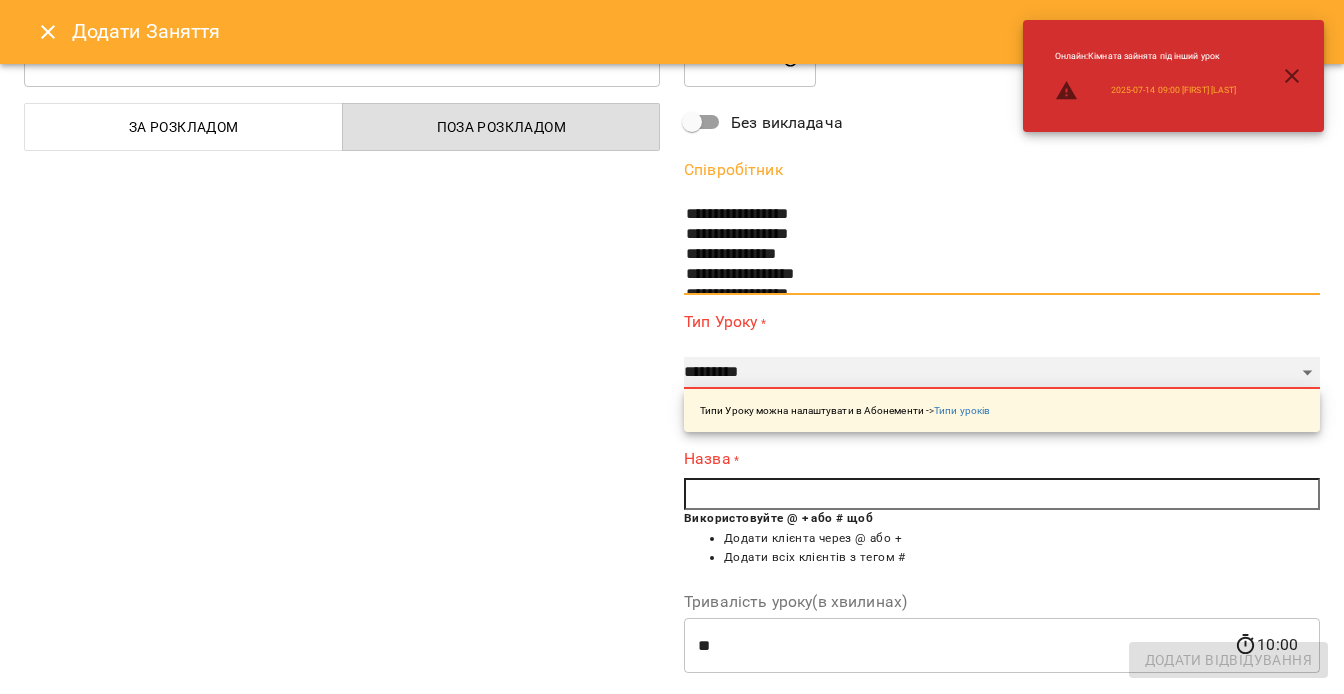 click on "**********" at bounding box center (1002, 373) 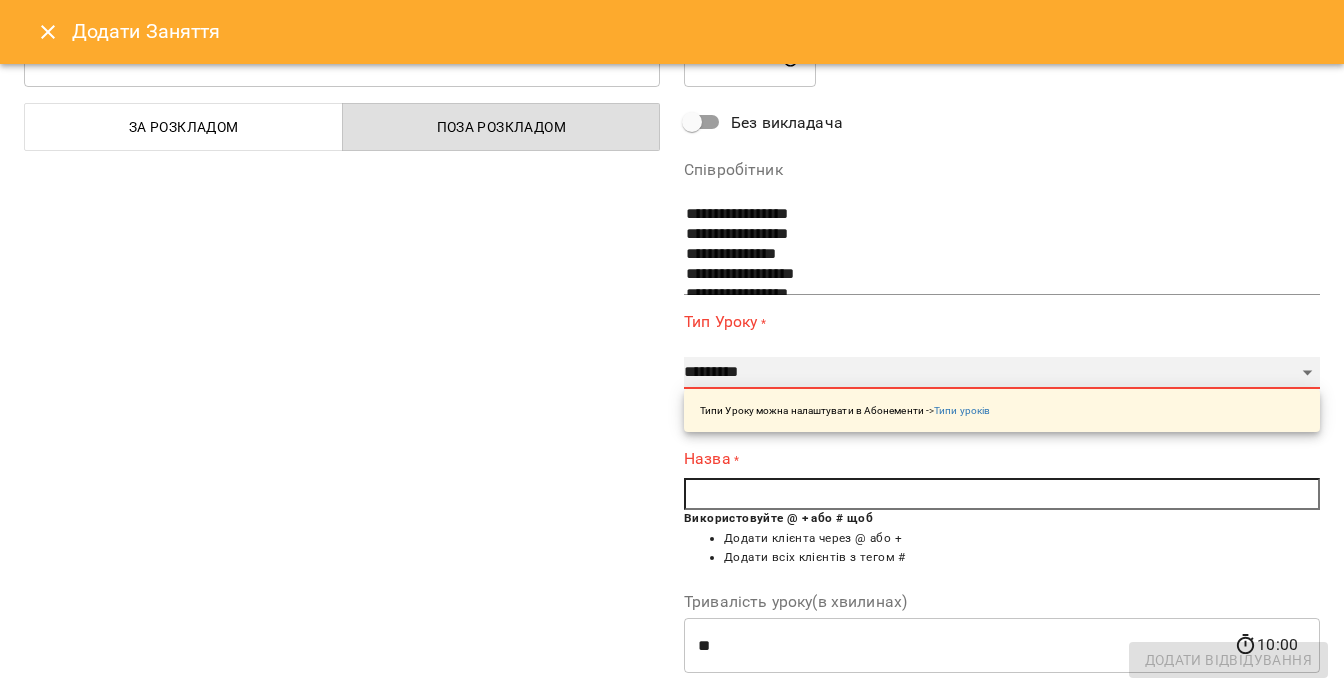 select on "*******" 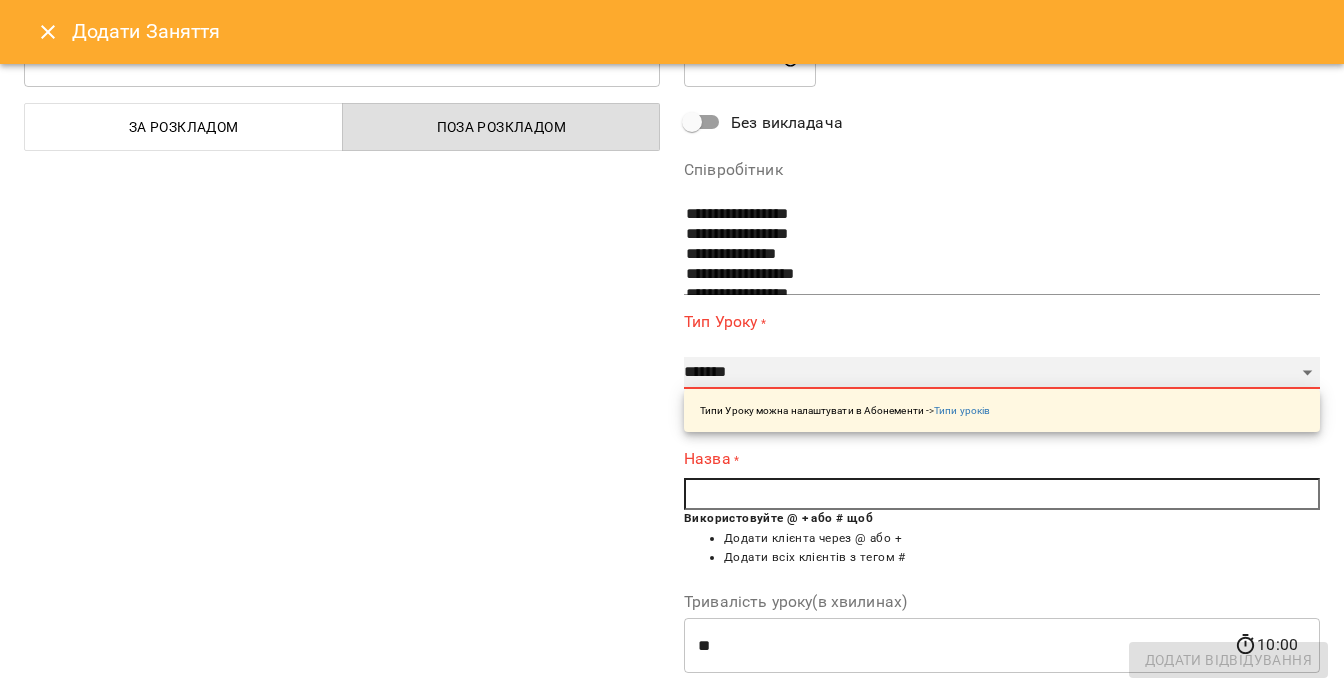 type on "**" 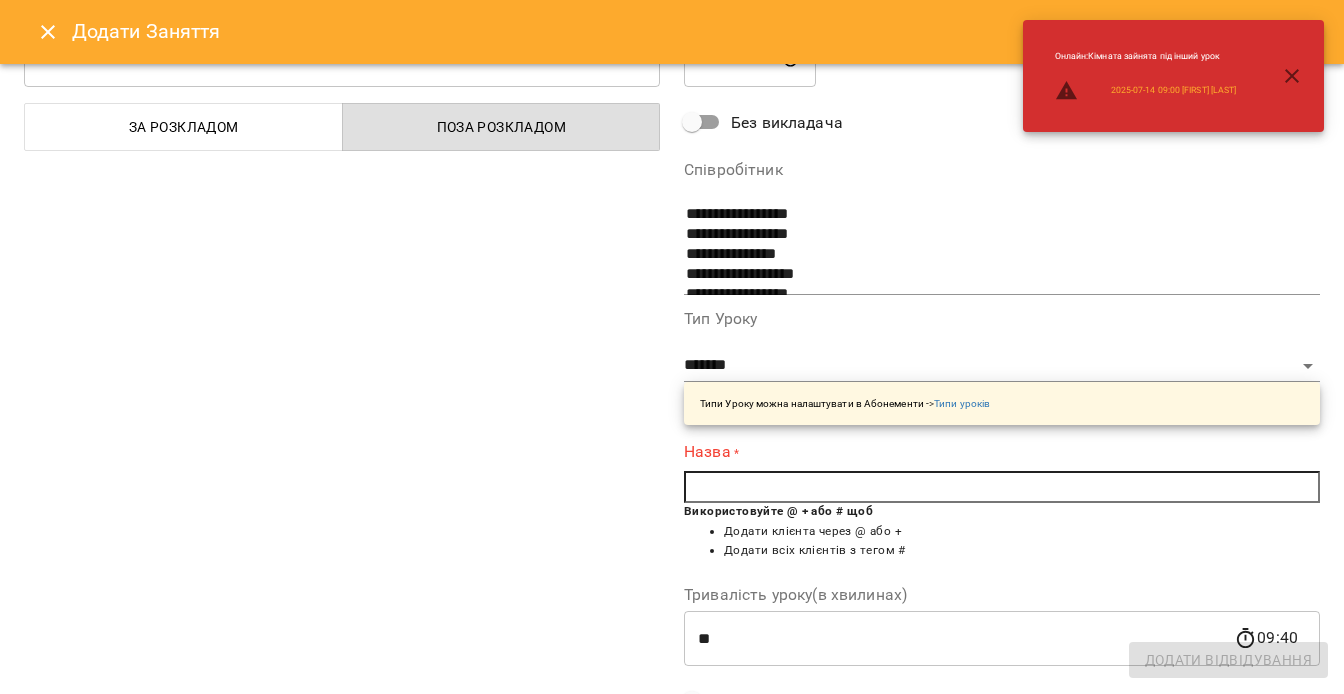 click at bounding box center [1002, 487] 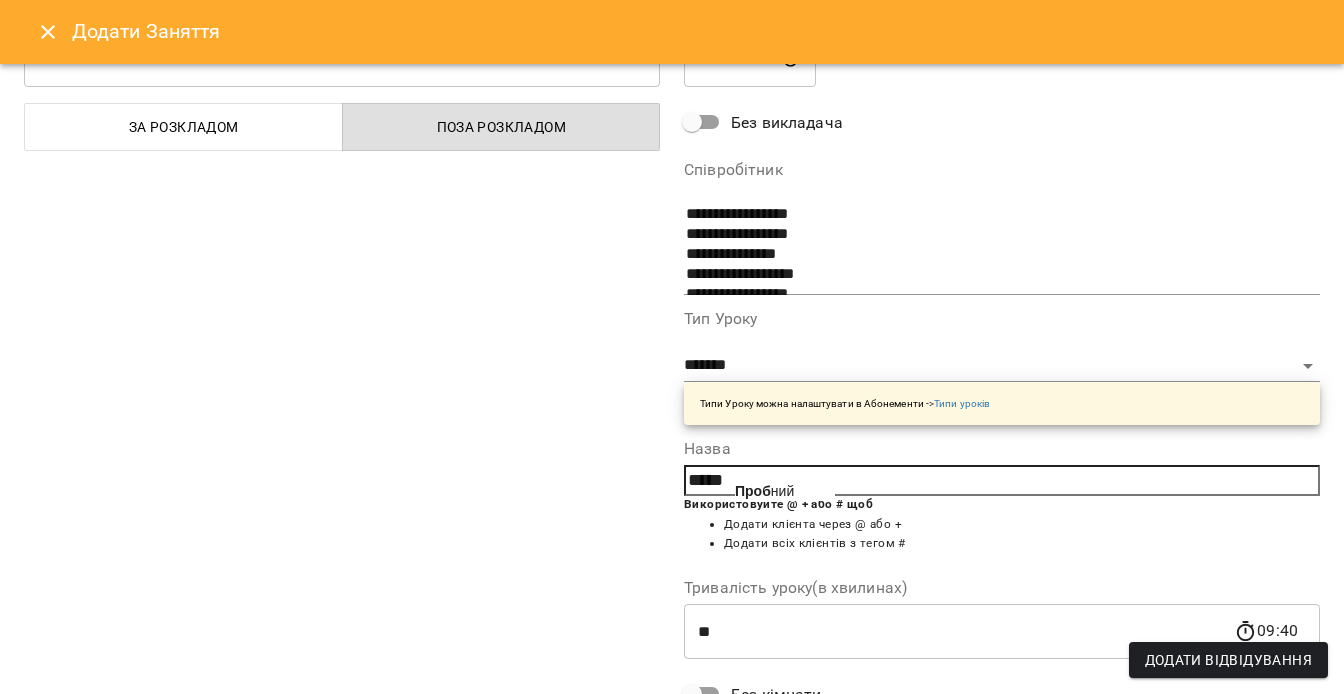 click on "Проб ний" at bounding box center (764, 491) 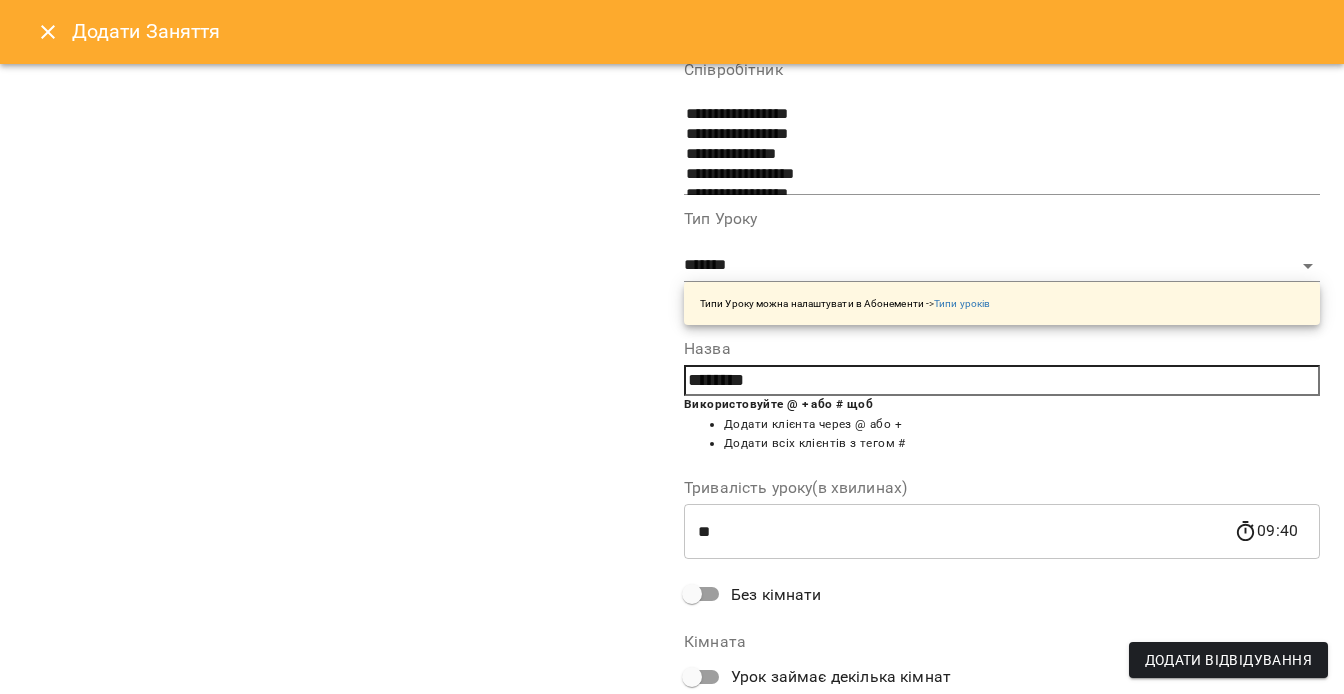scroll, scrollTop: 302, scrollLeft: 0, axis: vertical 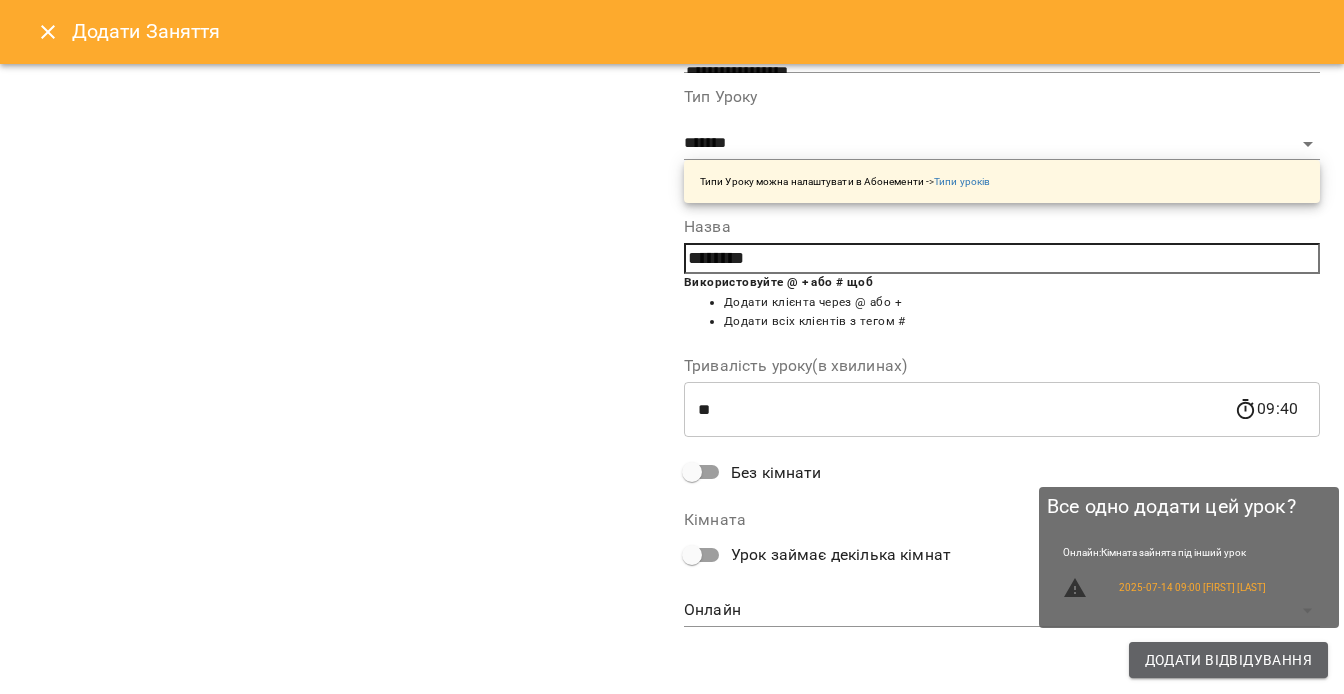 click on "Додати Відвідування" at bounding box center (1228, 660) 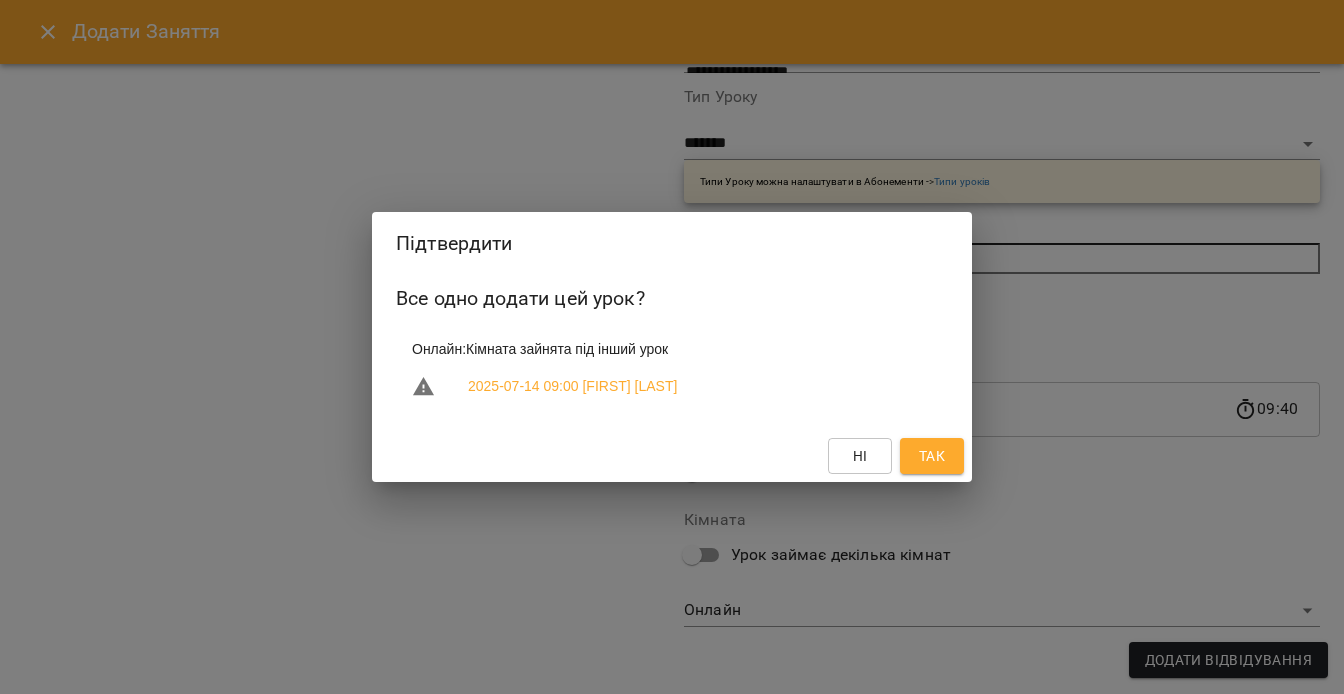 click on "Так" at bounding box center (932, 456) 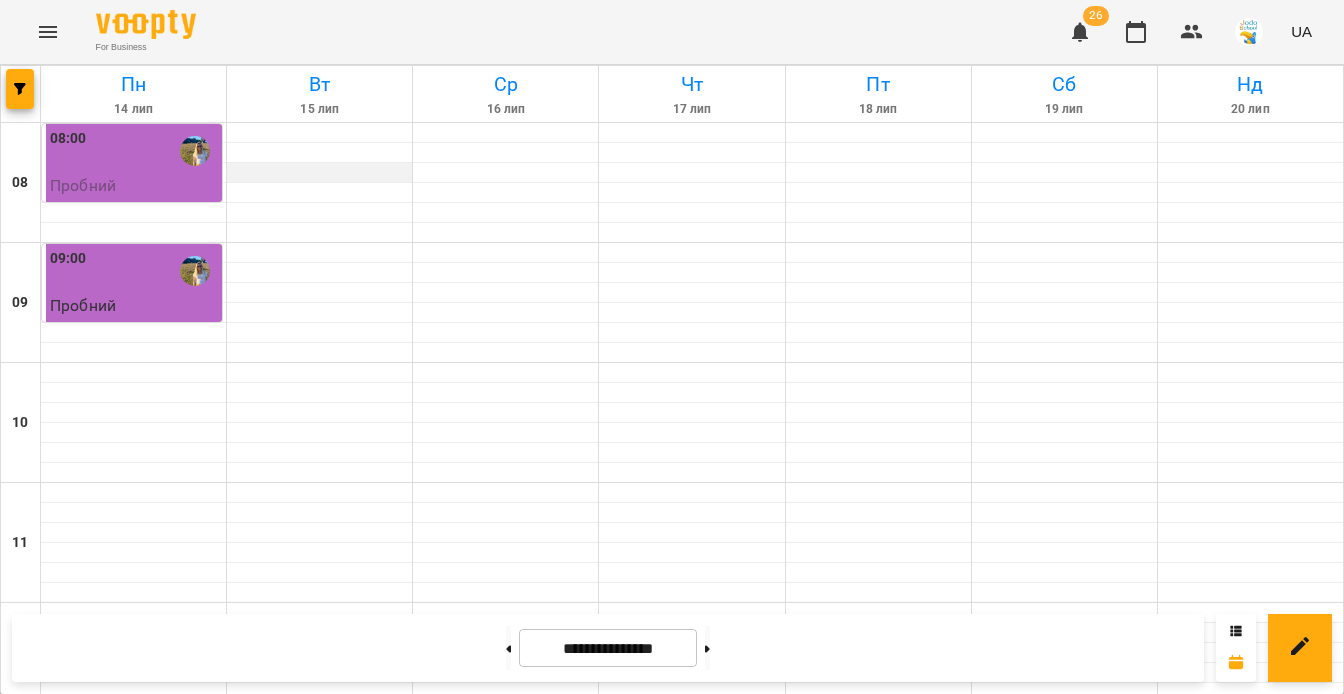scroll, scrollTop: 168, scrollLeft: 0, axis: vertical 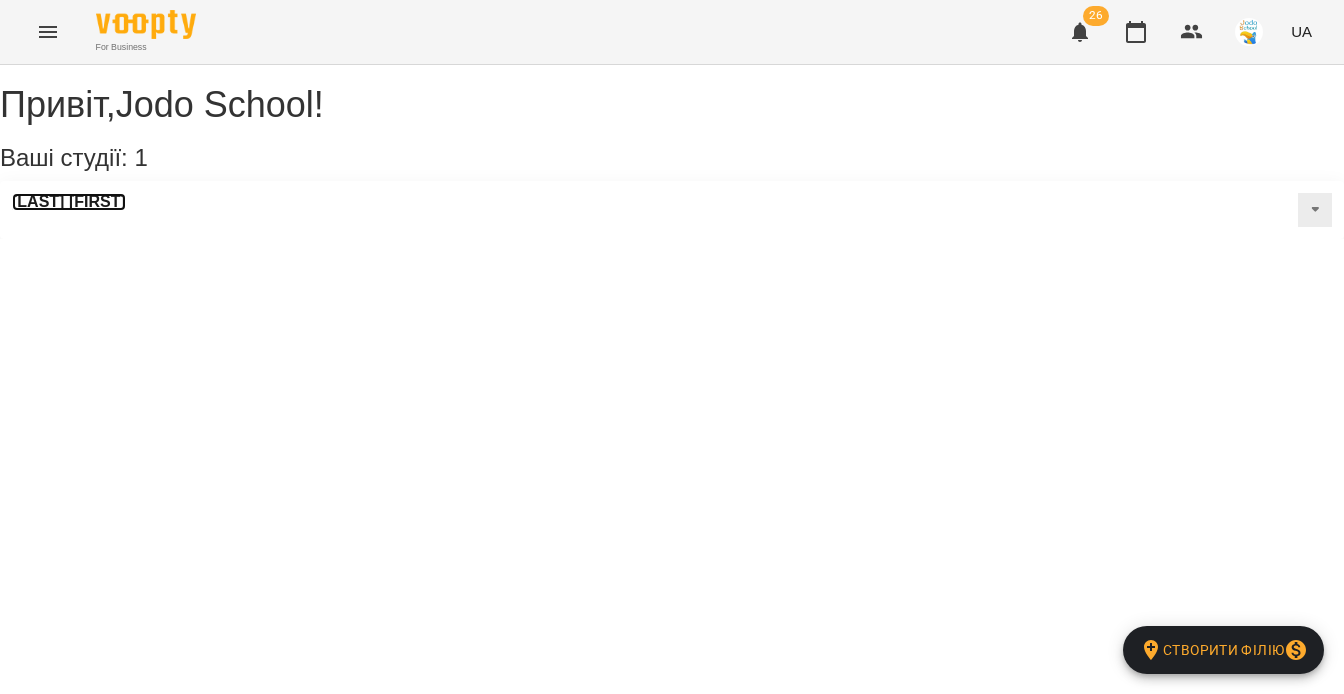 click on "[LAST] [FIRST]" at bounding box center [69, 202] 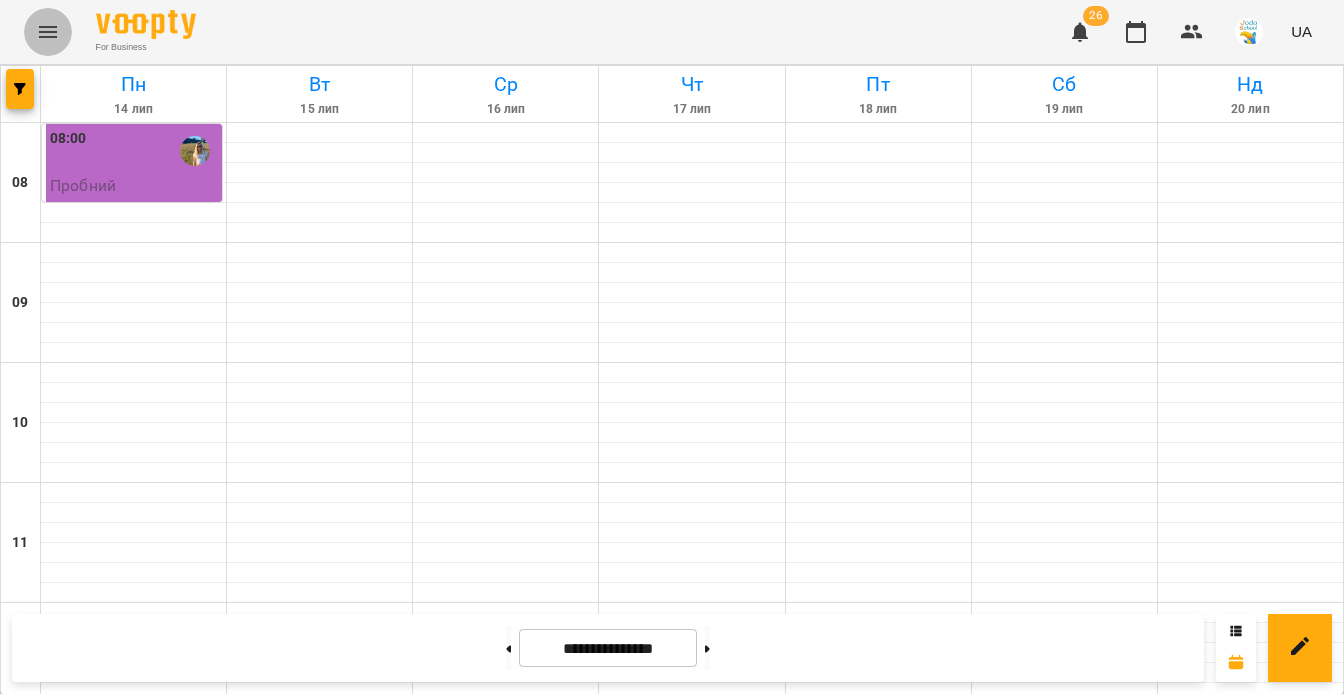 click 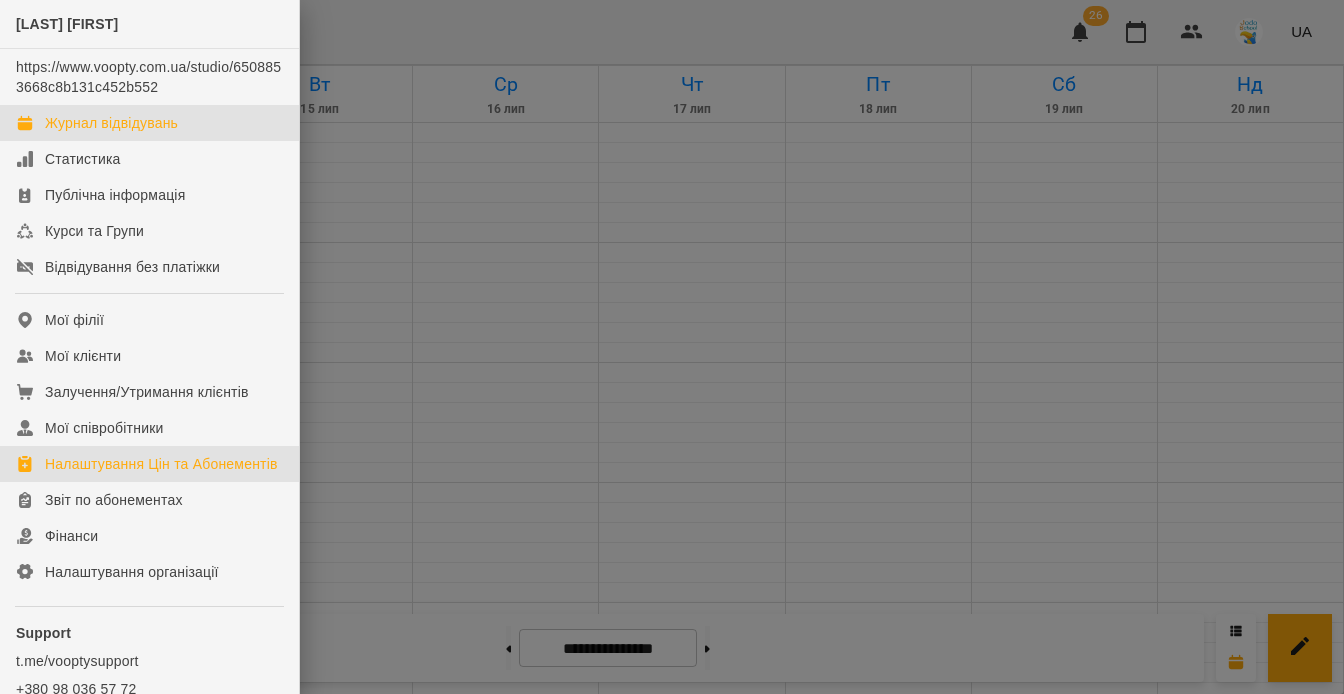 click on "Налаштування Цін та Абонементів" at bounding box center (161, 464) 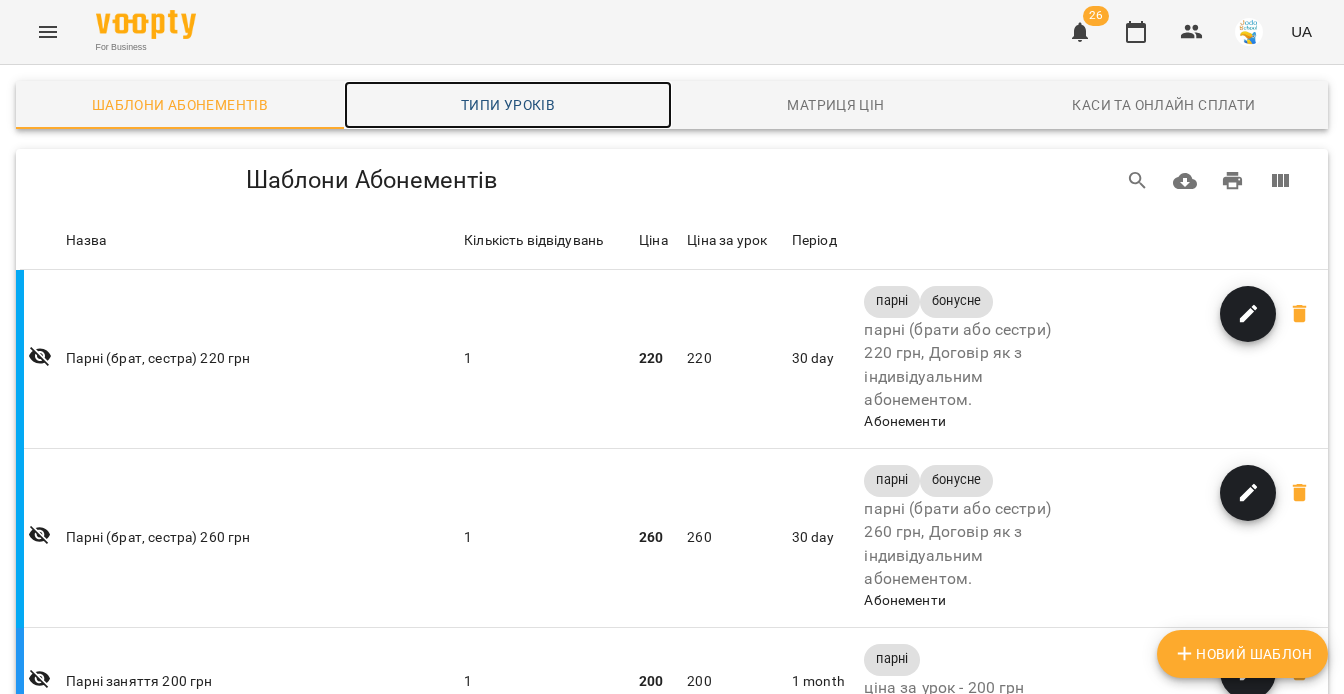 click on "Типи уроків" at bounding box center (508, 105) 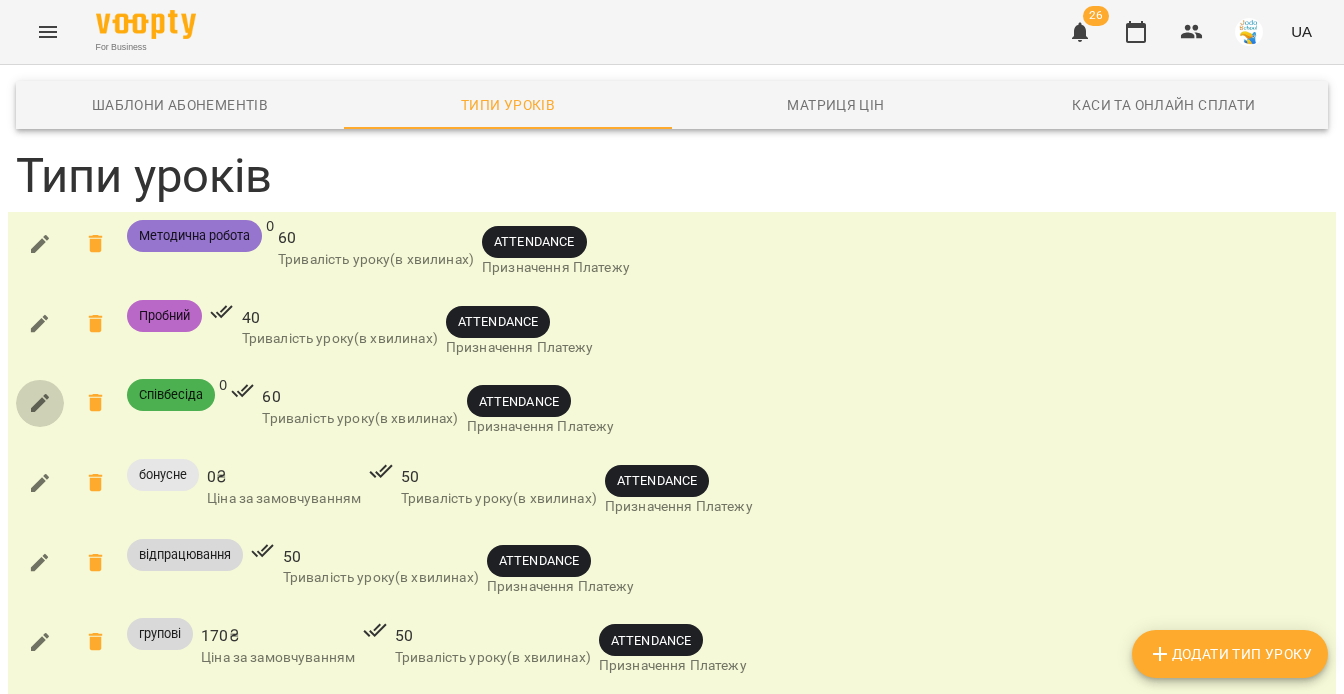 click 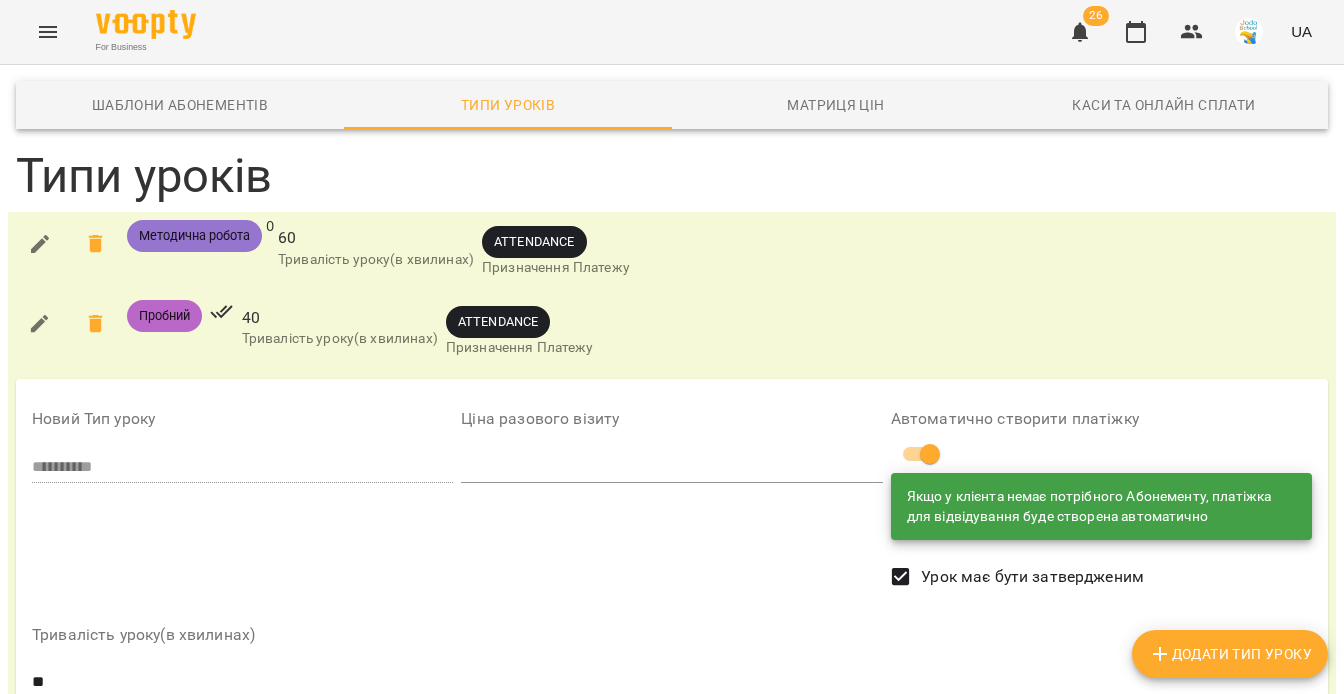 scroll, scrollTop: 0, scrollLeft: 0, axis: both 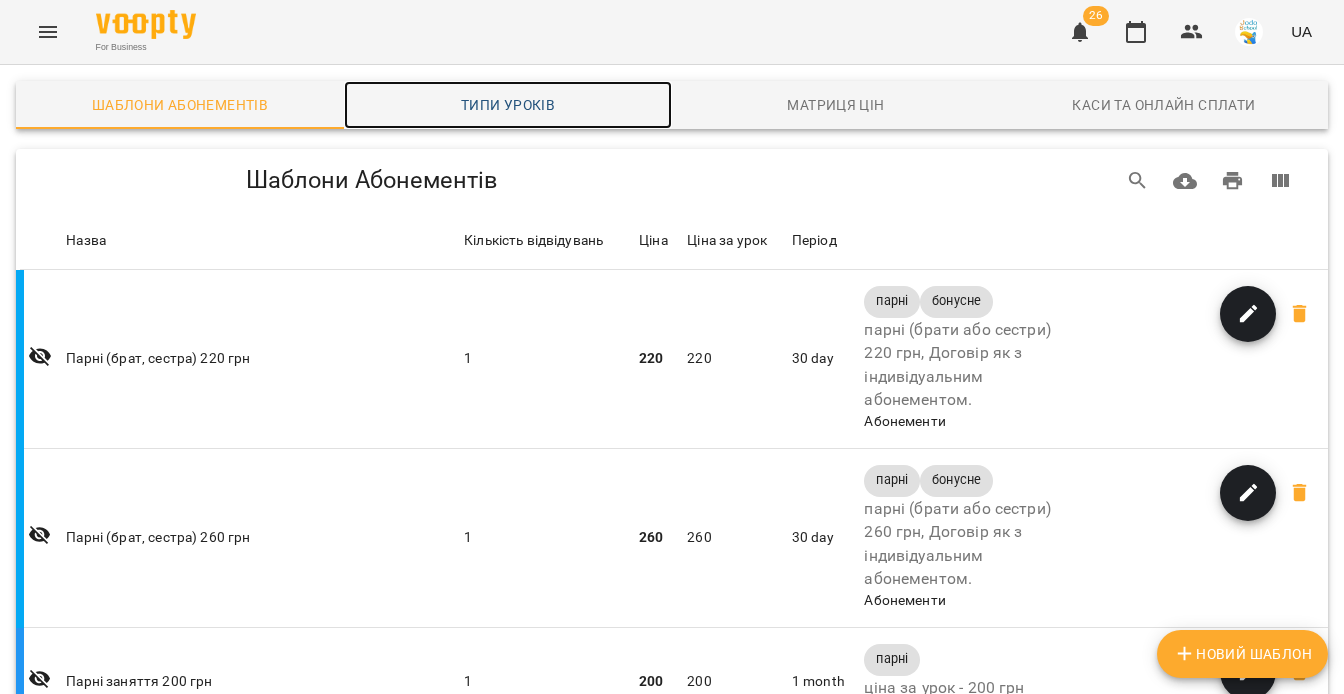click on "Типи уроків" at bounding box center [508, 105] 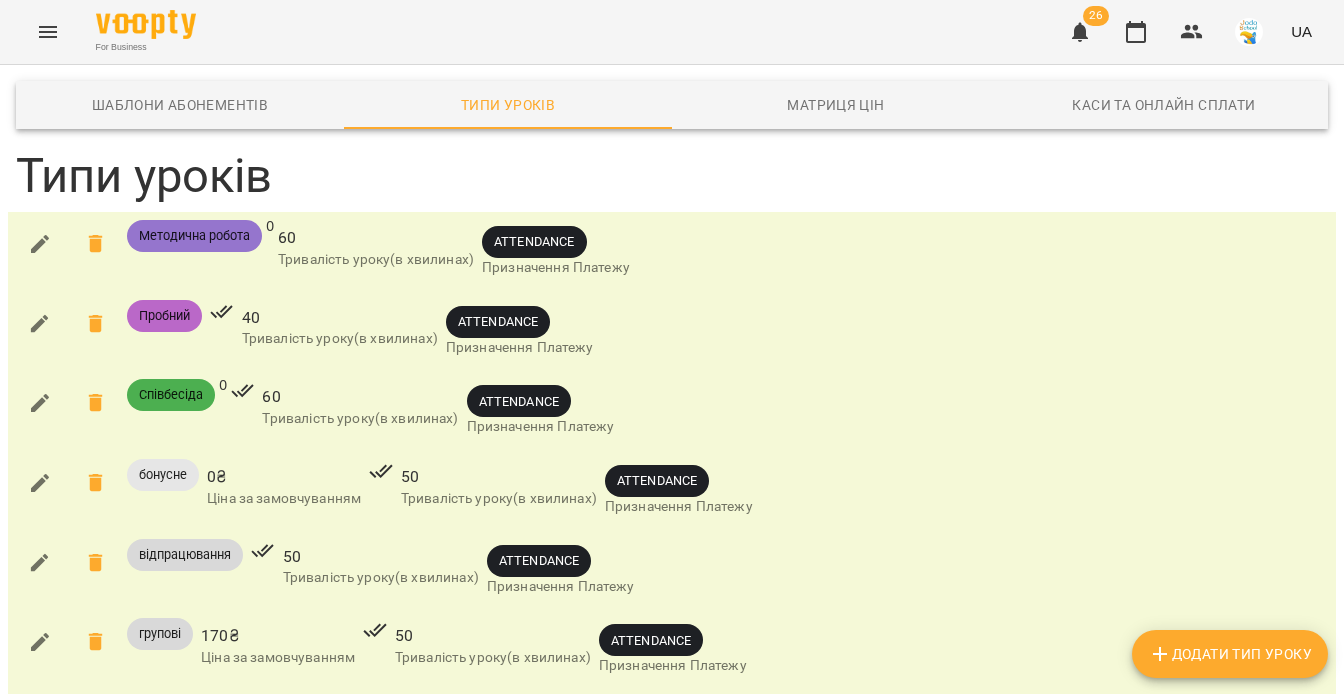 click 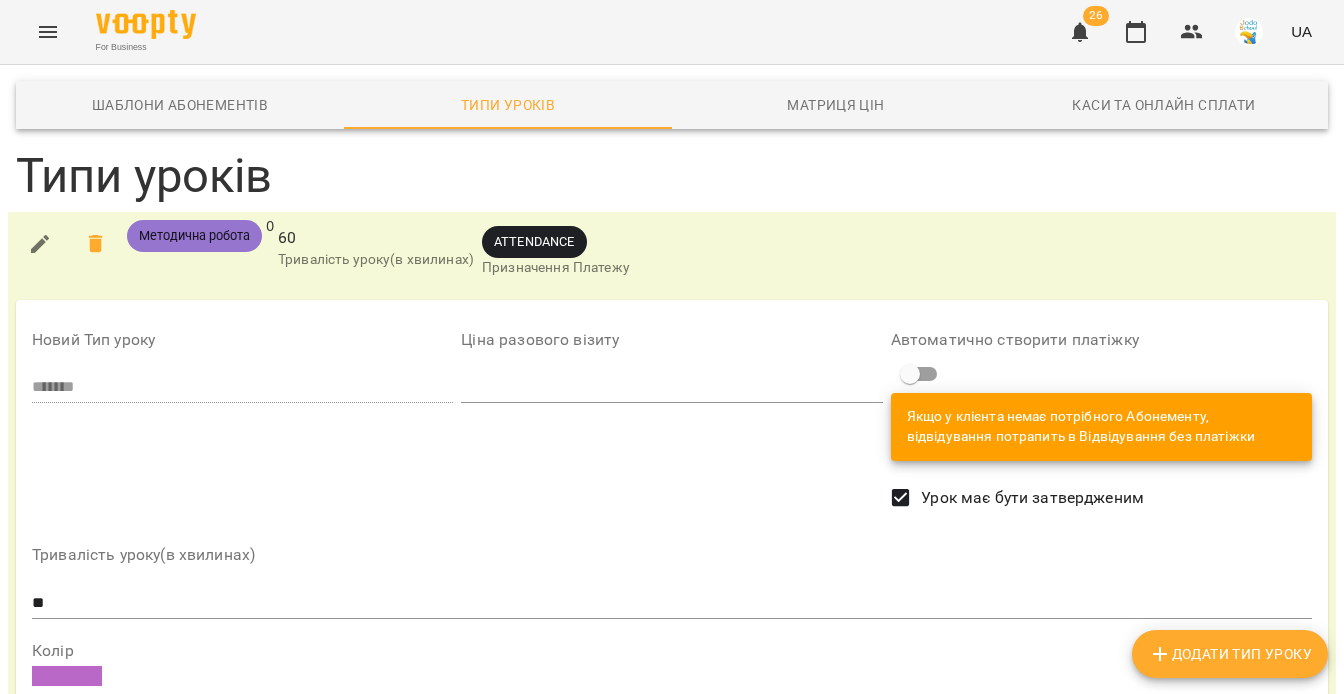 scroll, scrollTop: 111, scrollLeft: 0, axis: vertical 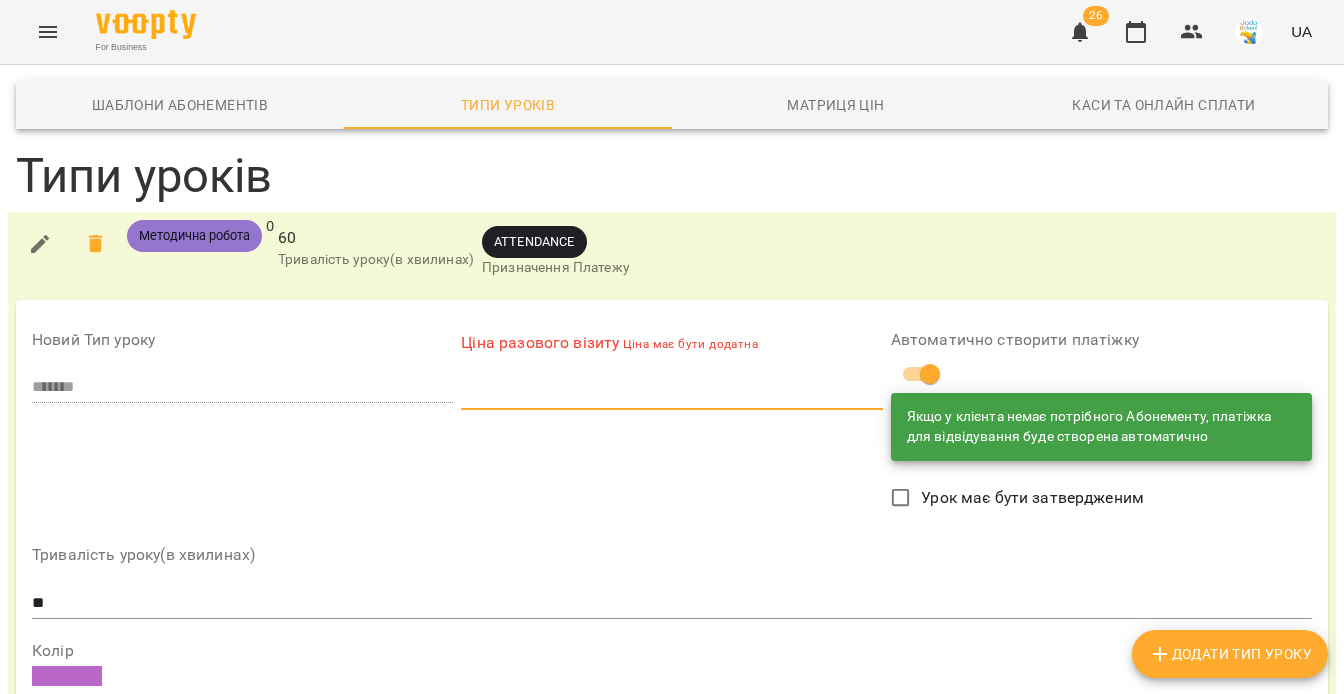 click at bounding box center (671, 394) 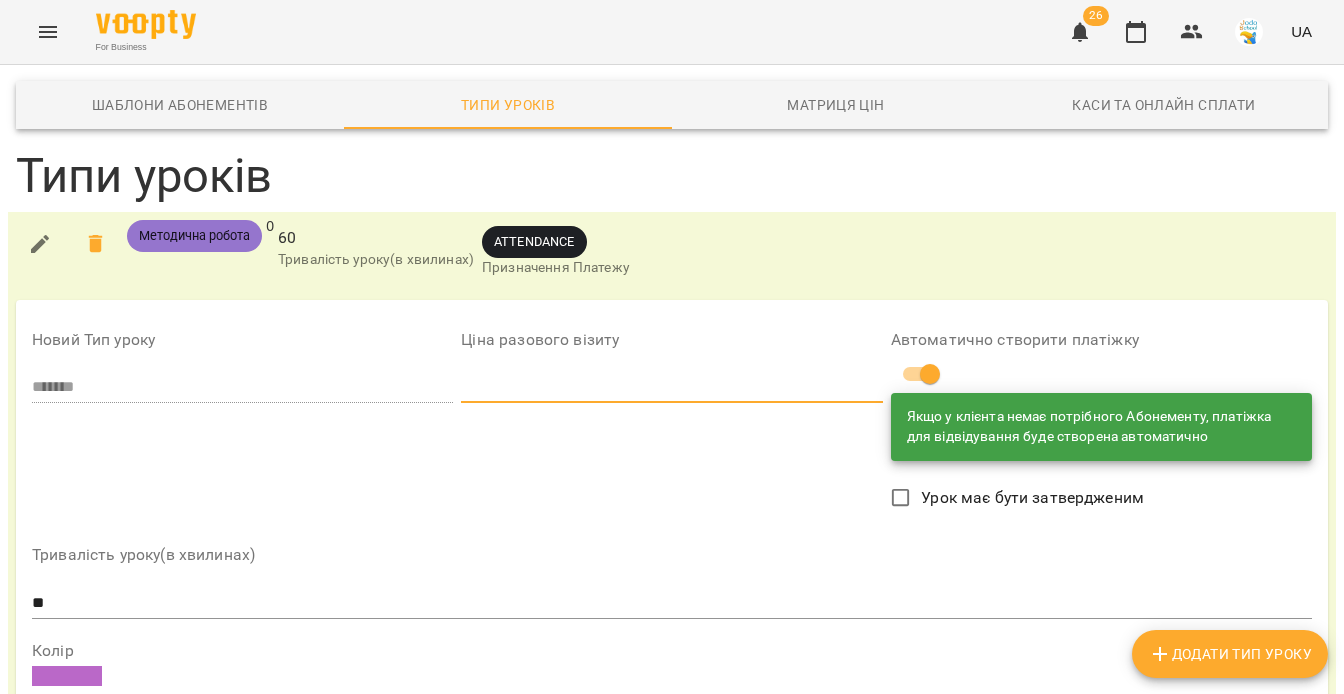 scroll, scrollTop: 185, scrollLeft: 0, axis: vertical 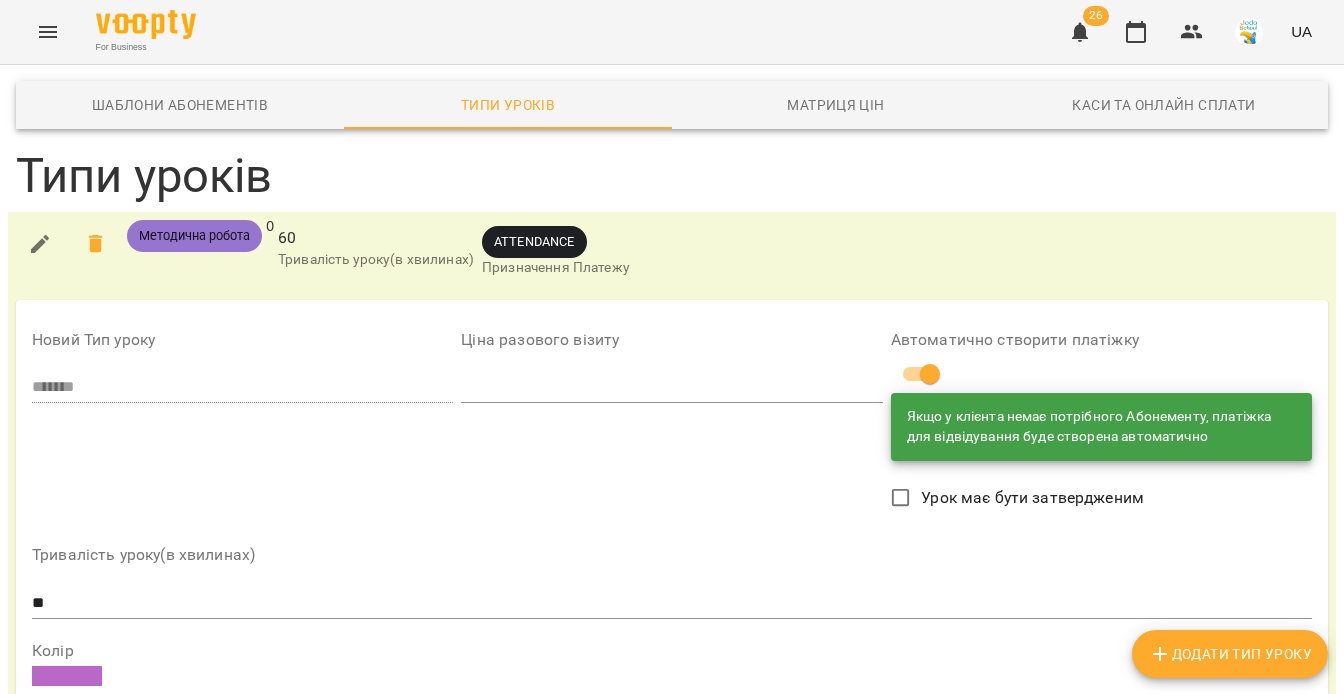 click on "Зберегти" at bounding box center (207, 728) 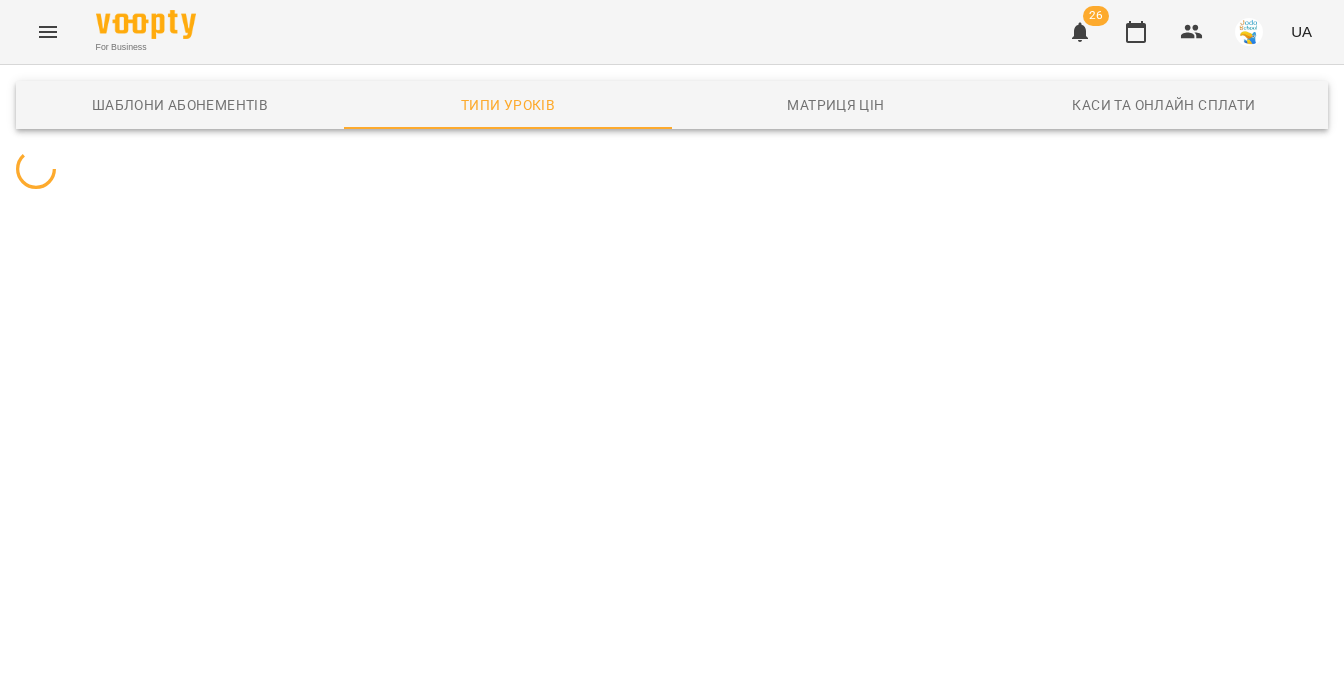 scroll, scrollTop: 0, scrollLeft: 0, axis: both 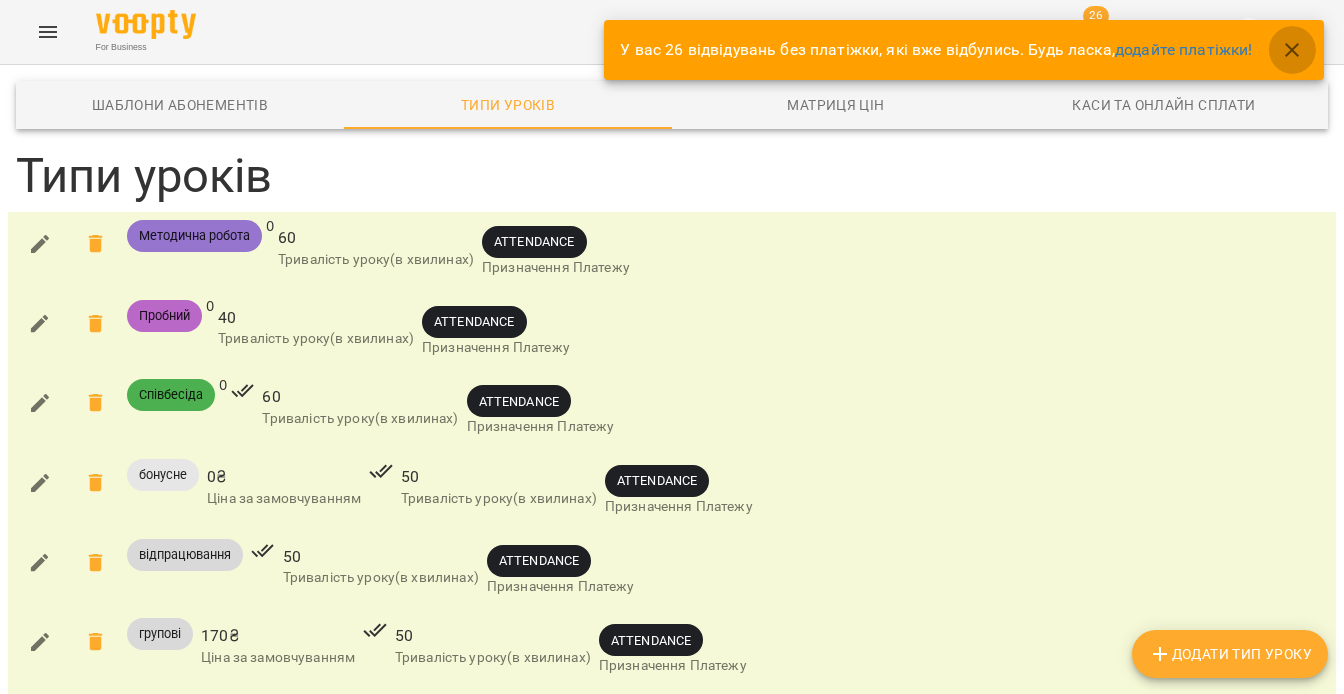 click 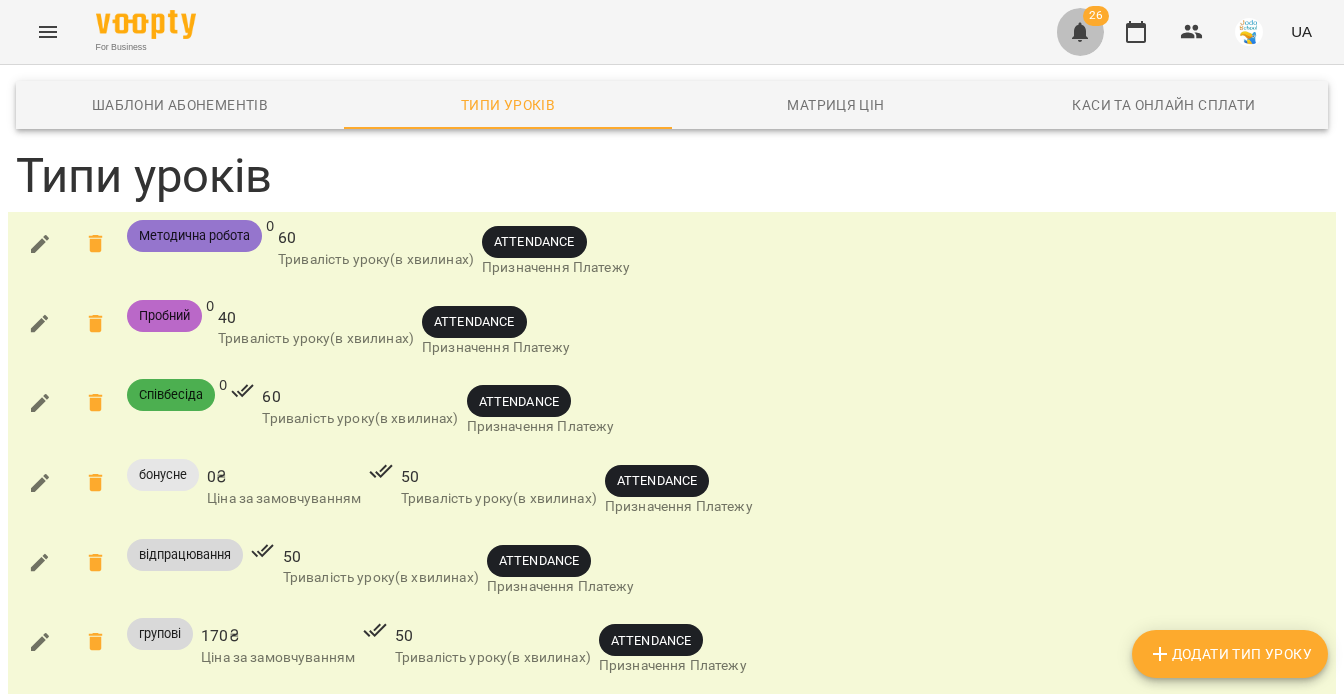 click 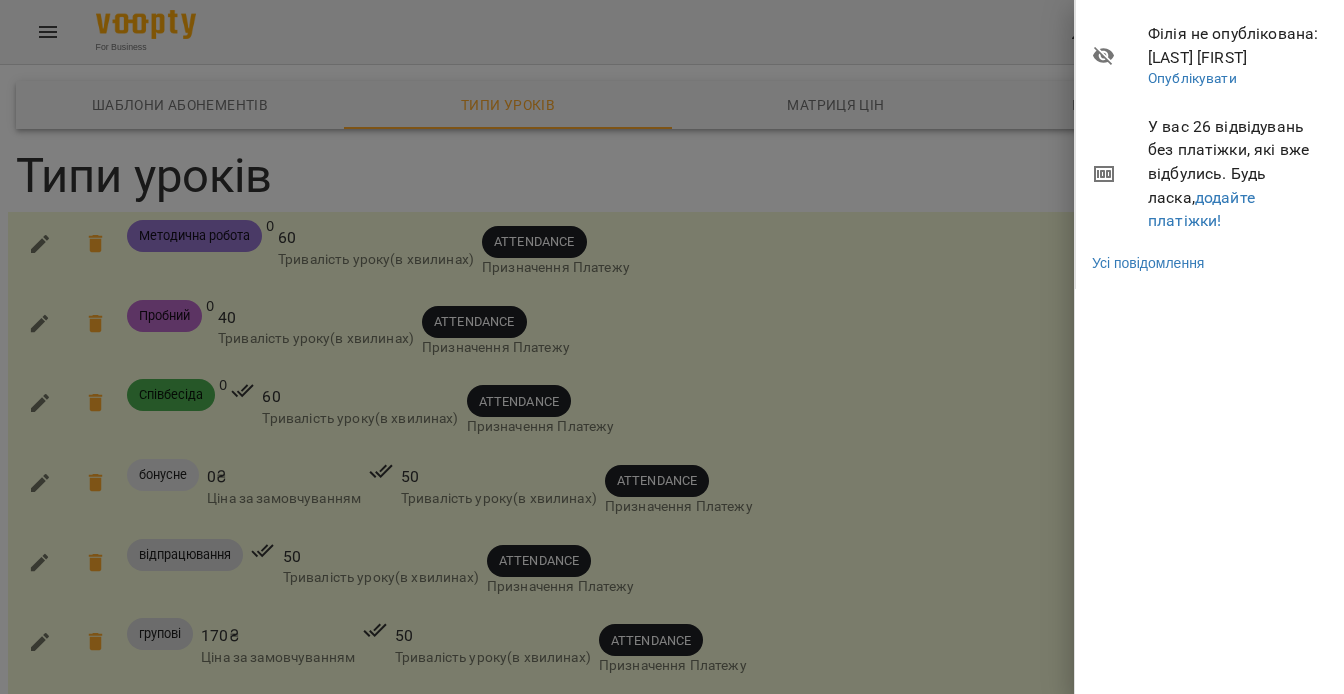 click at bounding box center (672, 347) 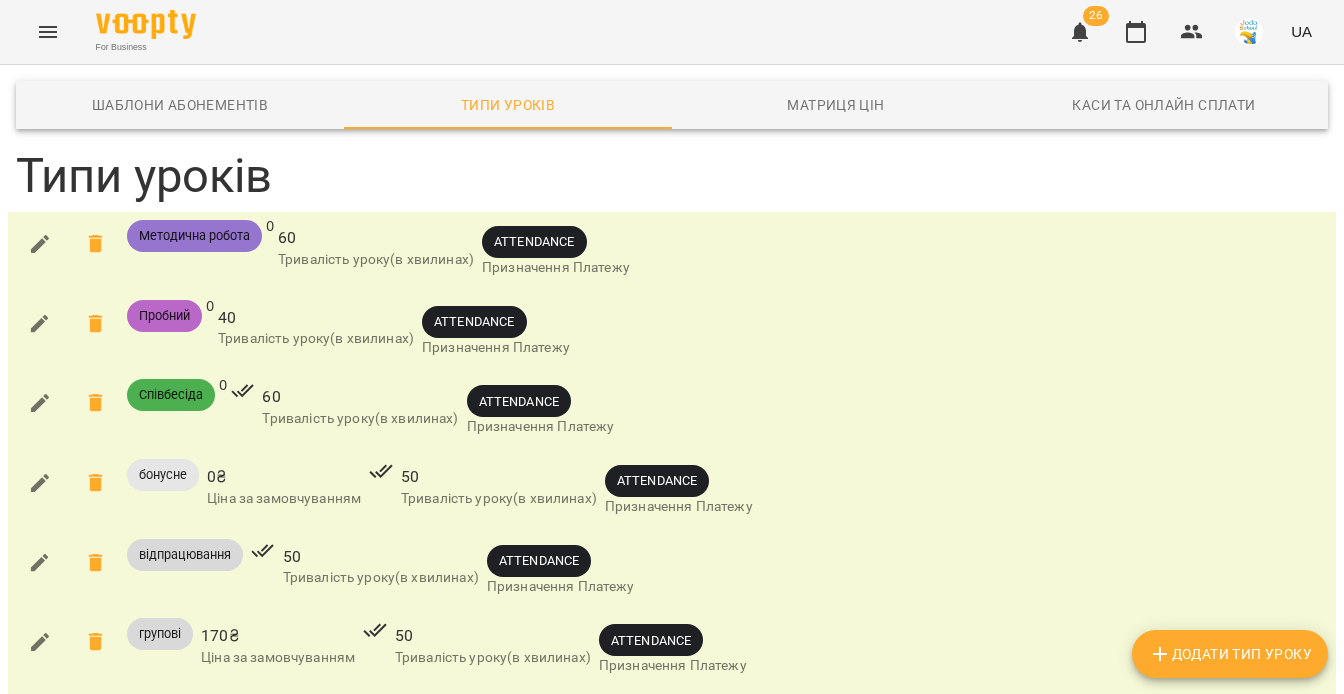 click 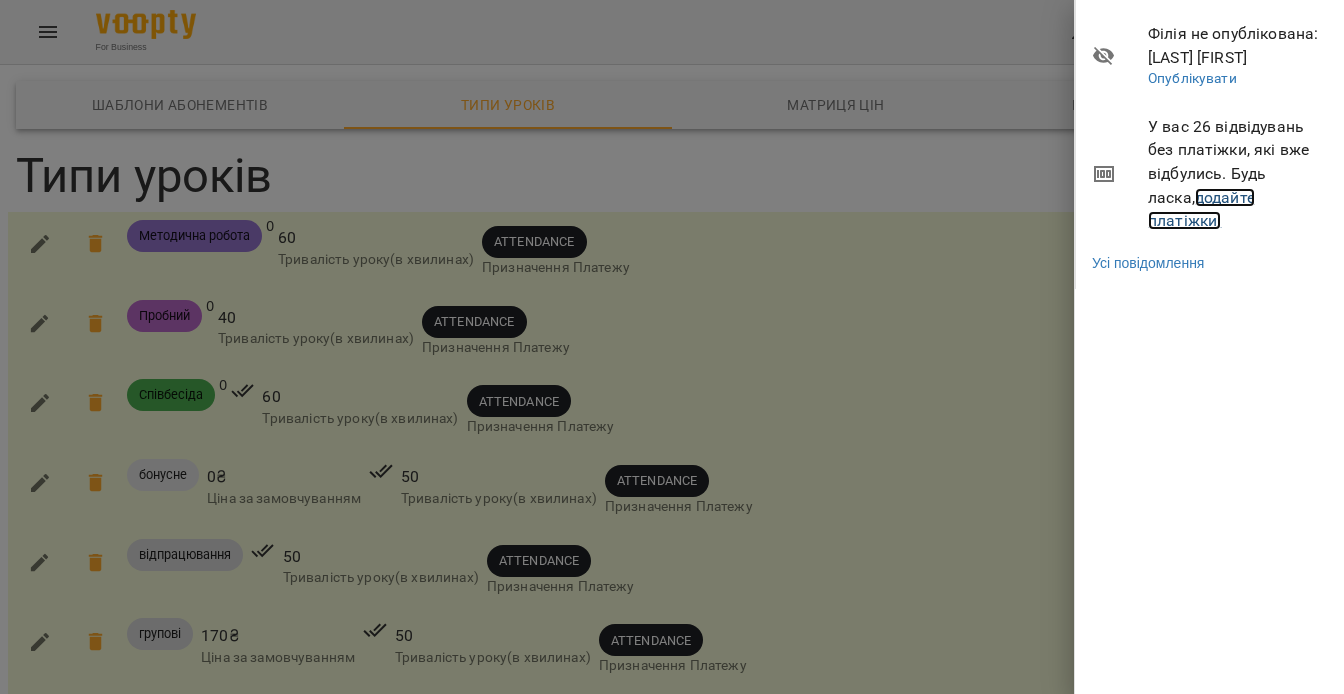 click on "додайте платіжки!" at bounding box center [1201, 209] 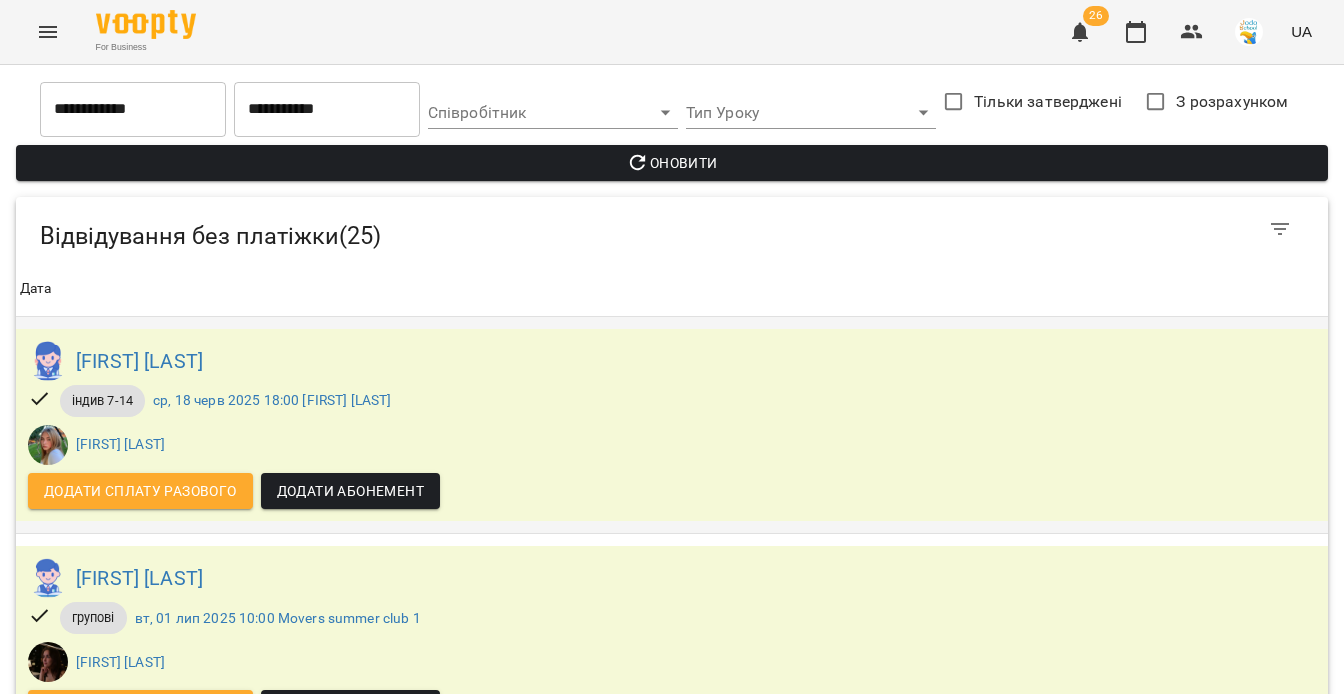 scroll, scrollTop: 0, scrollLeft: 0, axis: both 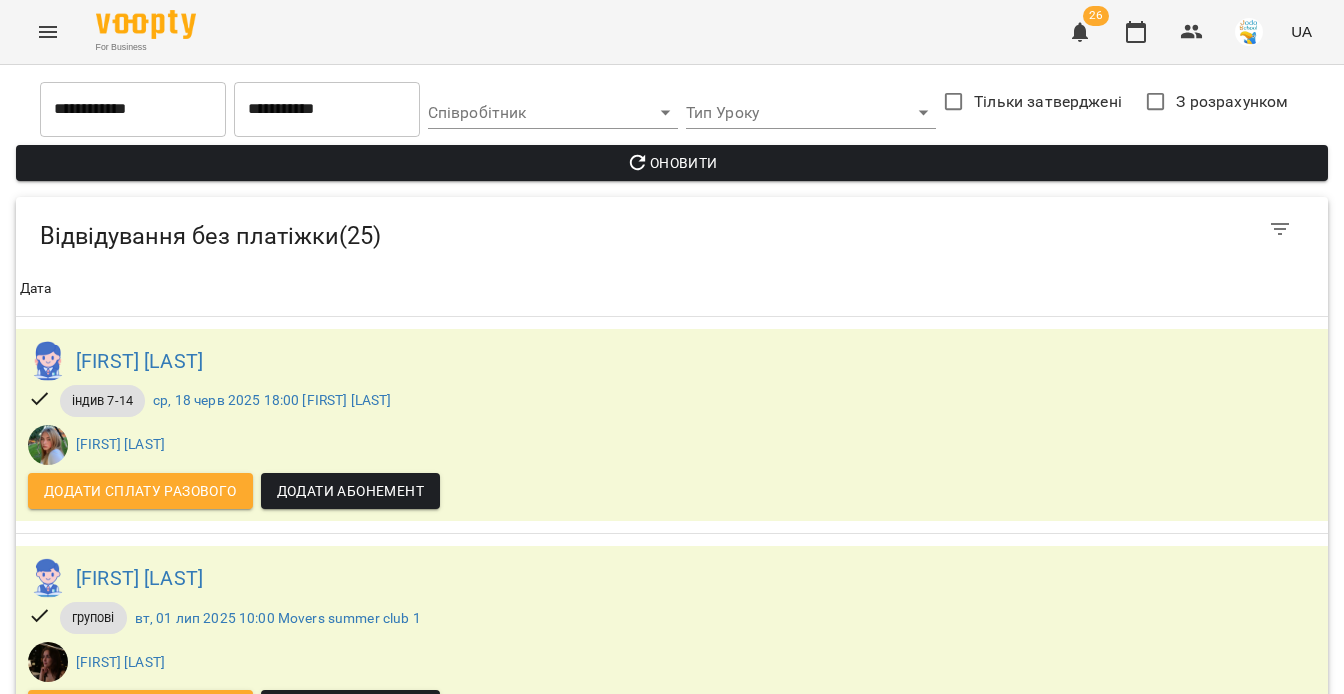 click at bounding box center (48, 32) 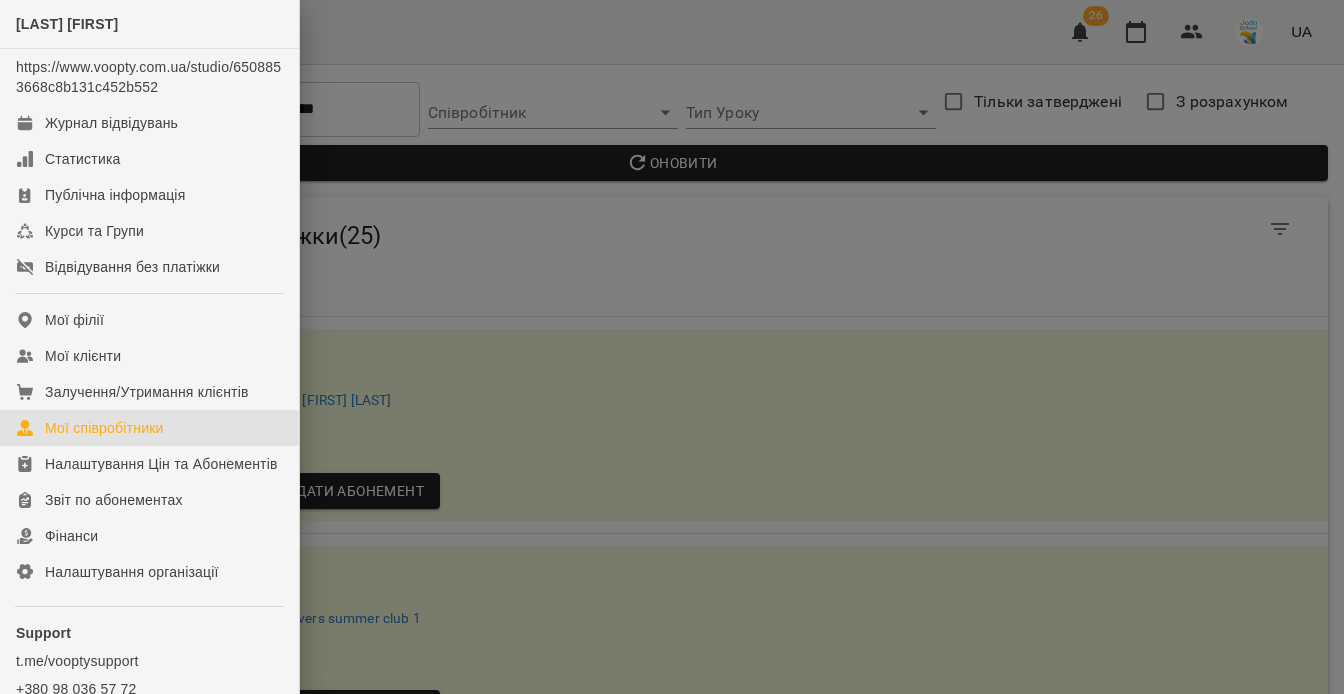 click on "Мої співробітники" at bounding box center [104, 428] 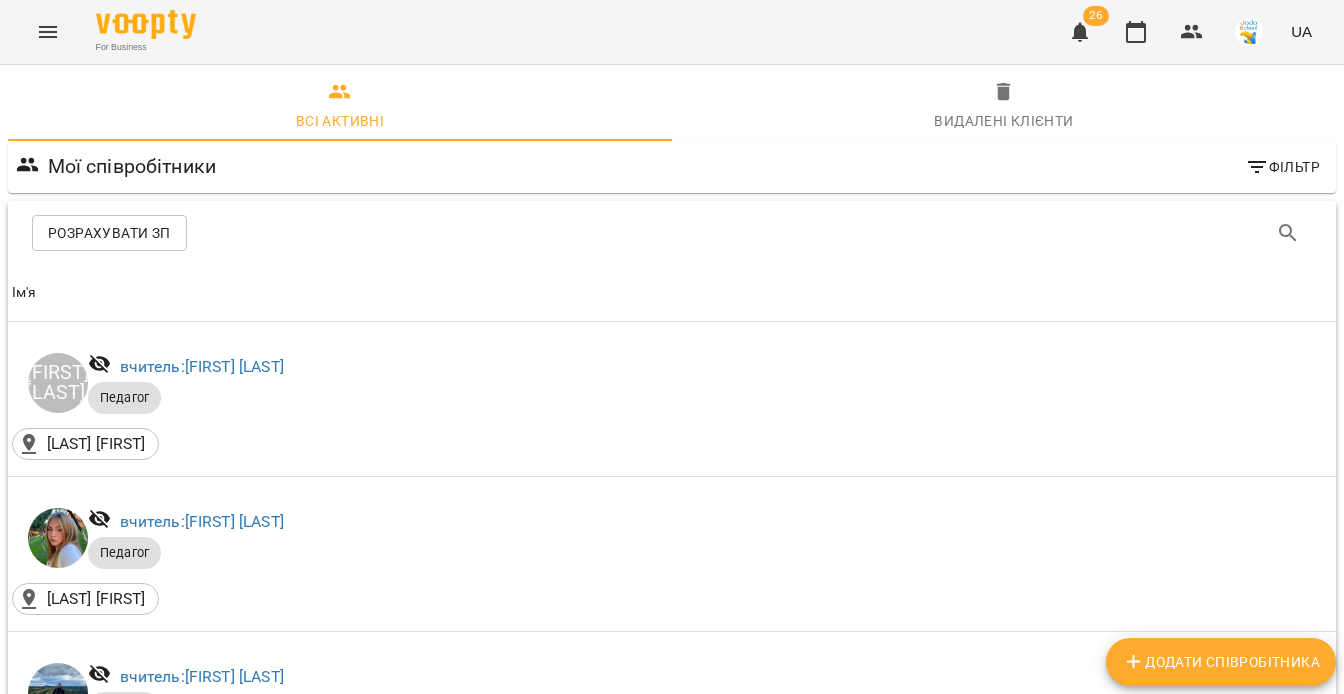 scroll, scrollTop: 788, scrollLeft: 0, axis: vertical 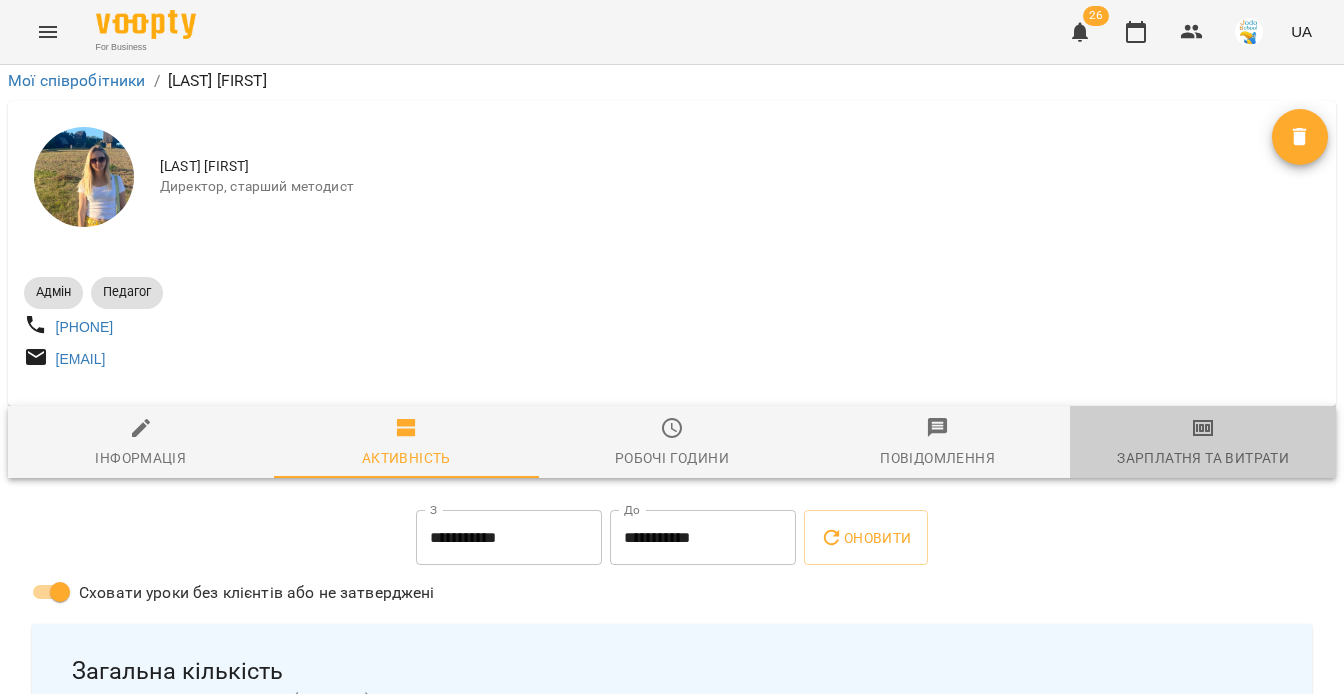 click 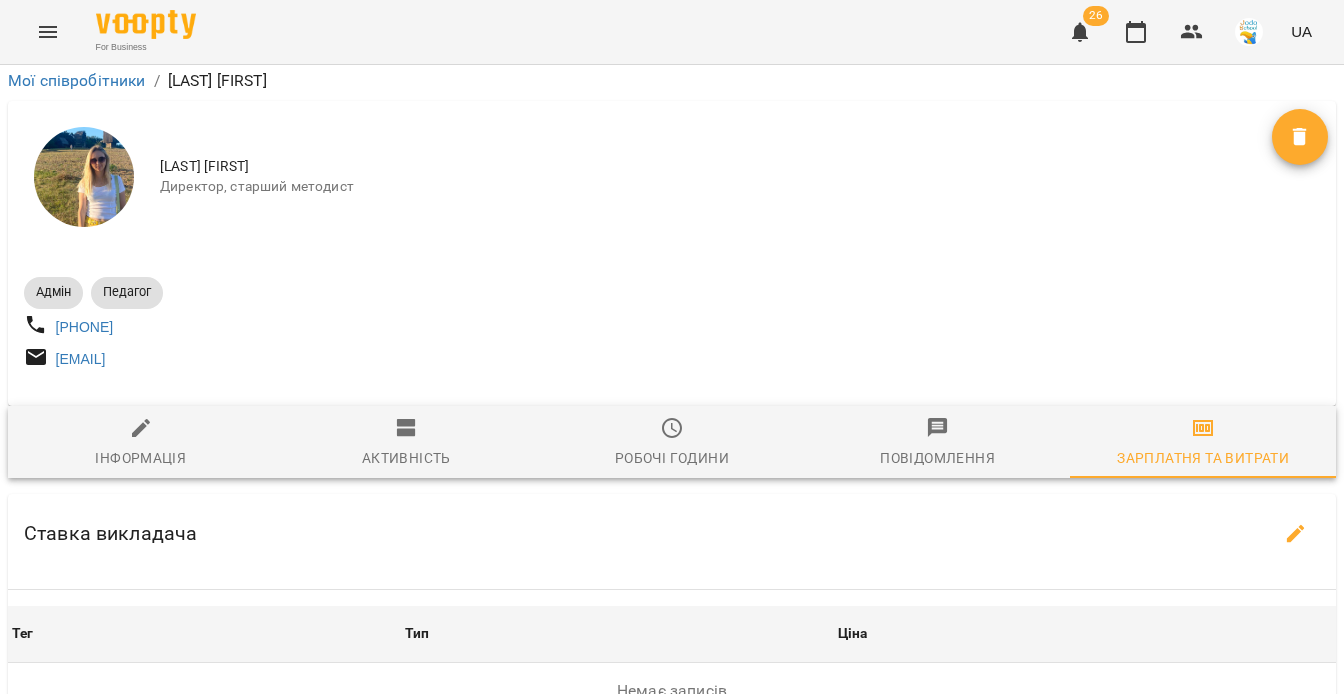 click on "**********" at bounding box center (509, 779) 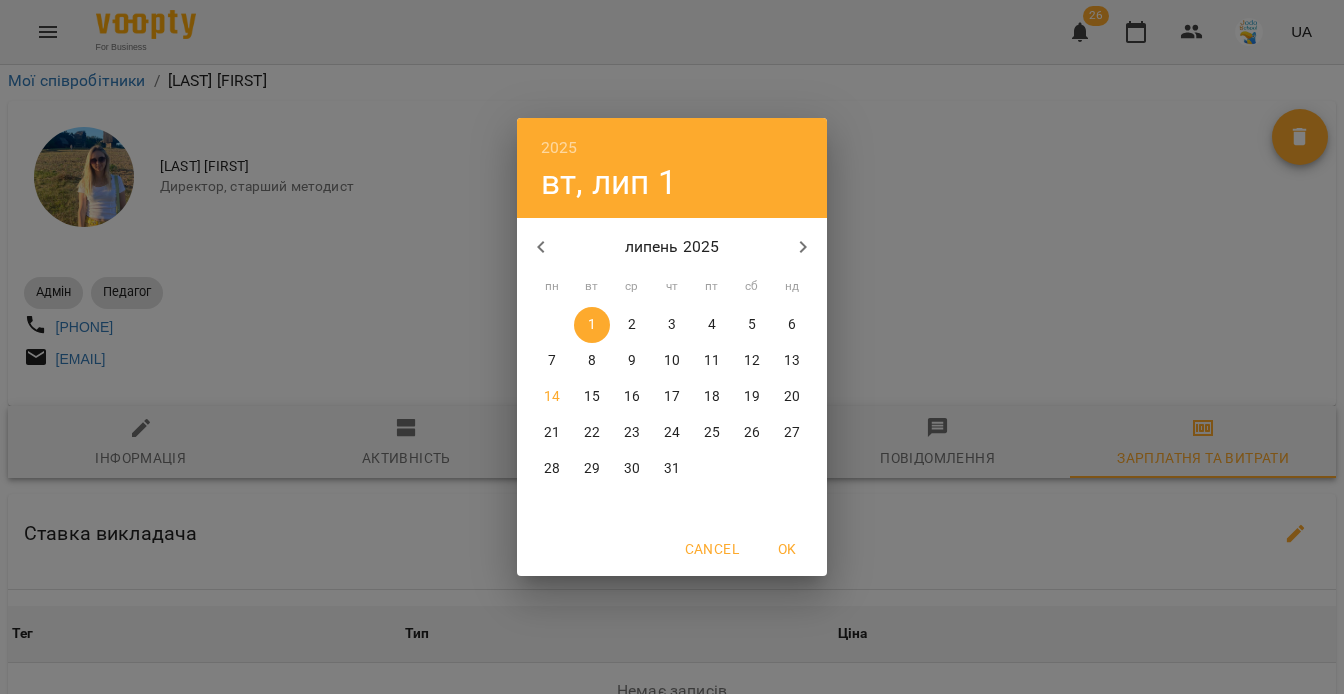 click on "14" at bounding box center (552, 397) 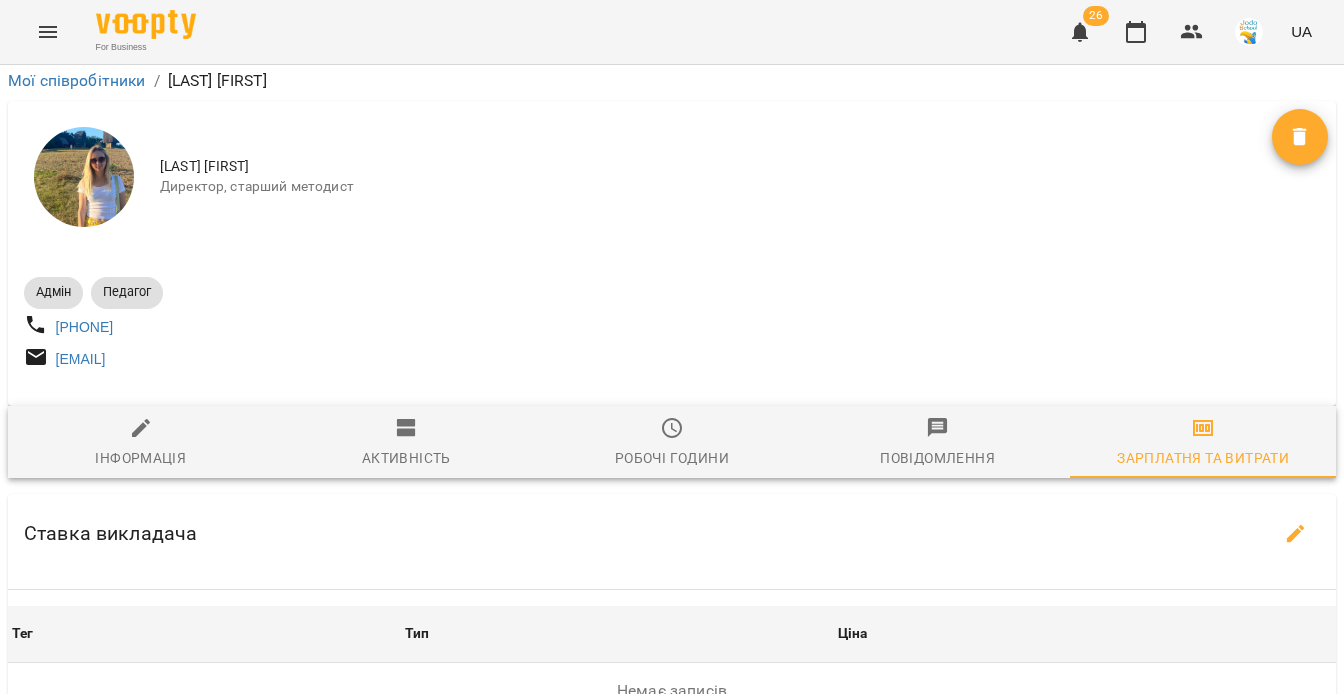 click on "**********" at bounding box center [703, 779] 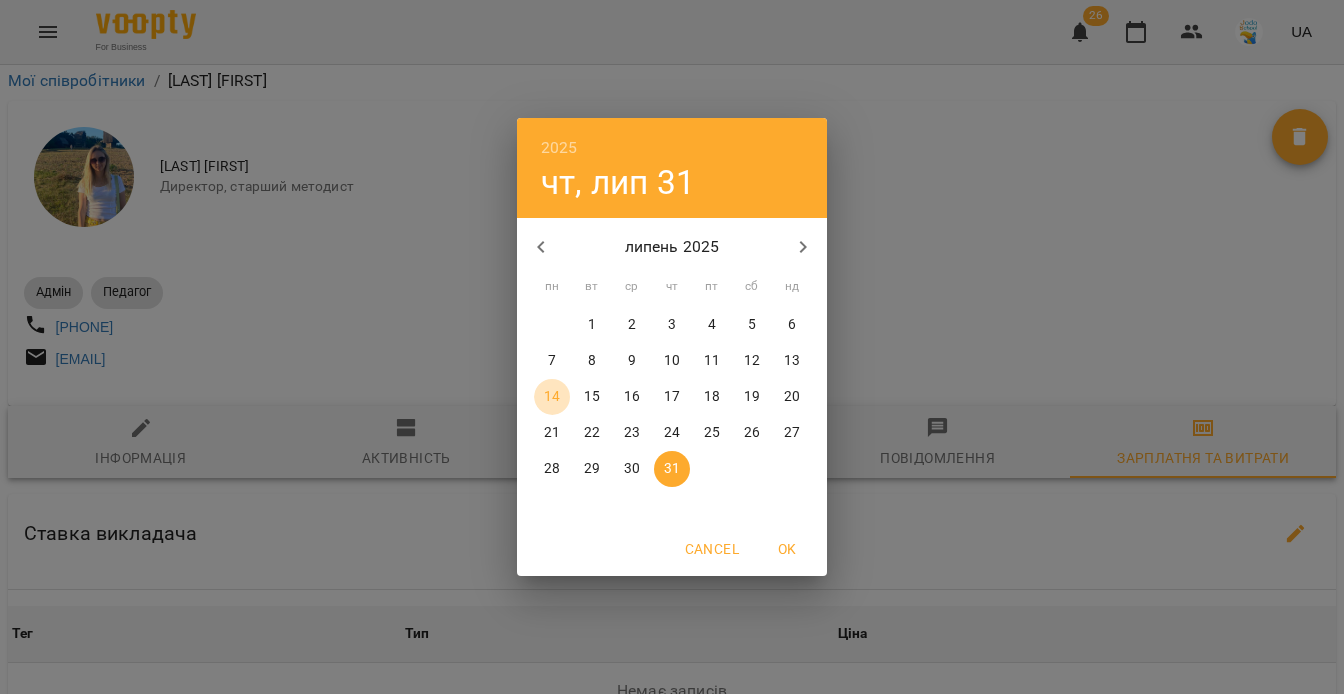 click on "14" at bounding box center (552, 397) 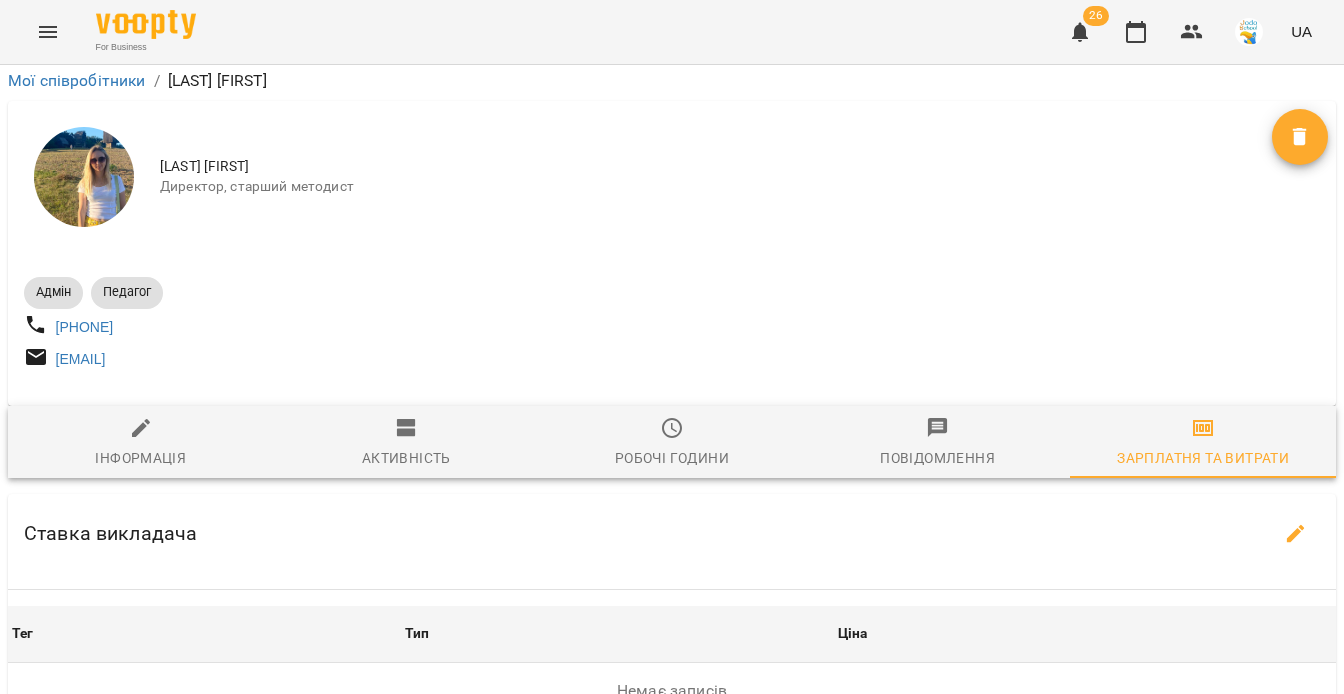 click on "Оновити" at bounding box center (865, 779) 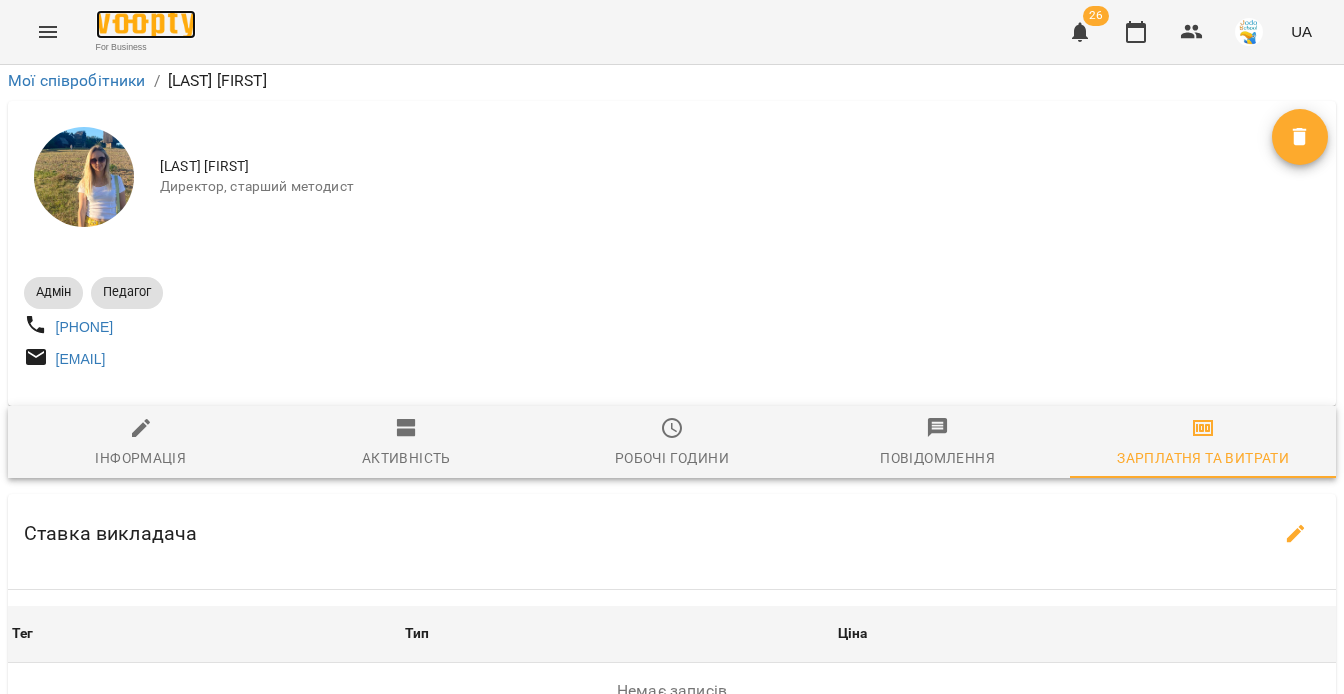 click at bounding box center (146, 24) 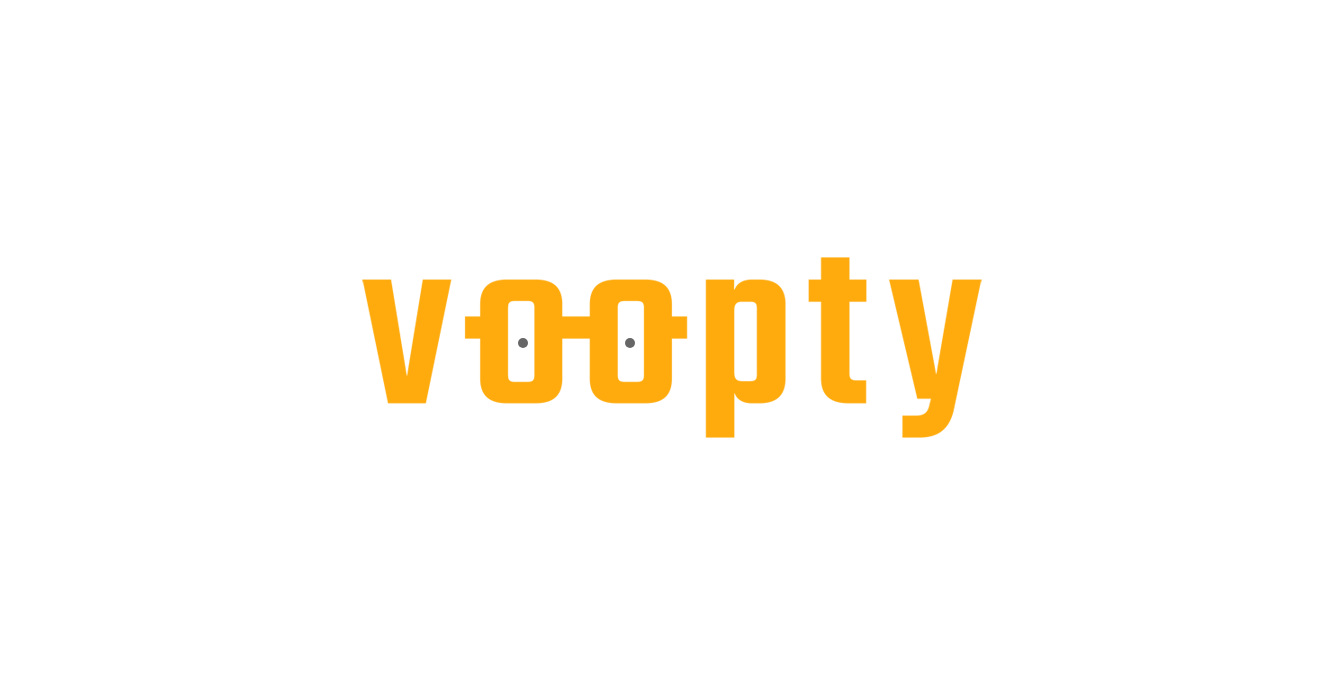 scroll, scrollTop: 0, scrollLeft: 0, axis: both 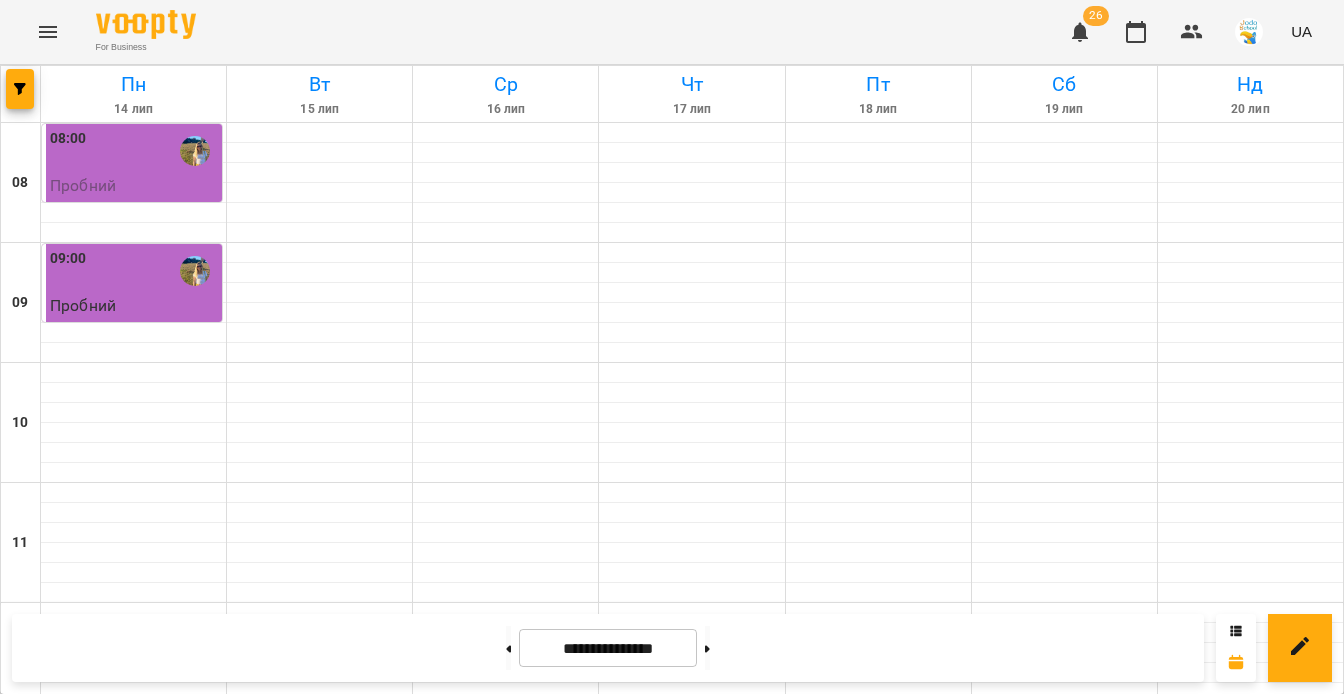 click on "09:00" at bounding box center [134, 271] 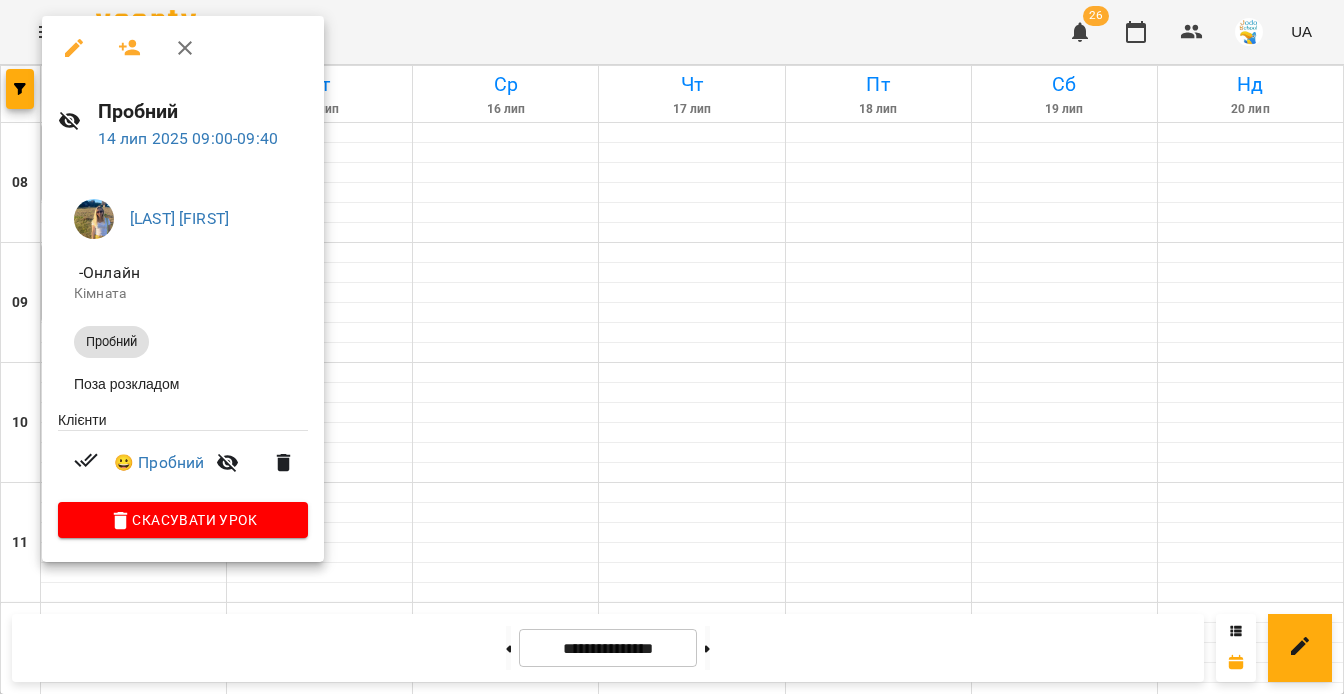 click 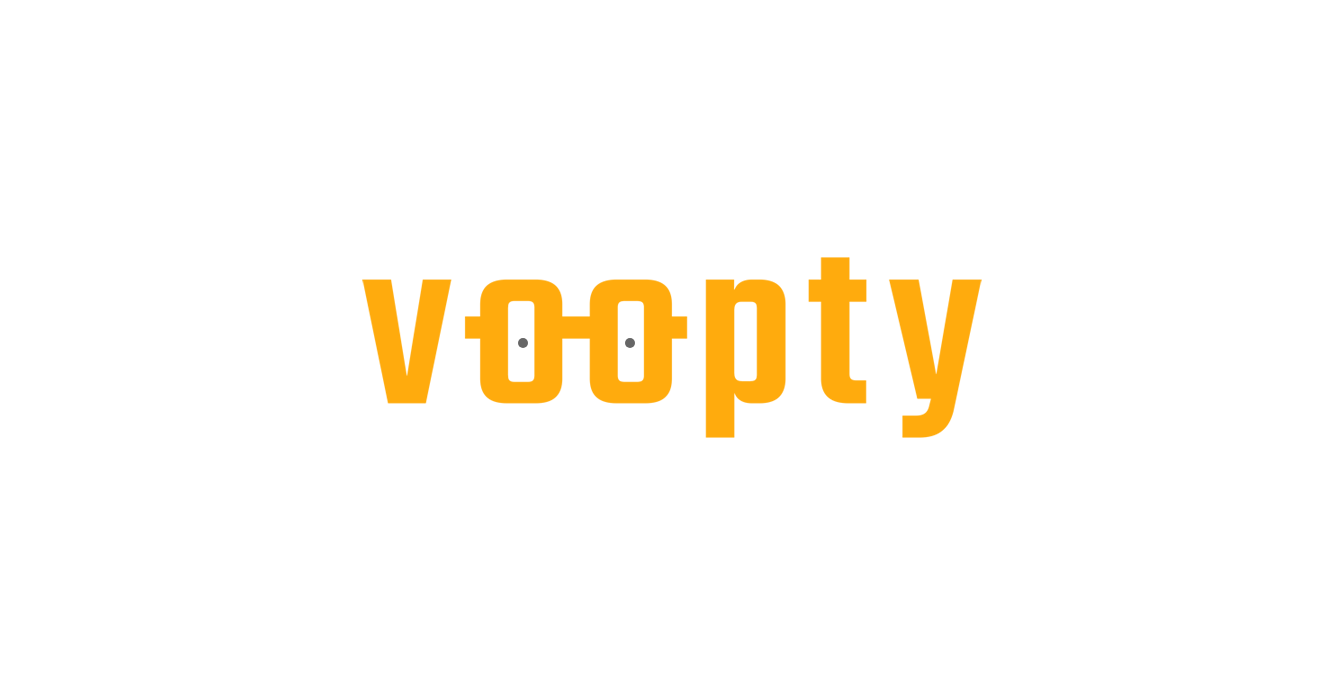 scroll, scrollTop: 0, scrollLeft: 0, axis: both 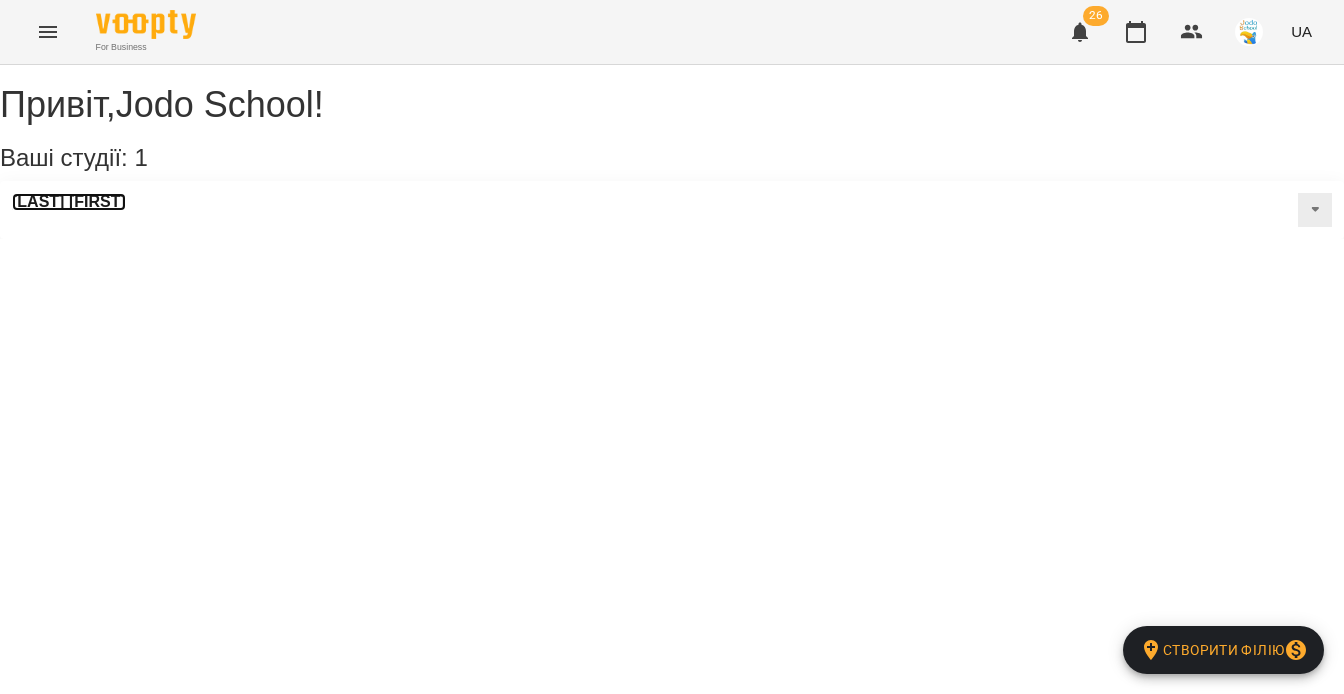 click on "[LAST] [FIRST]" at bounding box center [69, 202] 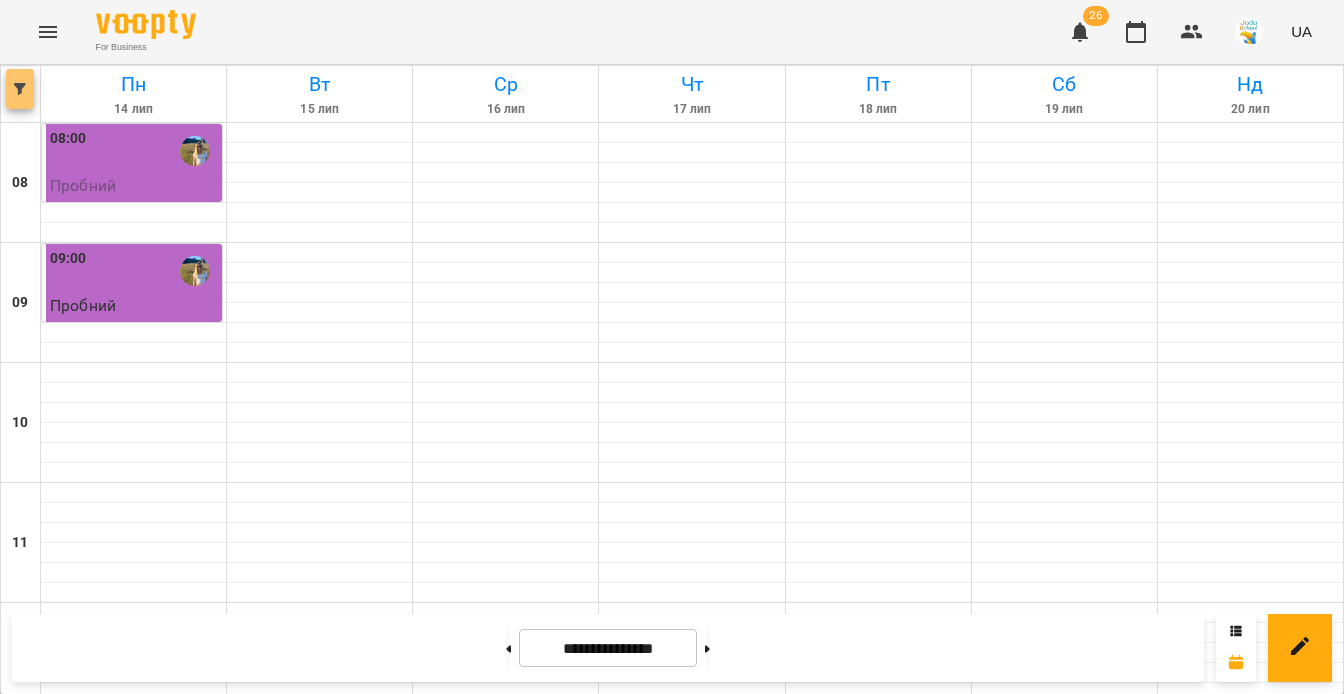 click 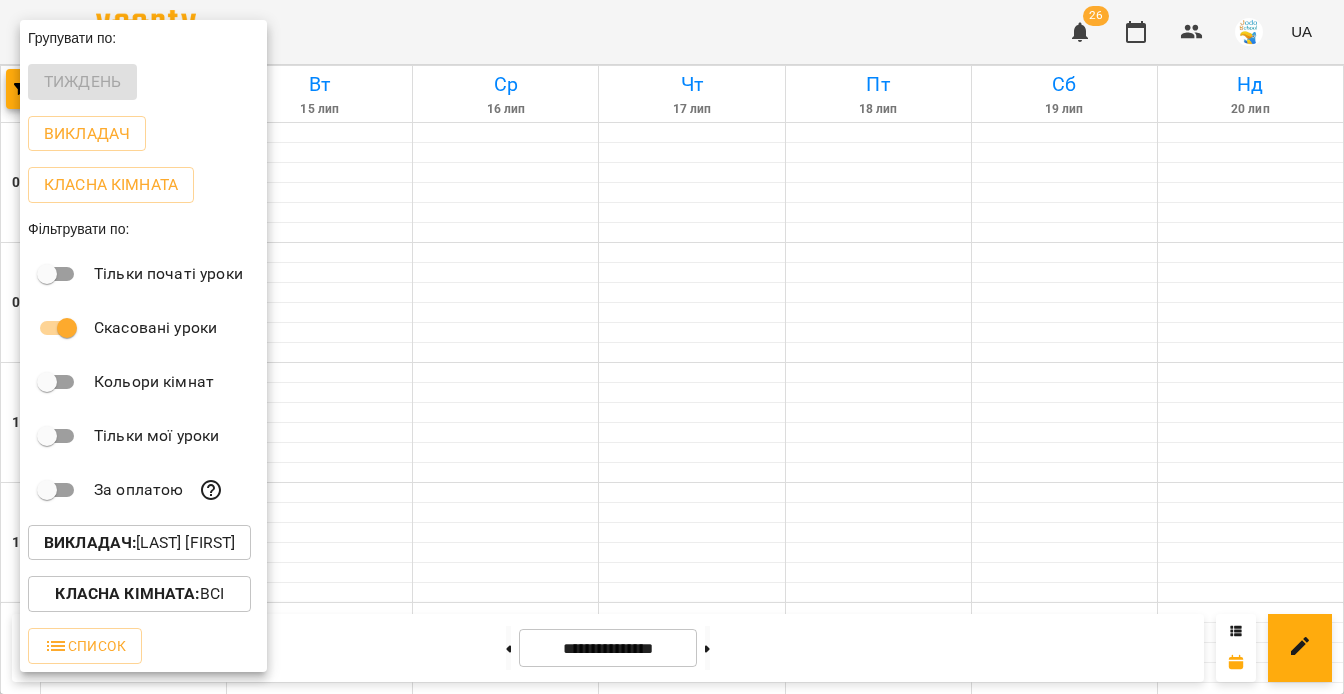click at bounding box center [672, 347] 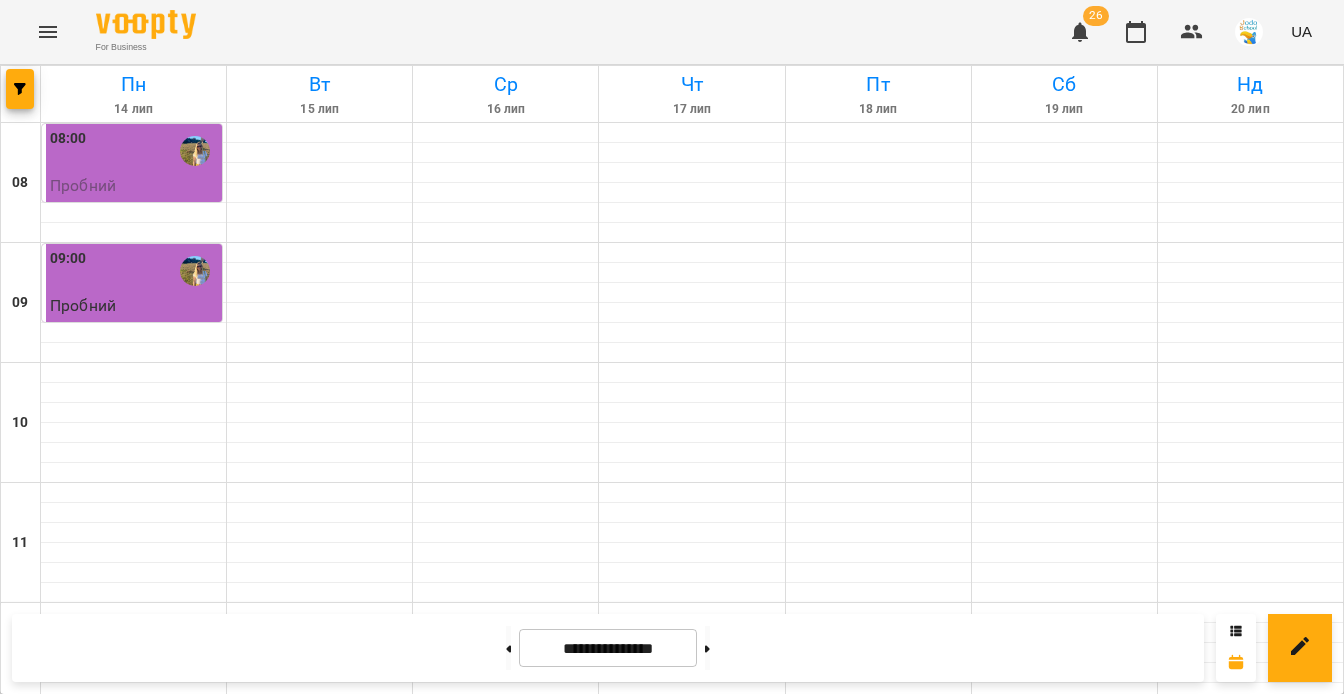 click 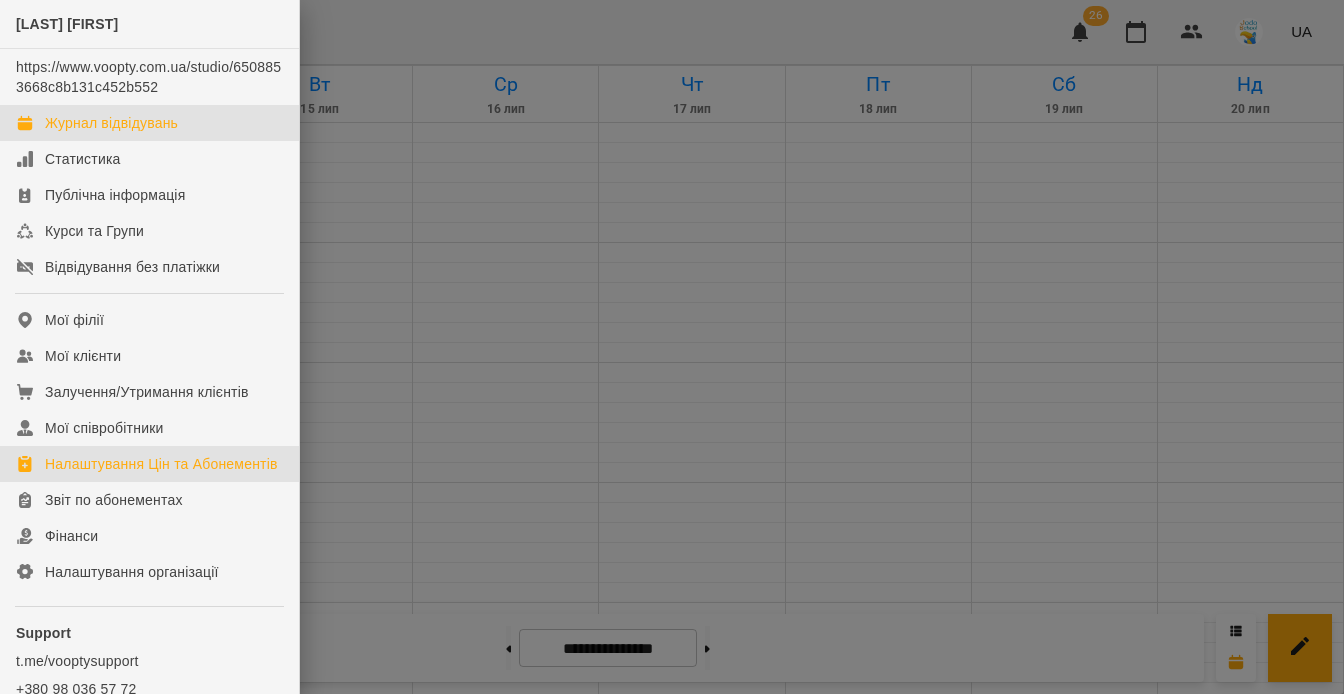 click on "Налаштування Цін та Абонементів" at bounding box center (161, 464) 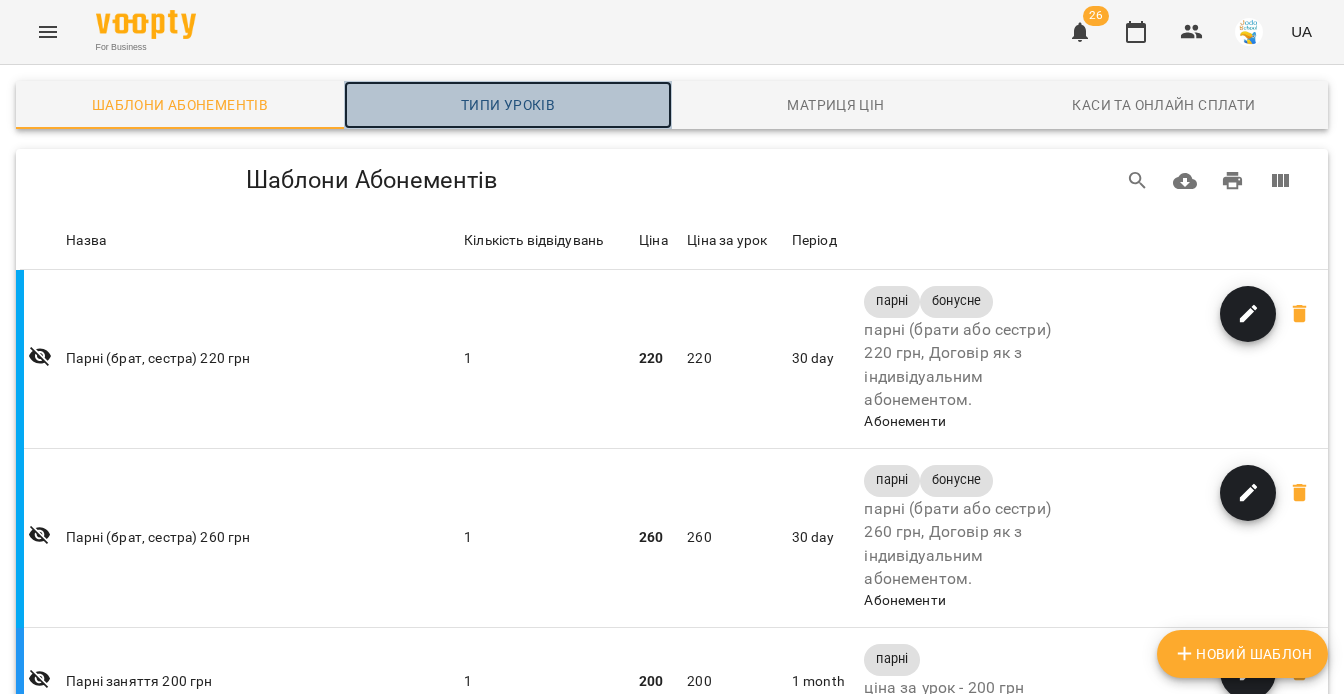 click on "Типи уроків" at bounding box center [508, 105] 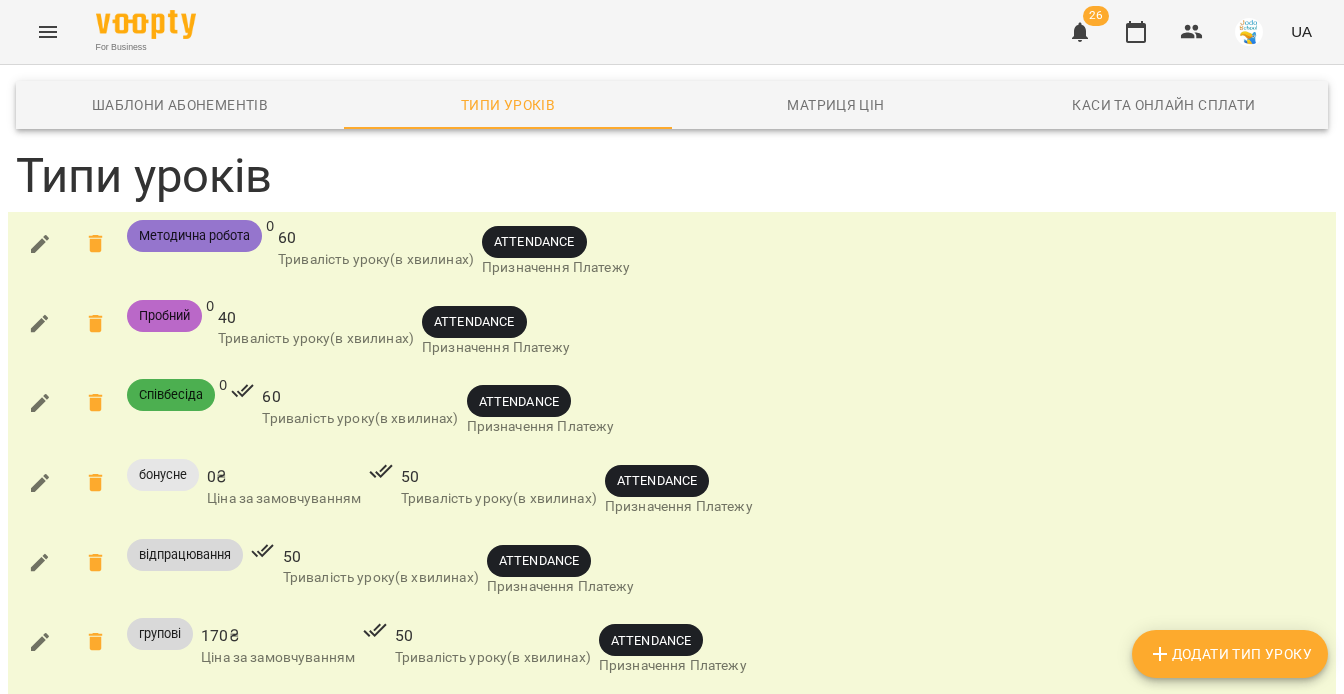 scroll, scrollTop: 44, scrollLeft: 0, axis: vertical 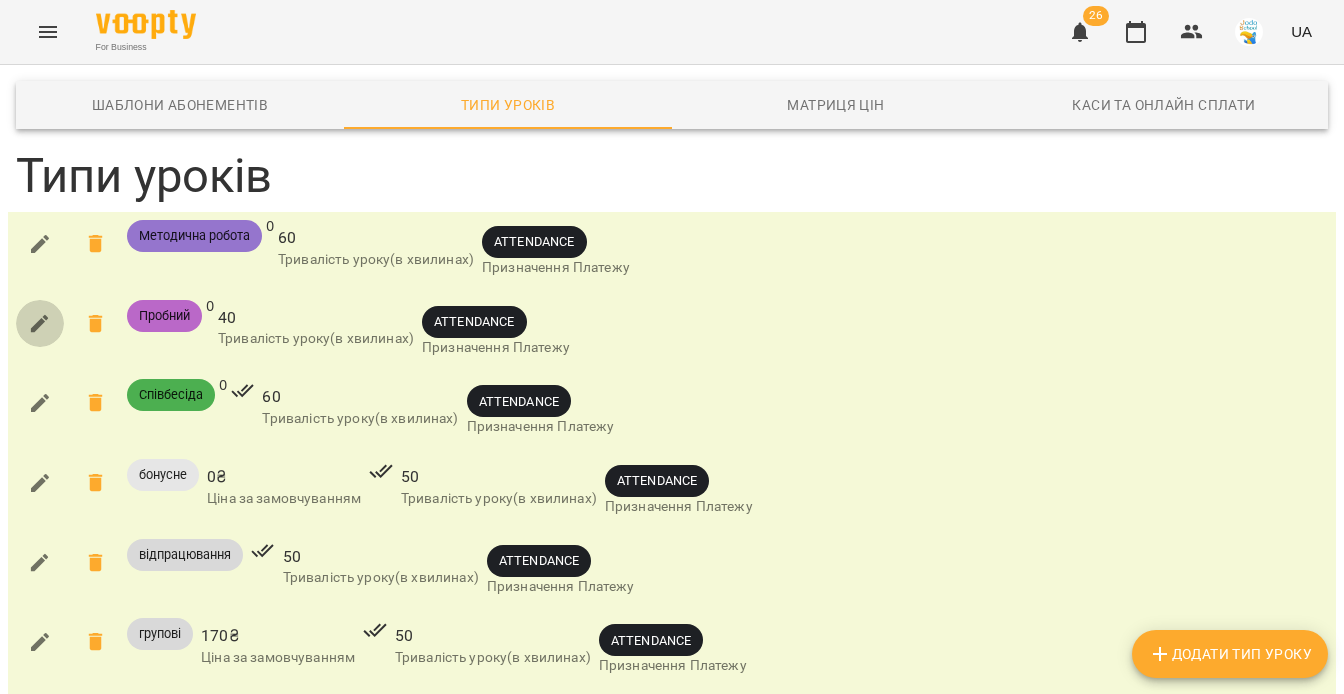 click 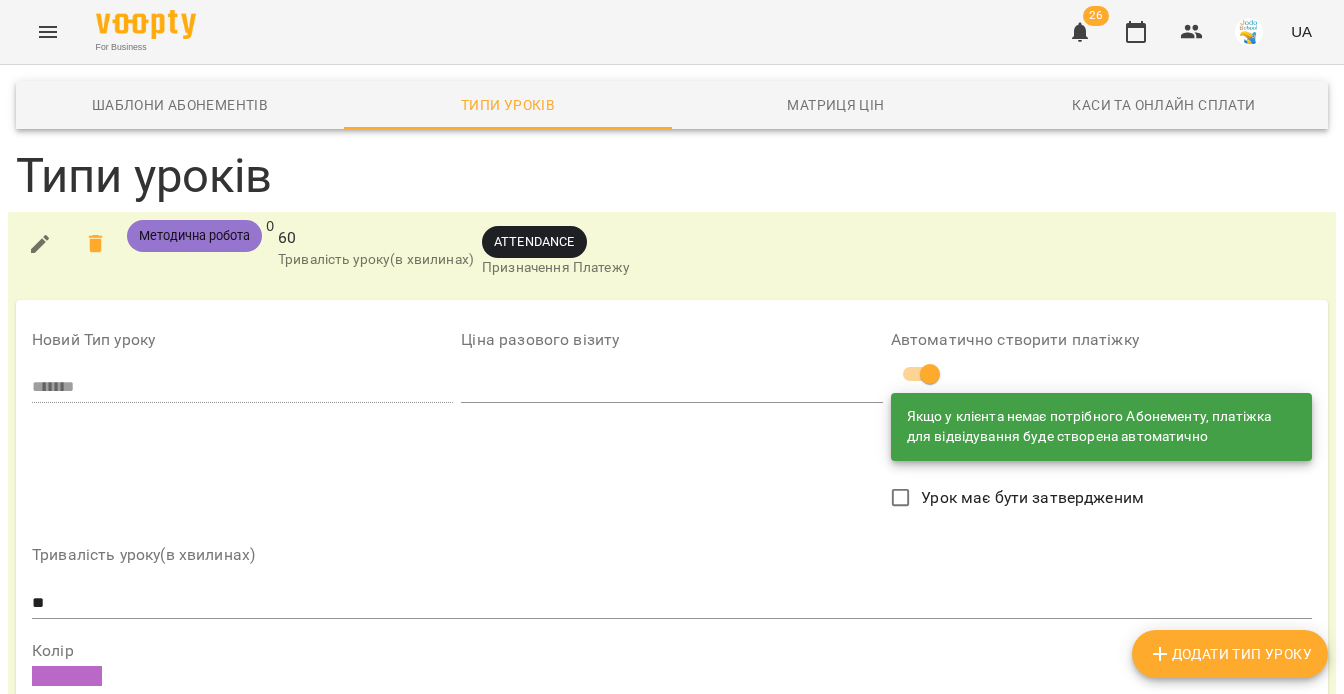 click at bounding box center [671, 387] 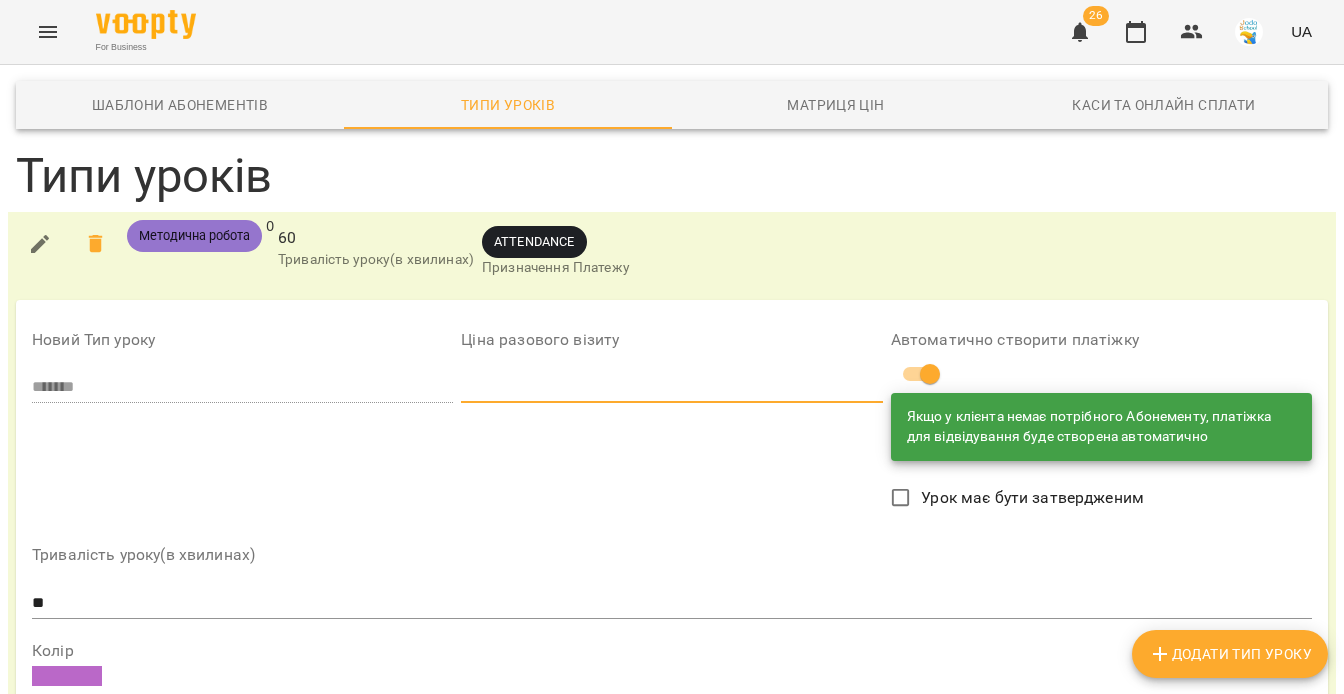 click at bounding box center (671, 387) 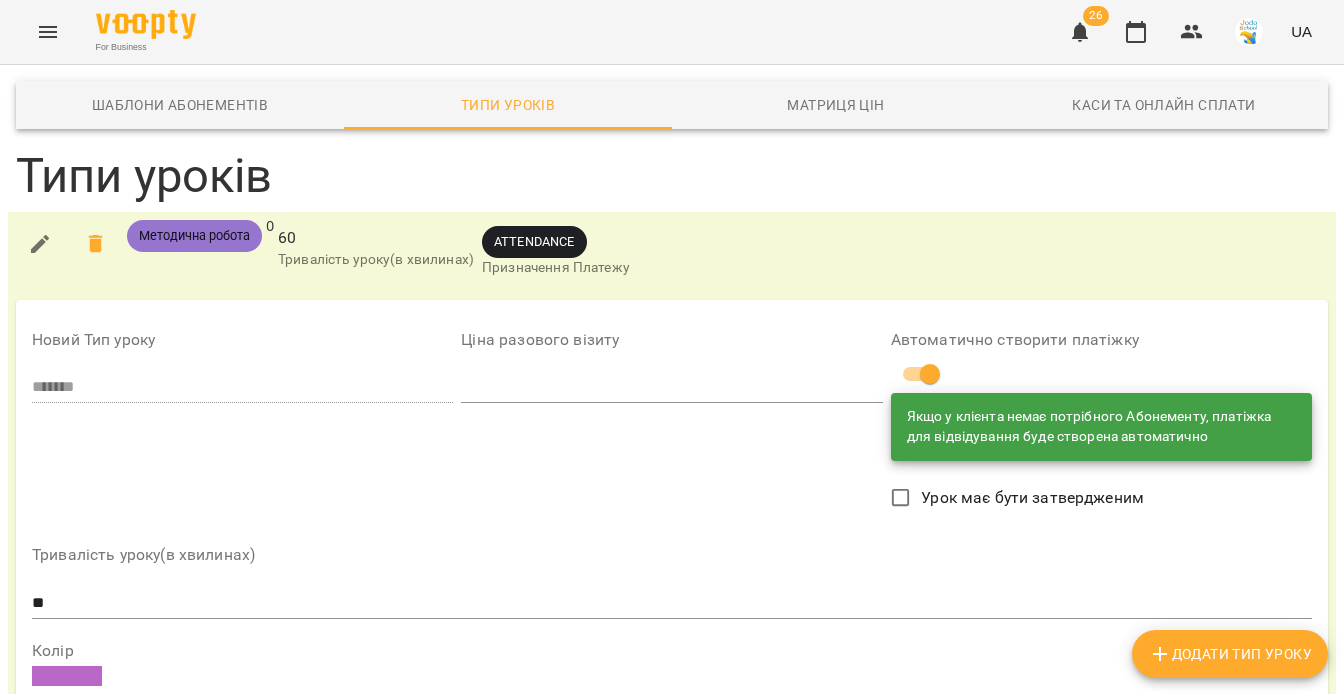click on "Ціна разового візиту" at bounding box center (671, 420) 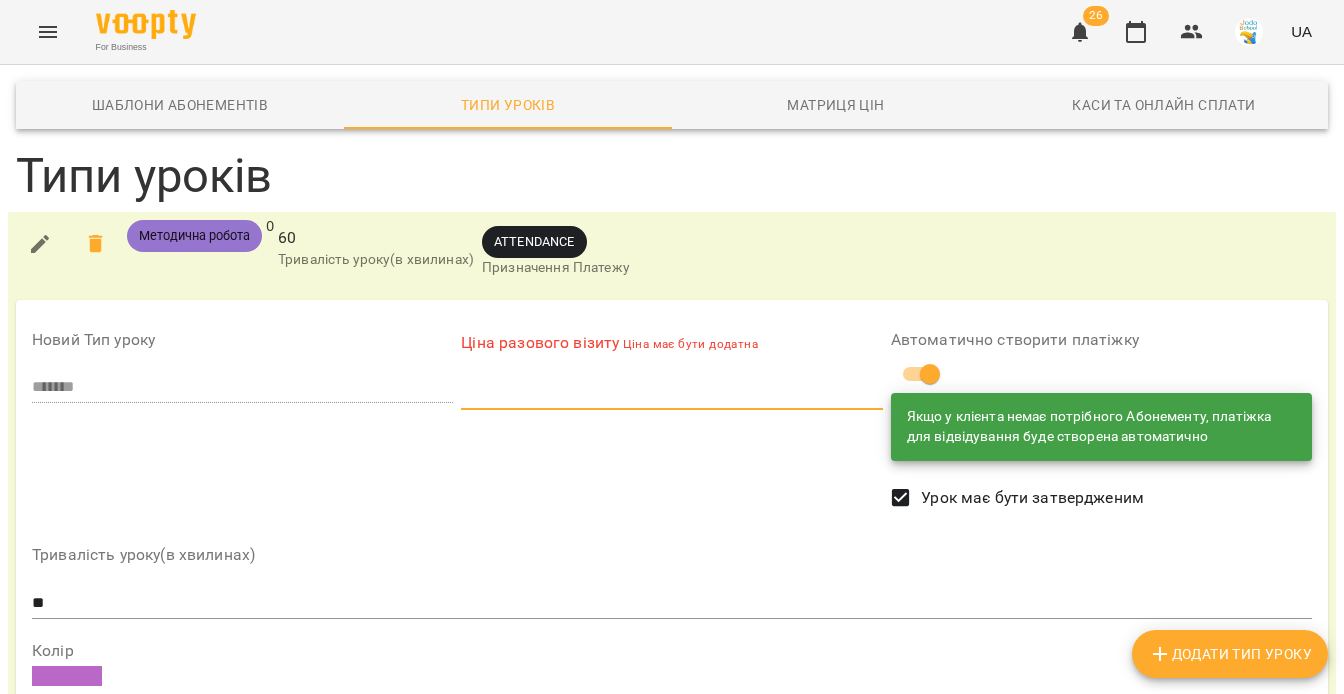 click at bounding box center [671, 394] 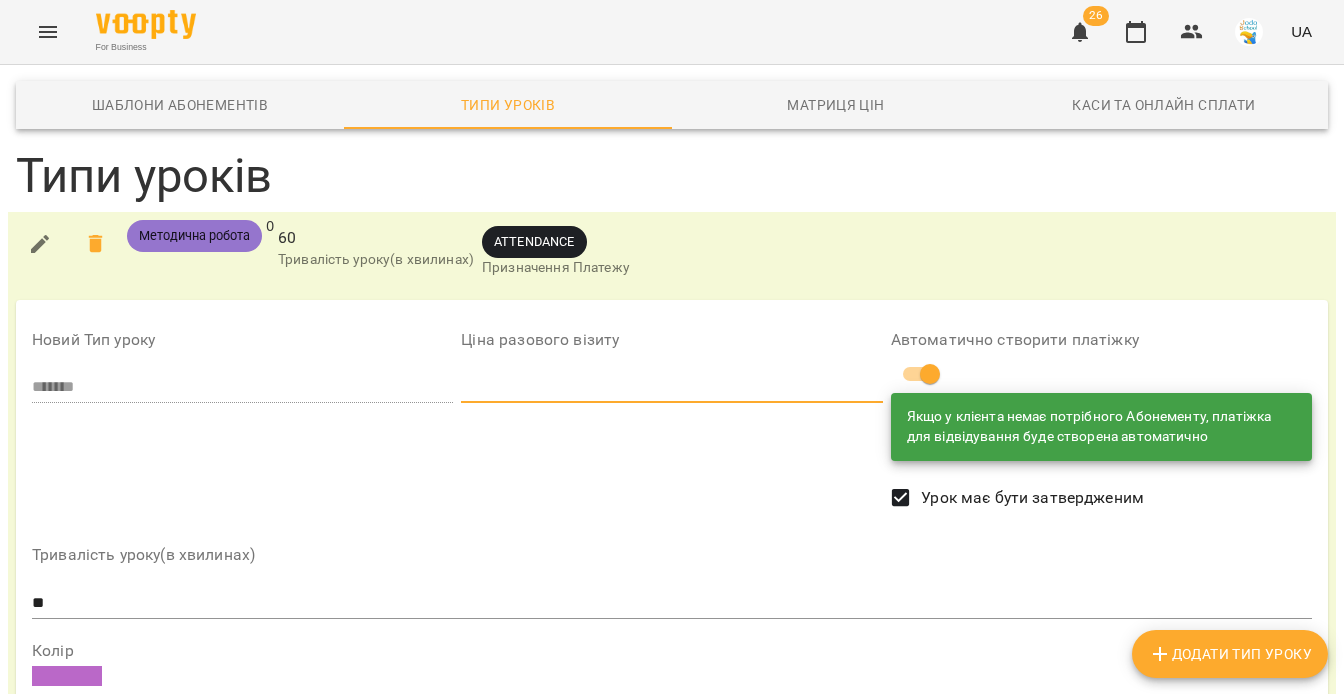 scroll, scrollTop: 224, scrollLeft: 0, axis: vertical 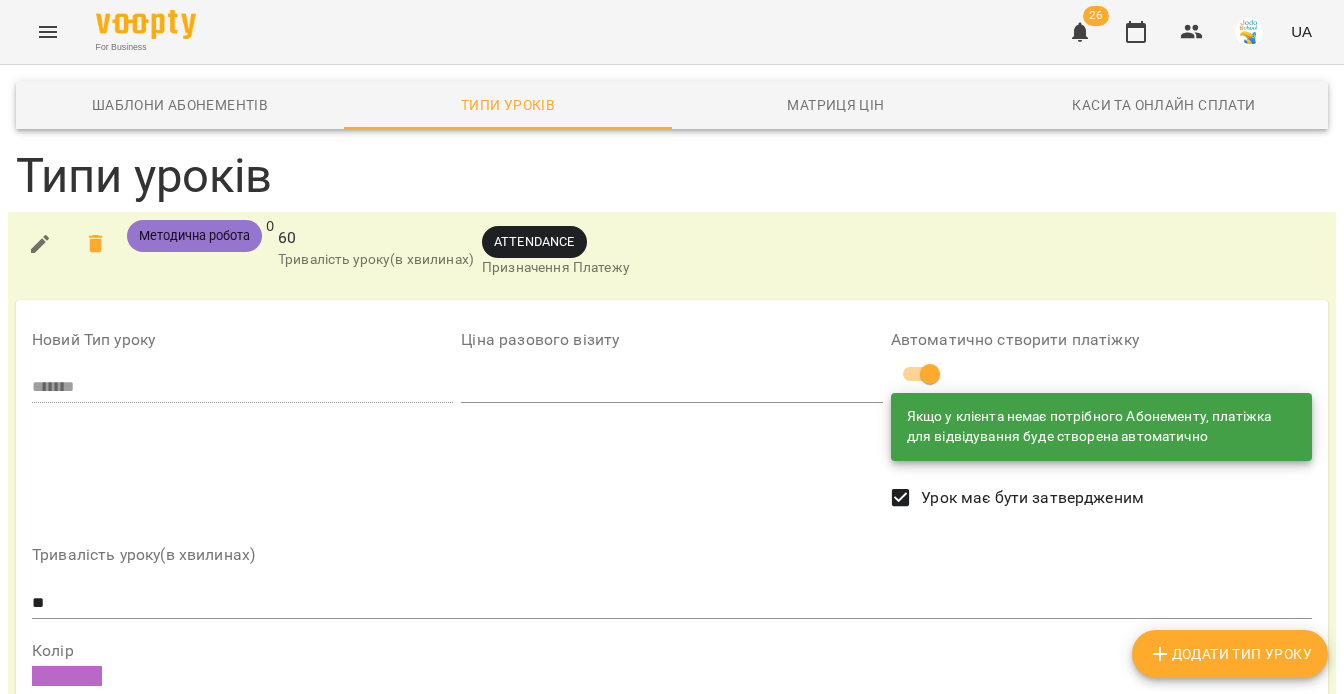 click on "Зберегти" at bounding box center [207, 728] 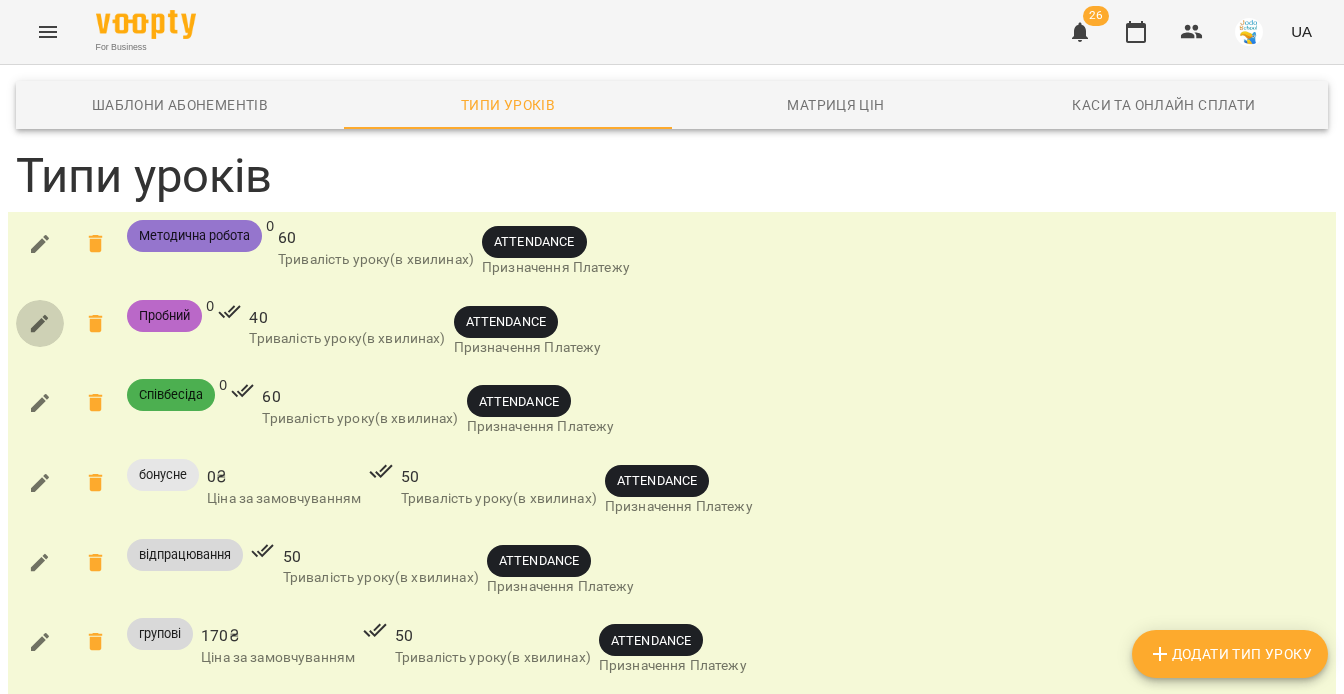 click 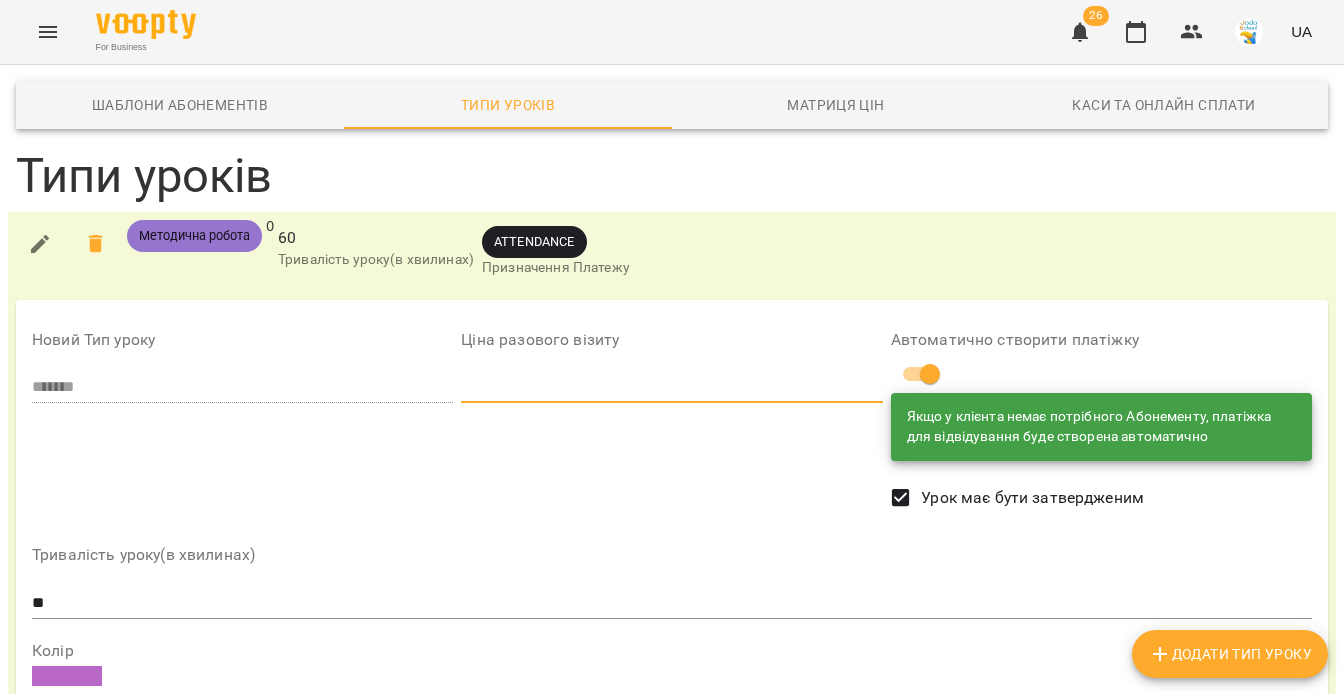 click at bounding box center [671, 387] 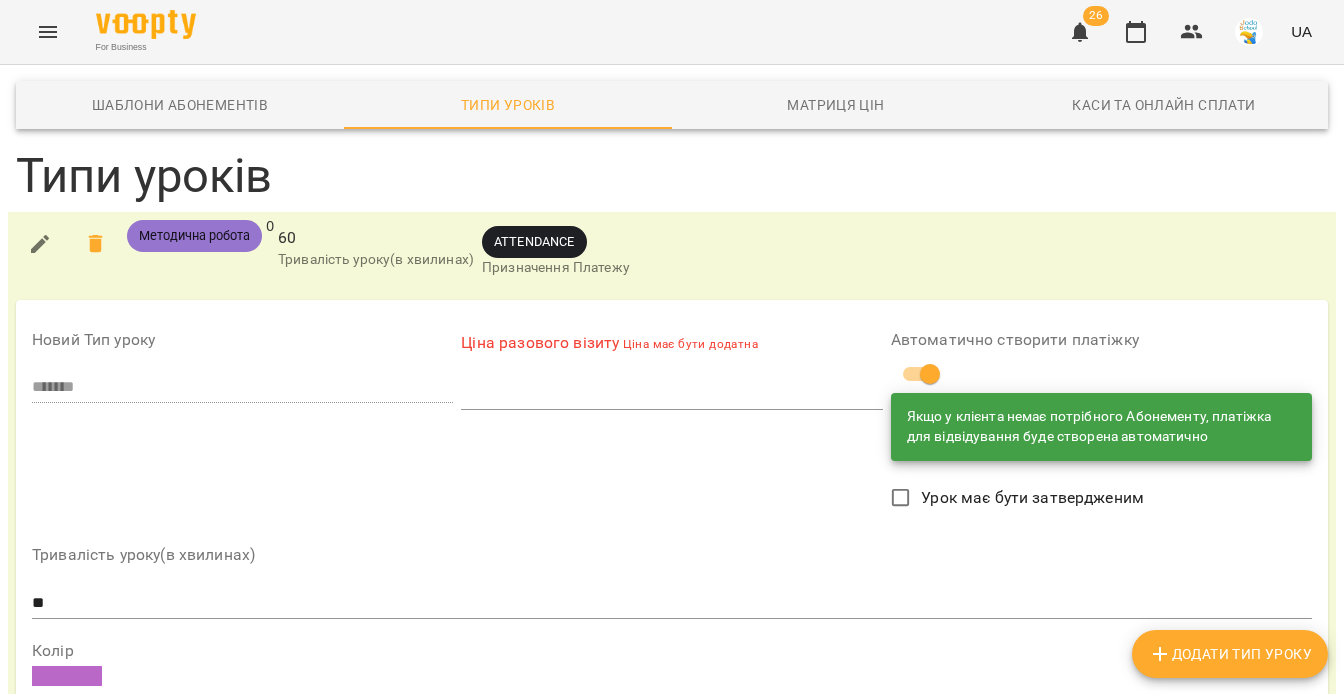 scroll, scrollTop: 116, scrollLeft: 0, axis: vertical 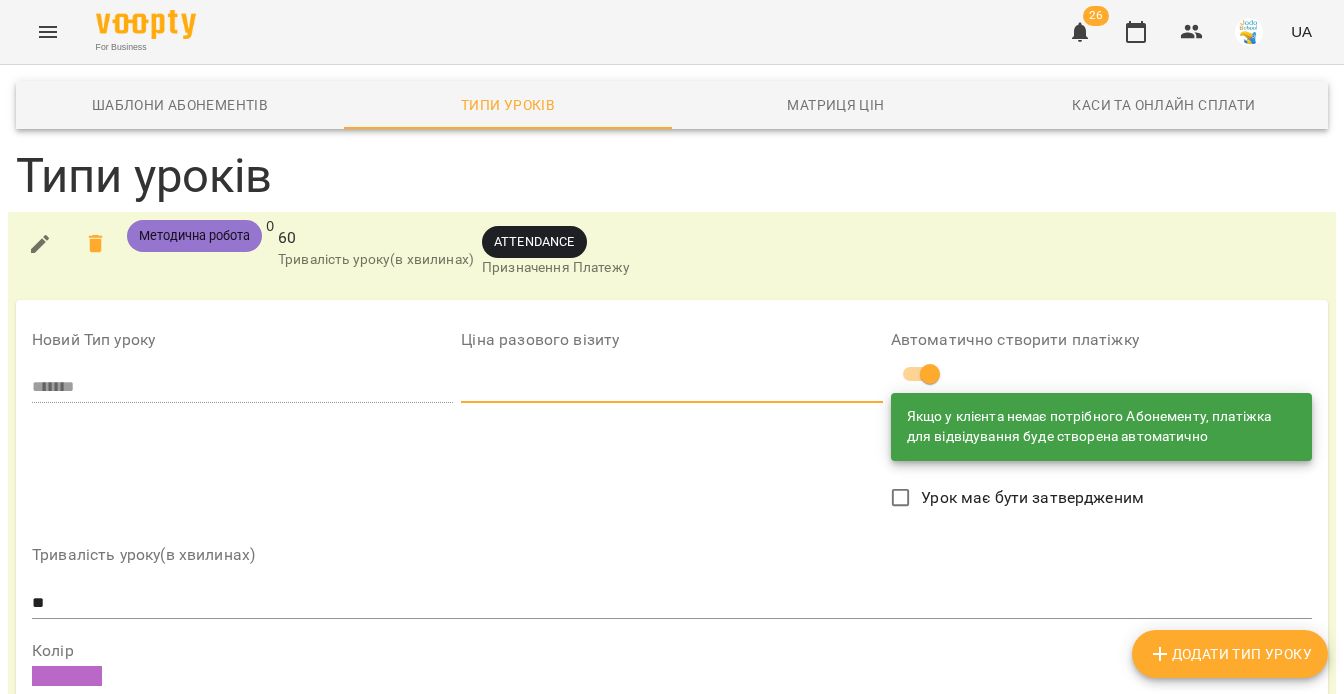 type on "*" 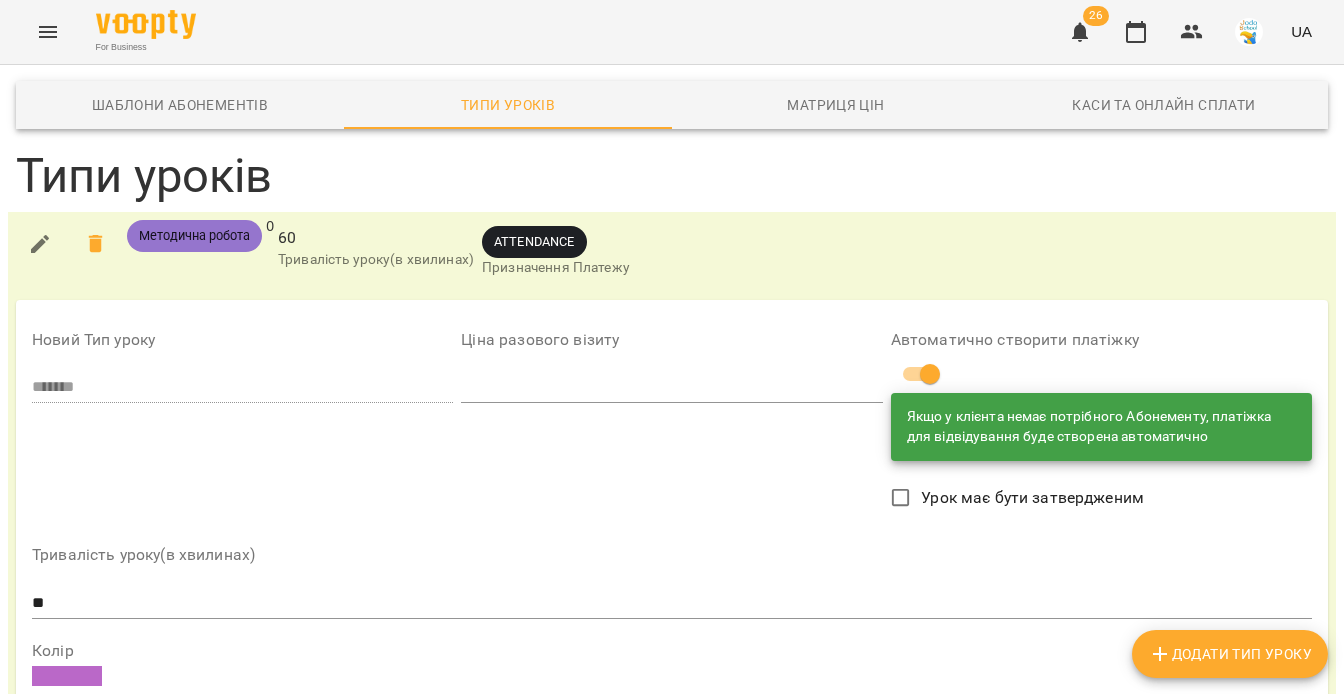 scroll, scrollTop: 0, scrollLeft: 0, axis: both 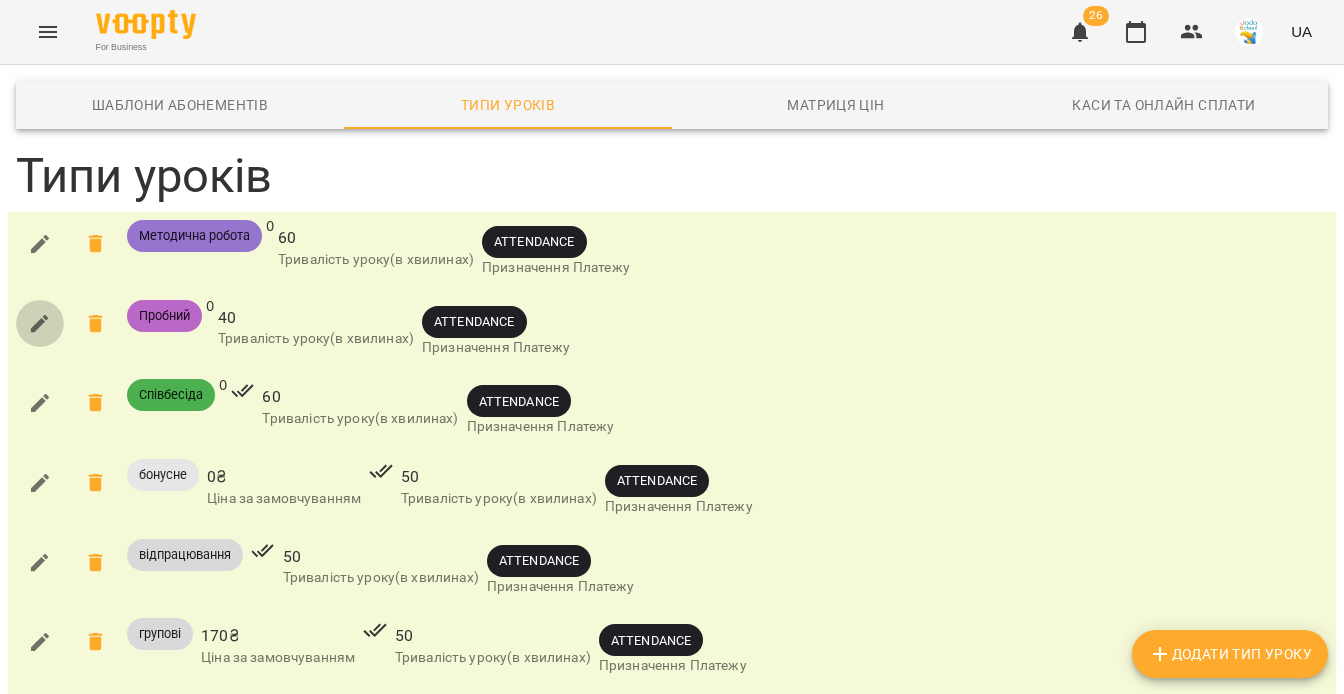 click 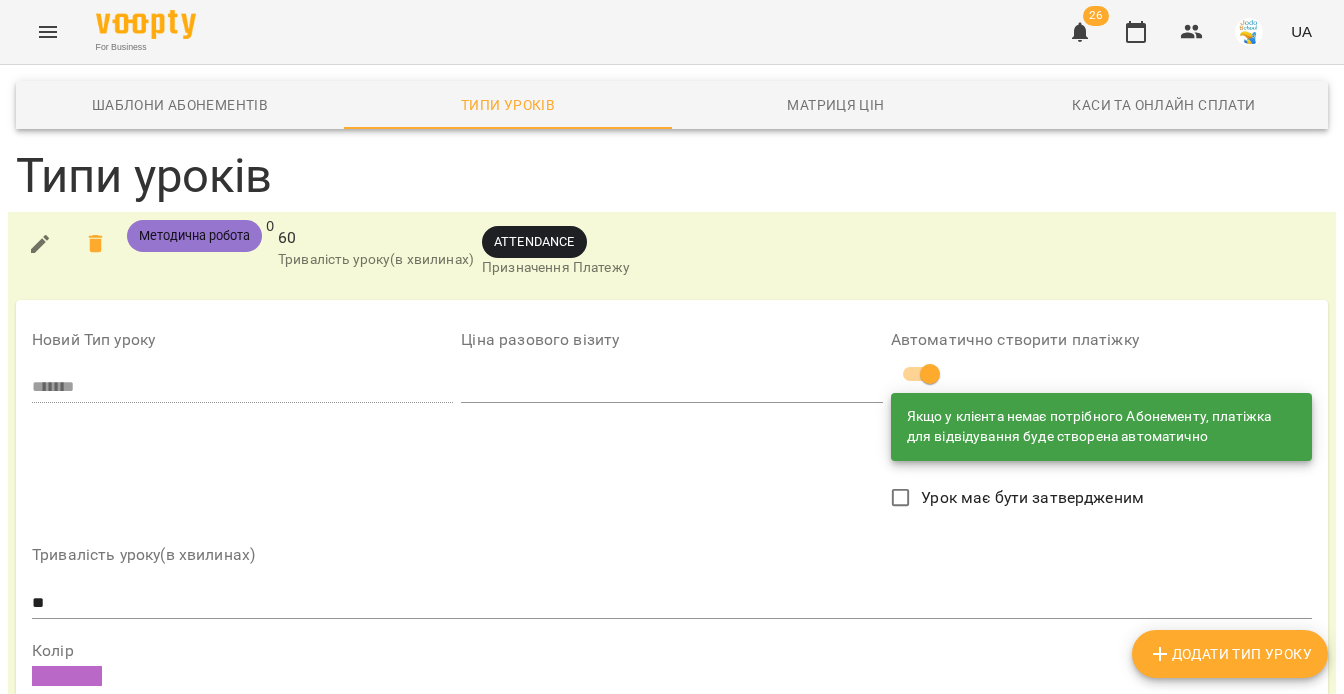 scroll, scrollTop: 0, scrollLeft: 0, axis: both 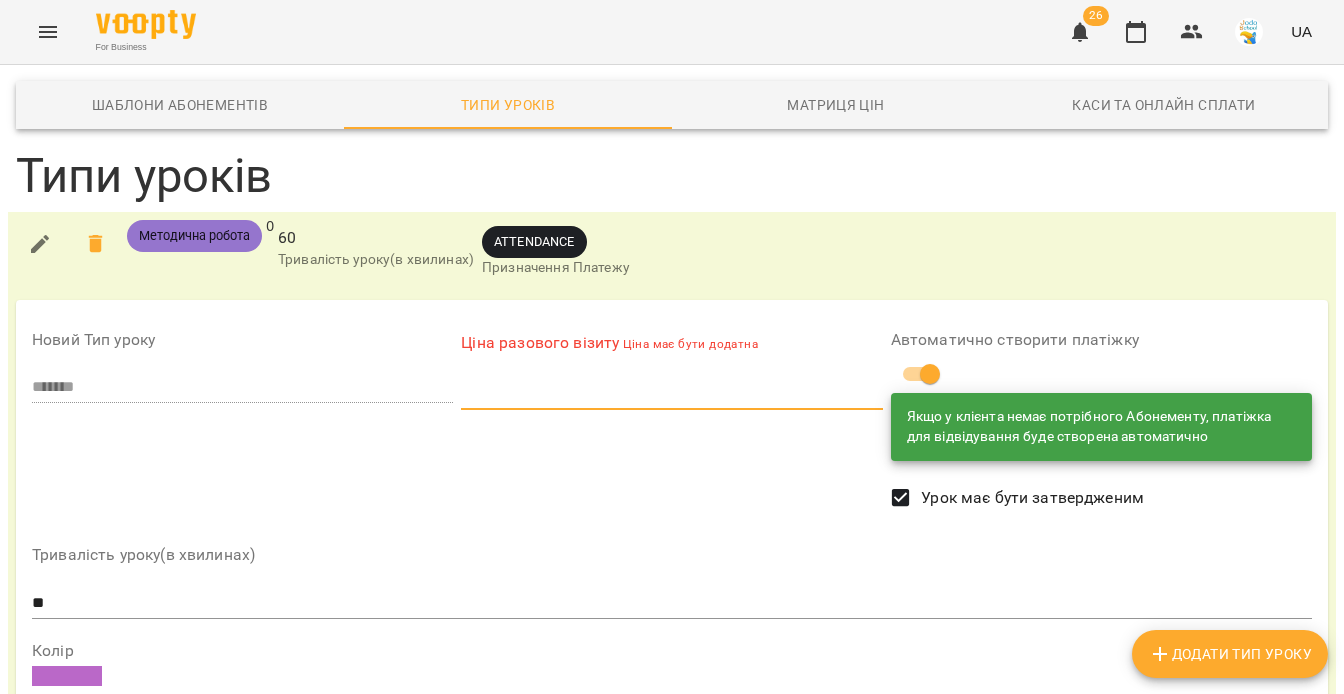 click at bounding box center [671, 394] 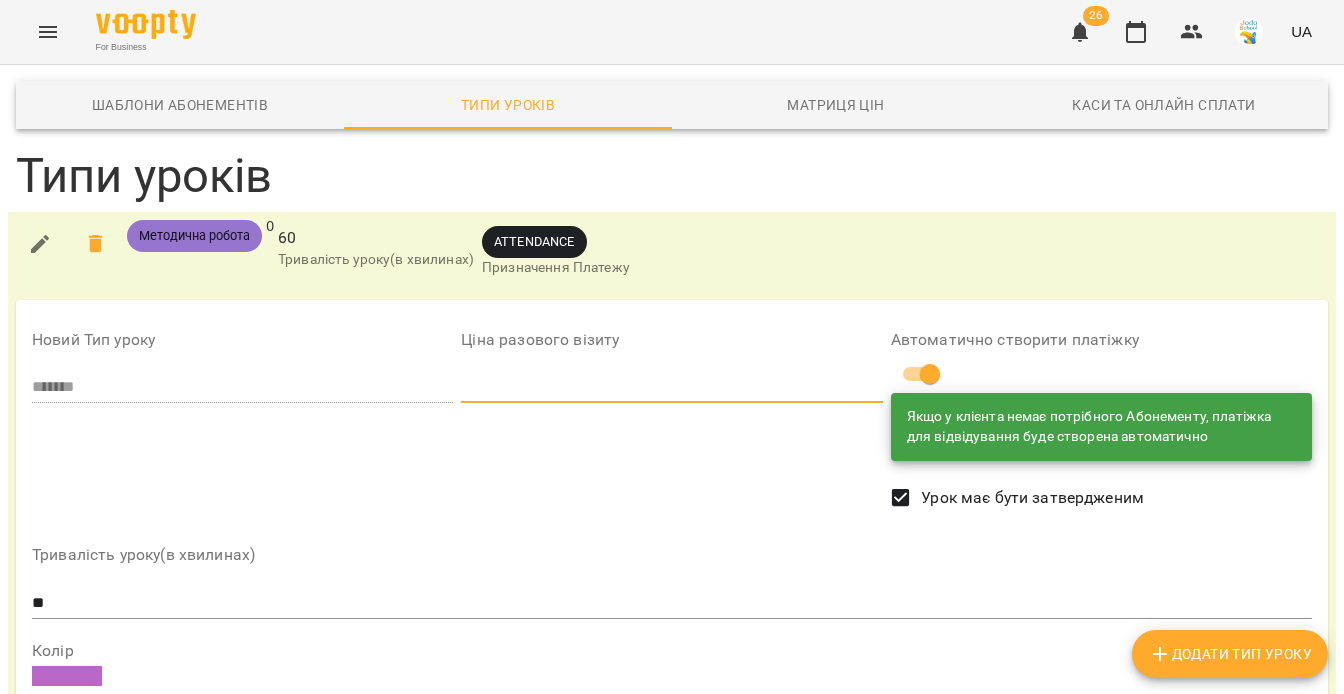 scroll, scrollTop: 167, scrollLeft: 0, axis: vertical 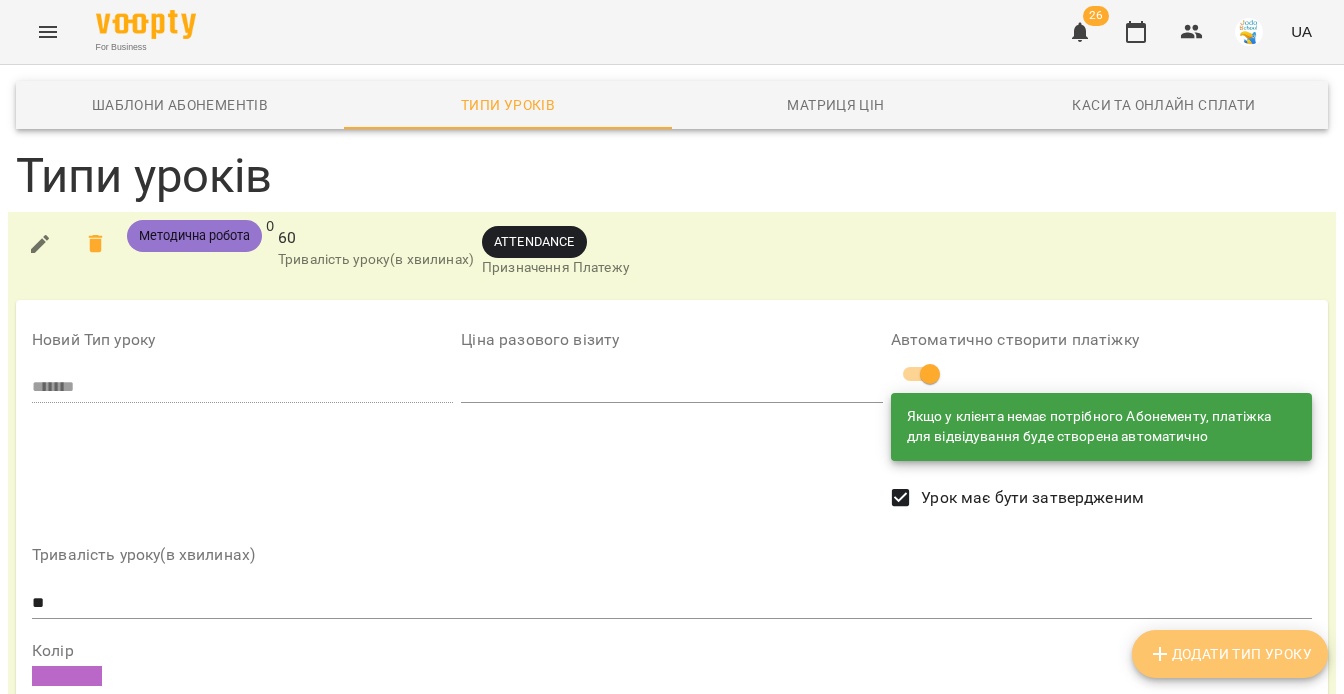click on "Додати Тип Уроку" at bounding box center (1230, 654) 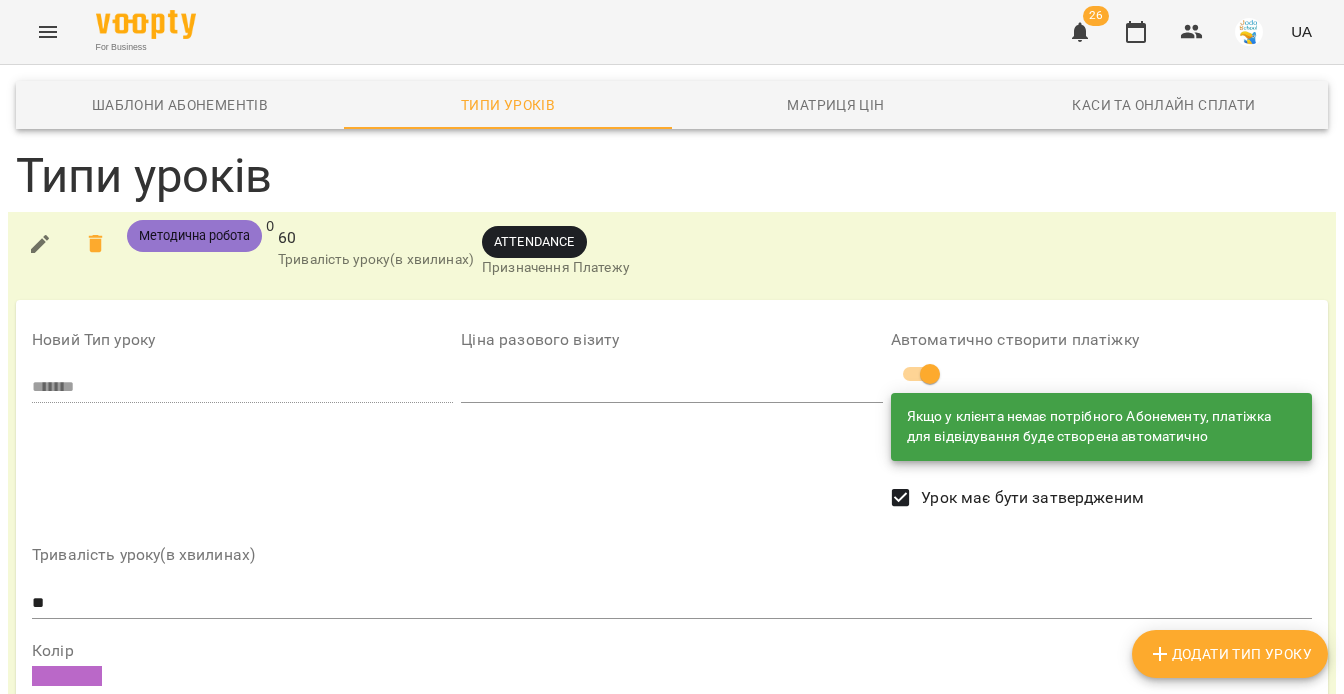 scroll, scrollTop: 0, scrollLeft: 0, axis: both 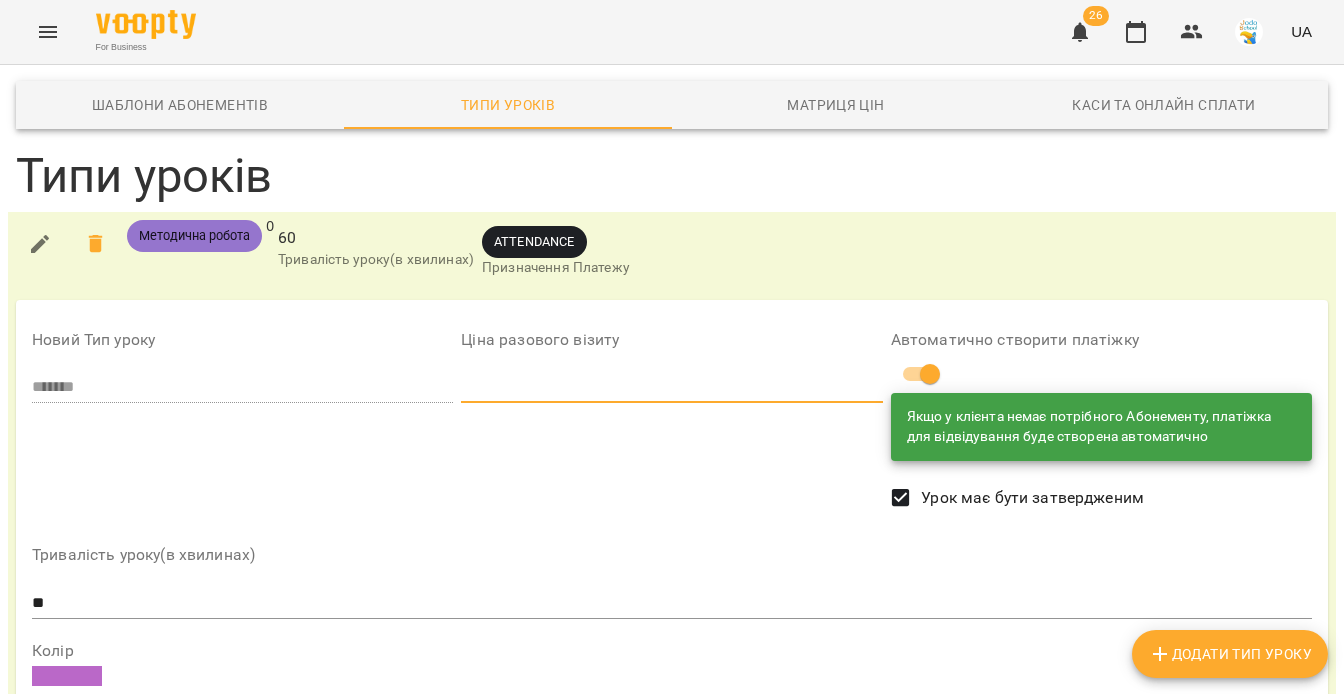 click on "*" at bounding box center [671, 387] 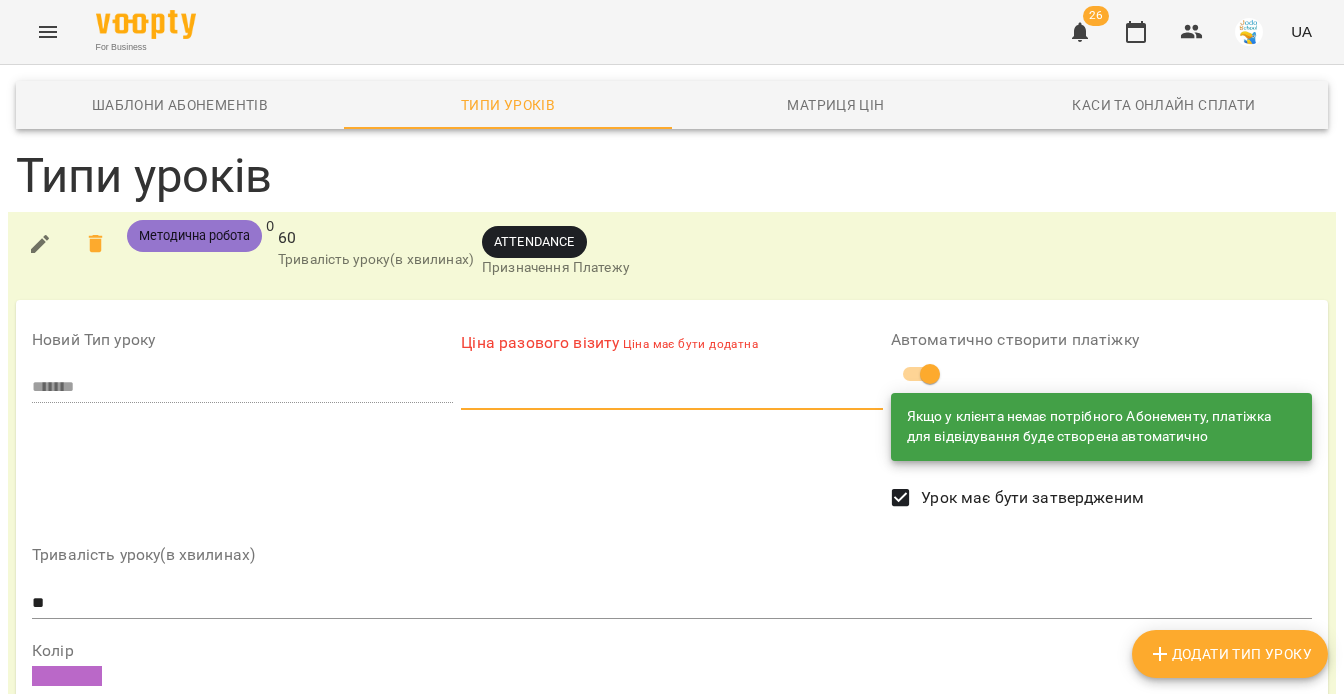 type on "*" 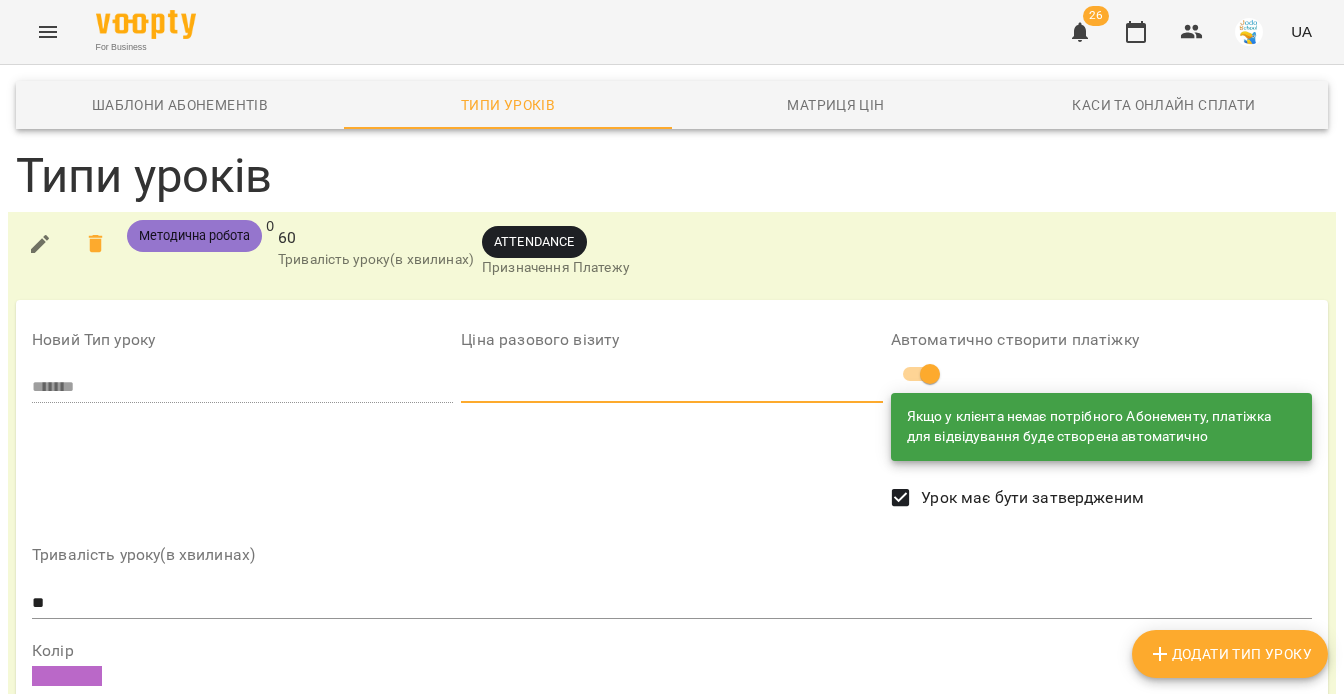 scroll, scrollTop: 197, scrollLeft: 0, axis: vertical 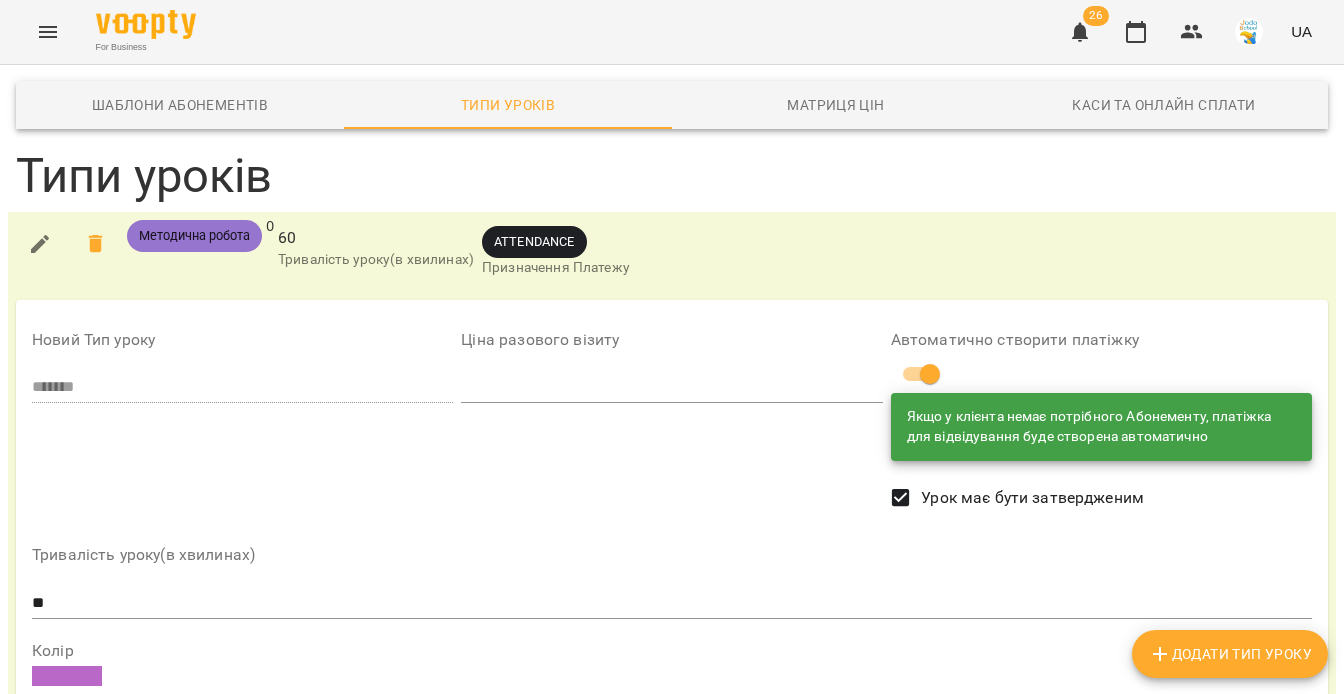 click on "Зберегти" at bounding box center [207, 728] 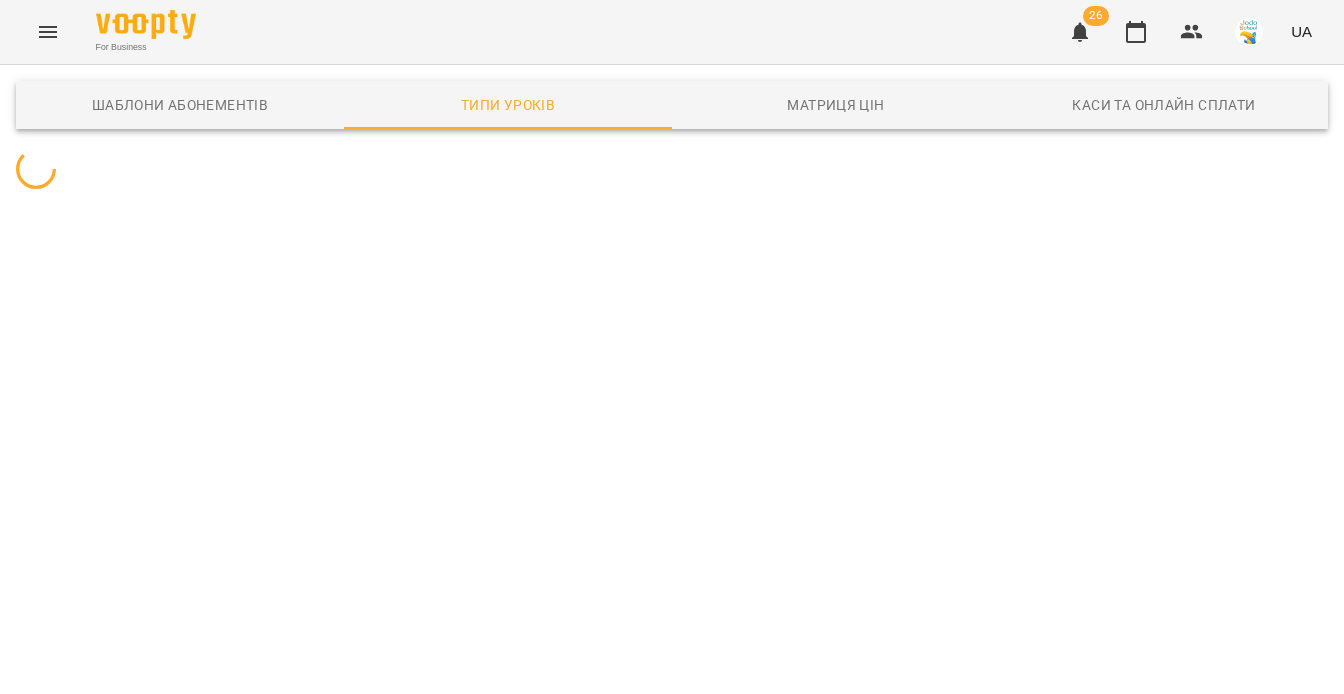 scroll, scrollTop: 0, scrollLeft: 0, axis: both 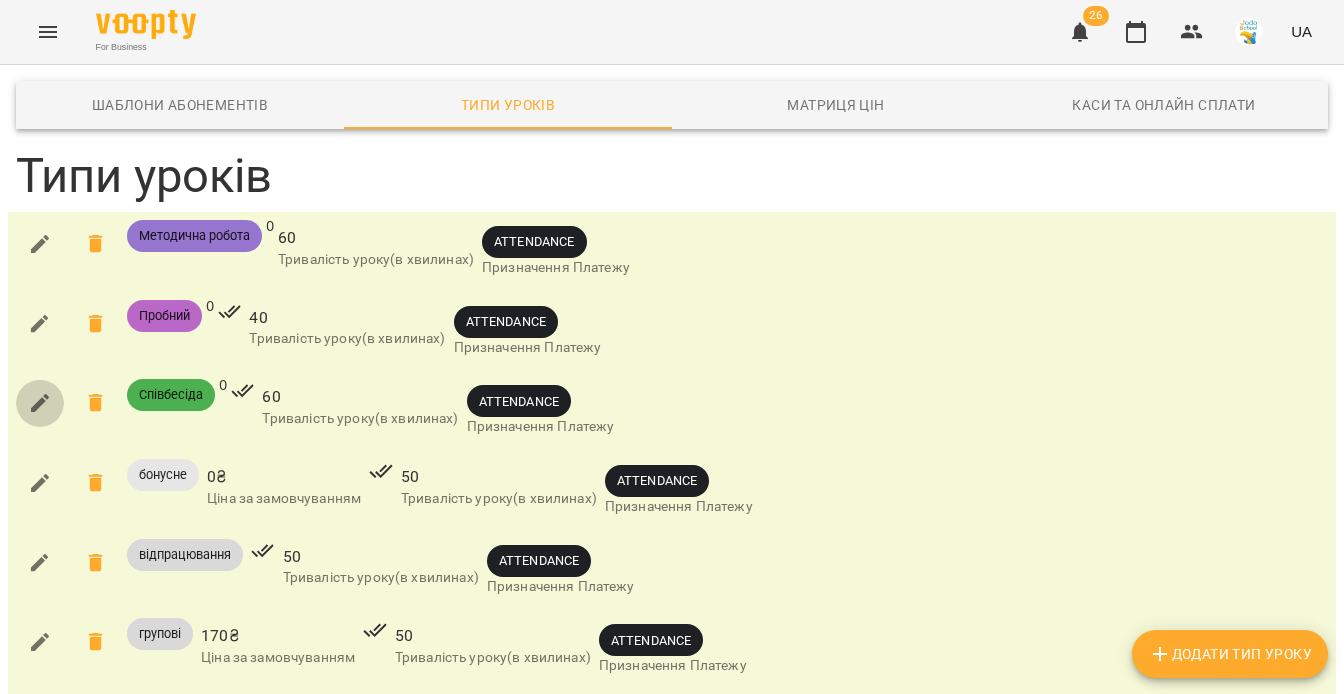 click 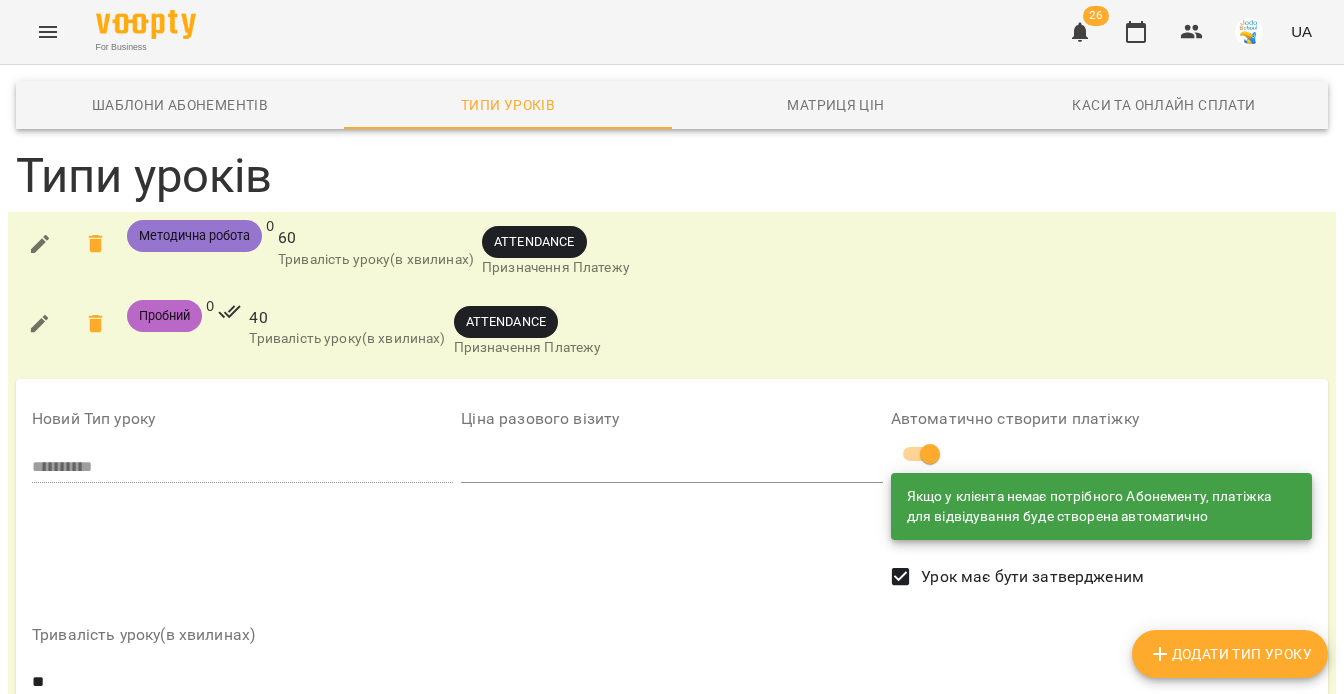scroll, scrollTop: 0, scrollLeft: 0, axis: both 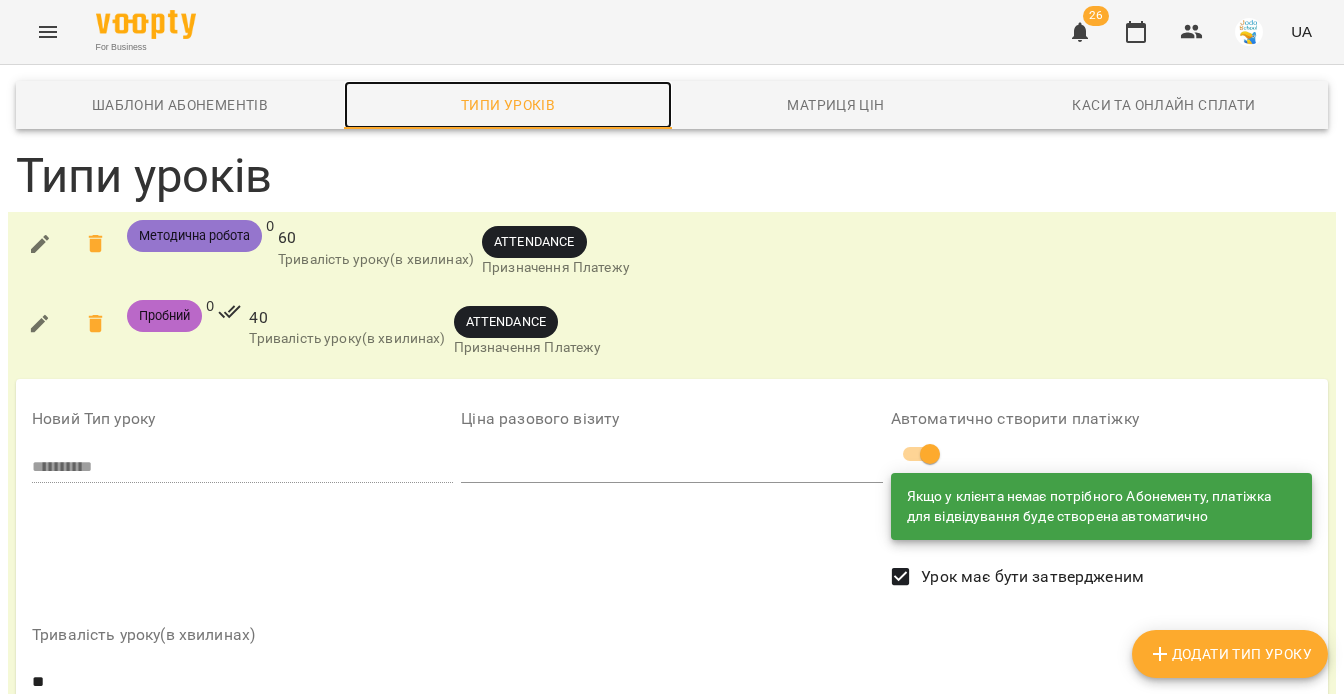 click on "Типи уроків" at bounding box center [508, 105] 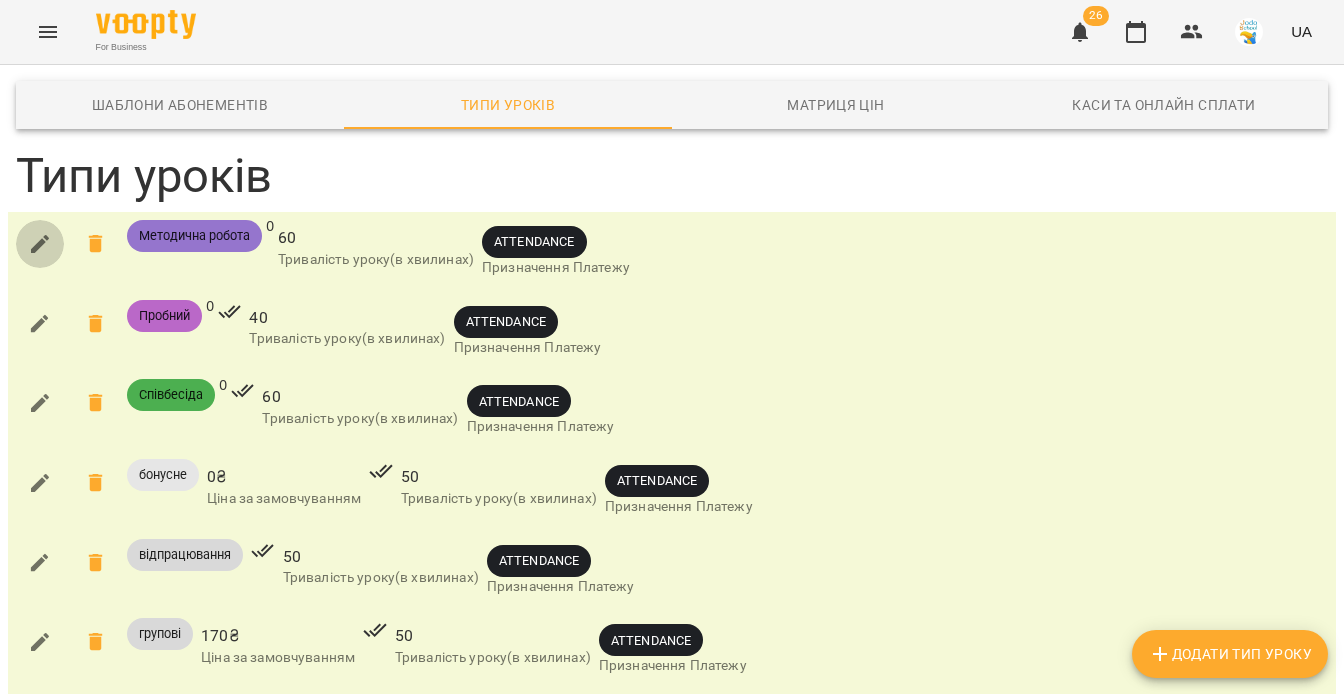 click 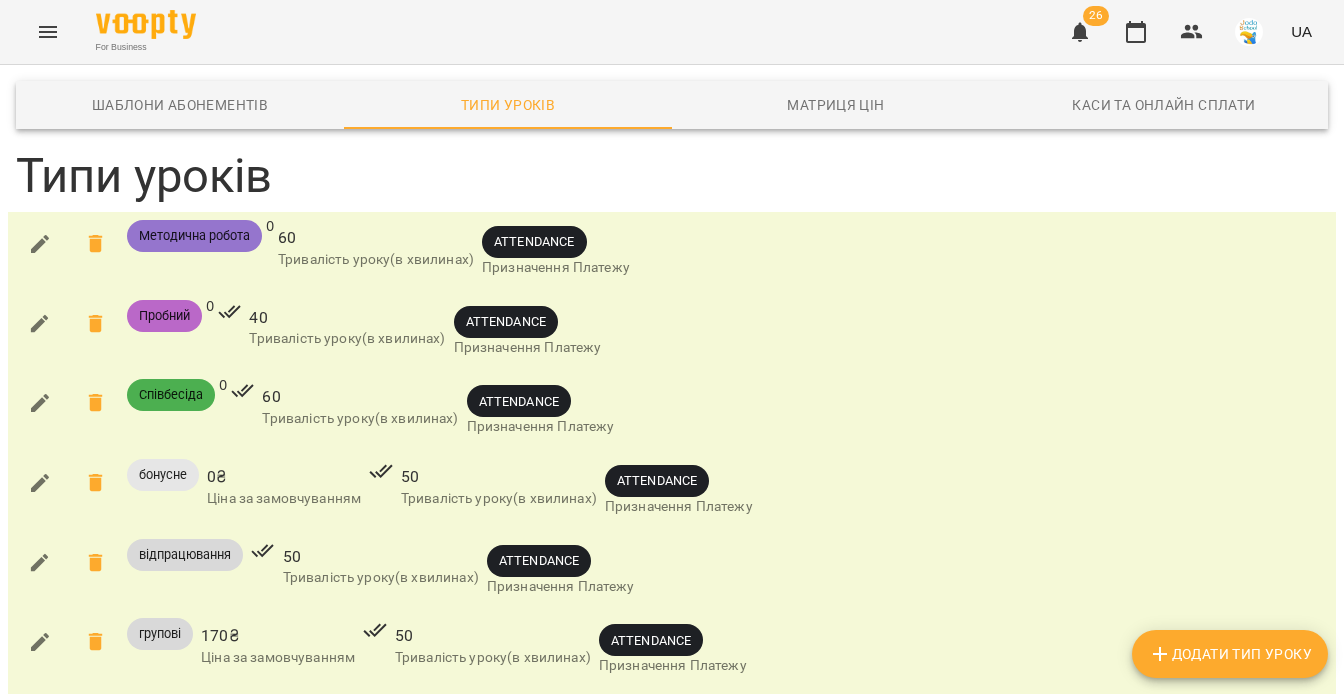click at bounding box center (40, 403) 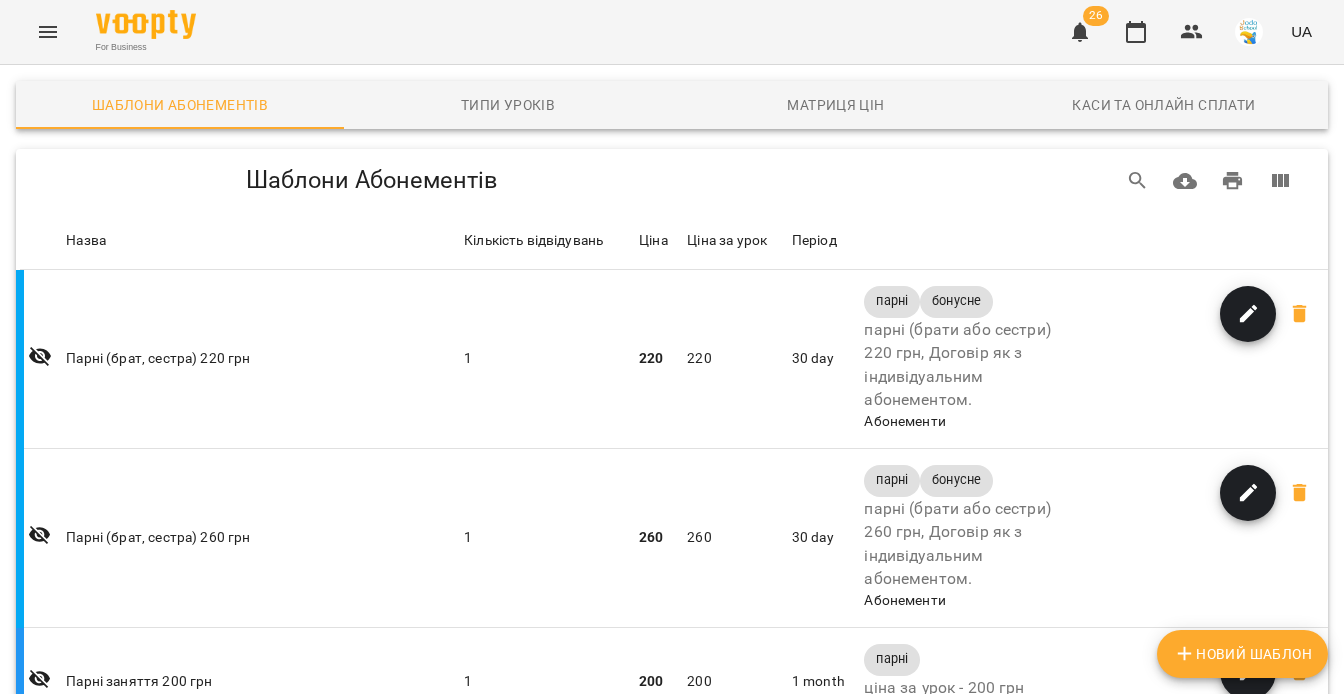 click on "Шаблони Абонементів Типи уроків Матриця цін Каси та Онлайн Сплати Новий Шаблон Шаблони Абонементів Шаблони Абонементів   Назва Кількість відвідувань Ціна Ціна за урок Період     Назва Парні (брат, сестра) 220 грн Кількість відвідувань 1 Ціна 220 Ціна за урок 220 Період 30 day   парні  бонусне парні (брати або сестри) 220 грн, Договір як з індивідуальним абонементом. Абонементи   Назва Парні (брат, сестра) 260 грн Кількість відвідувань 1 Ціна 260 Ціна за урок 260 Період 30 day   парні  бонусне парні (брати або сестри) 260 грн, Договір як з індивідуальним абонементом. Абонементи   1 200" at bounding box center (672, 1067) 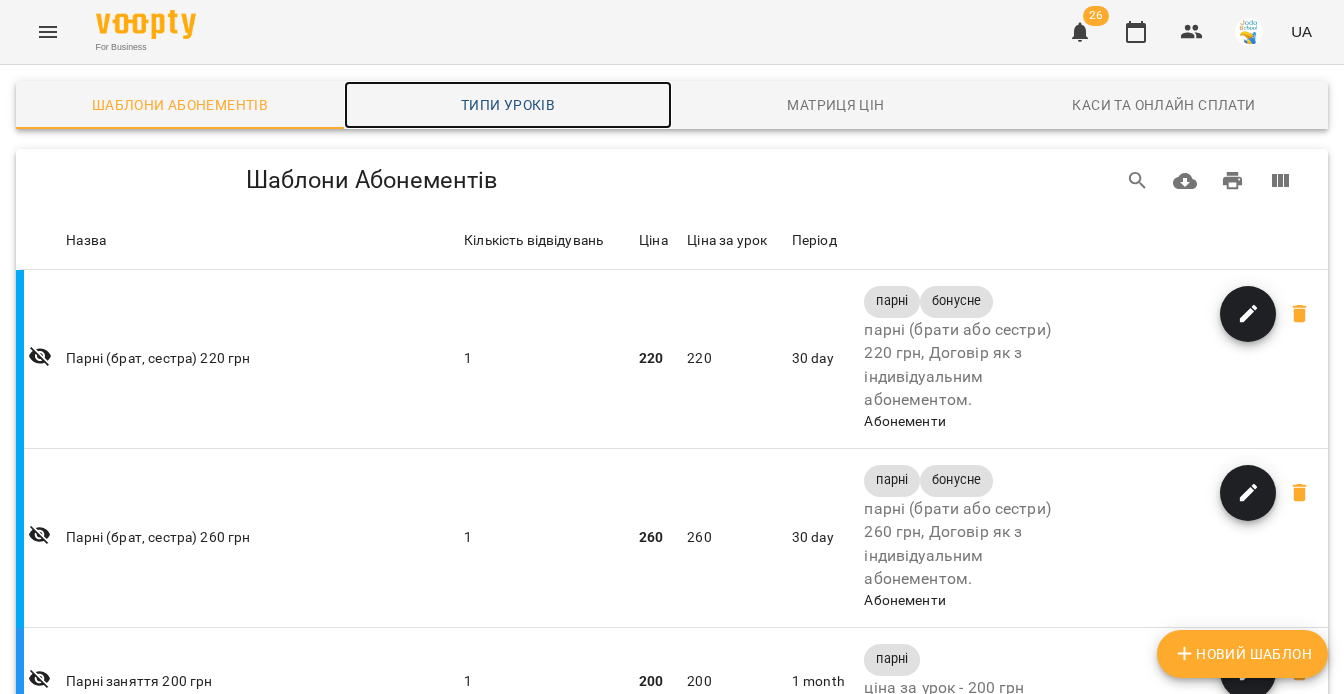 click on "Типи уроків" at bounding box center (508, 105) 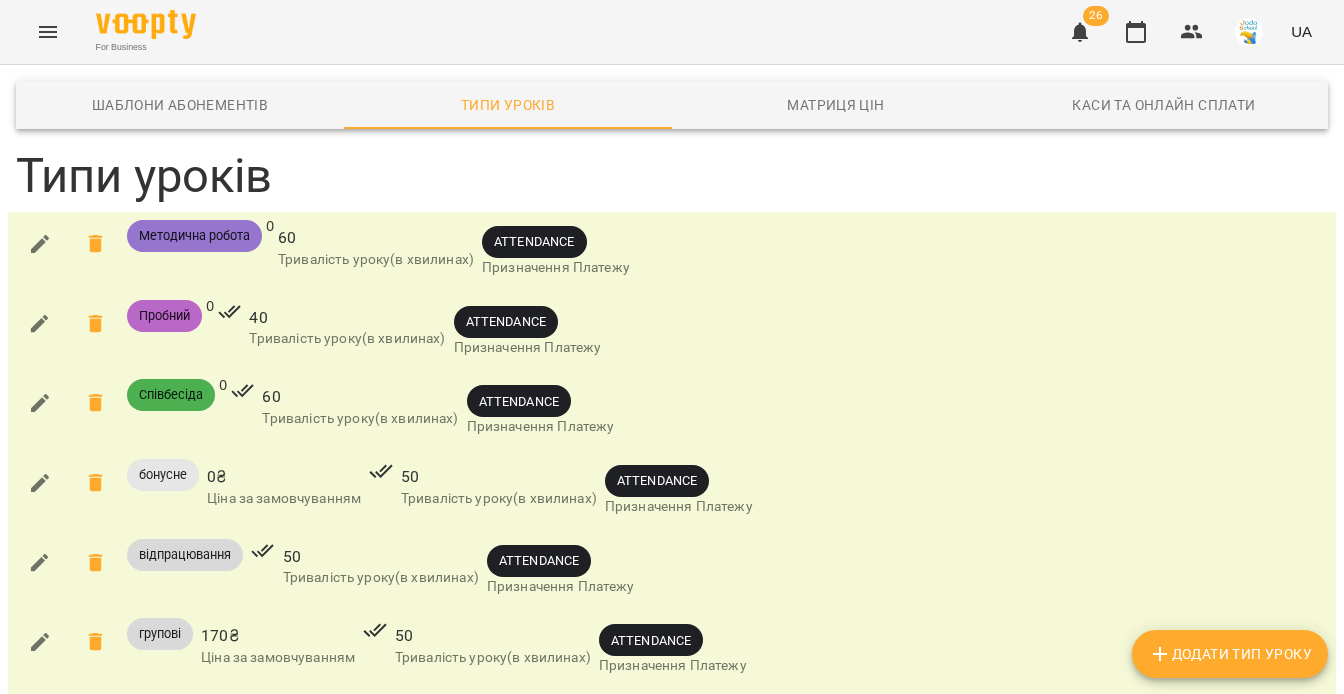 click 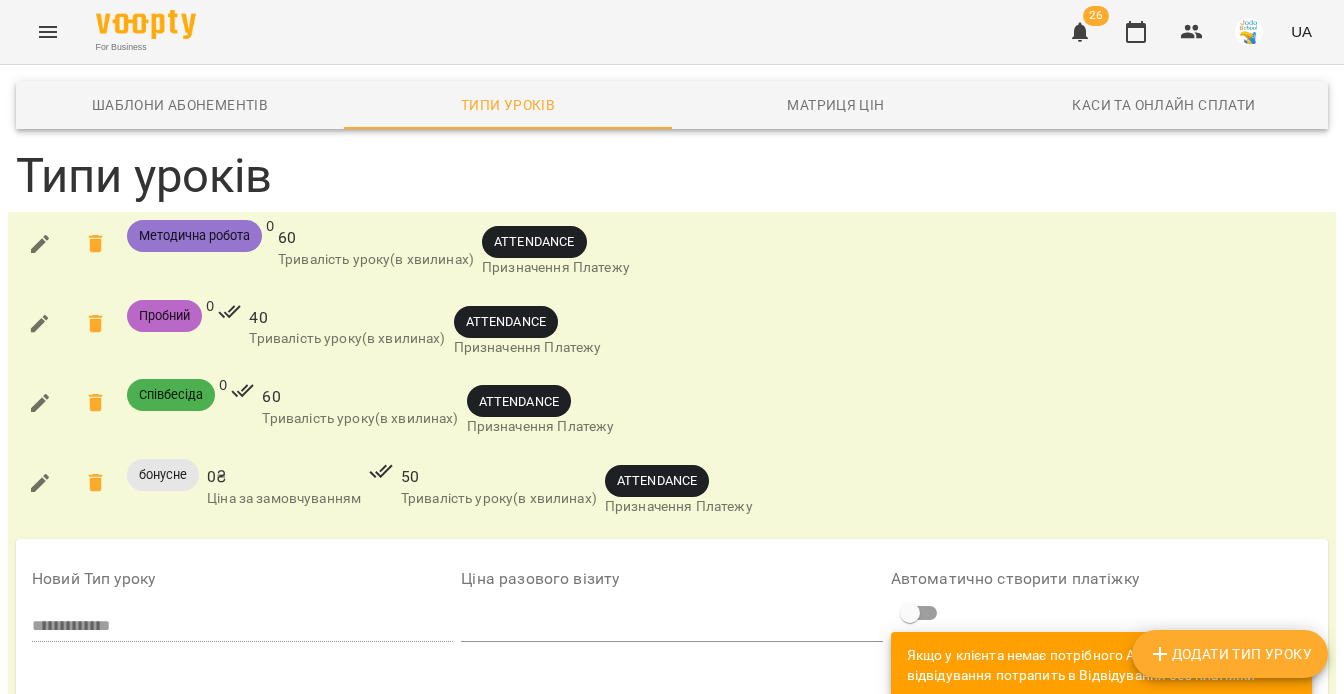 scroll, scrollTop: 236, scrollLeft: 0, axis: vertical 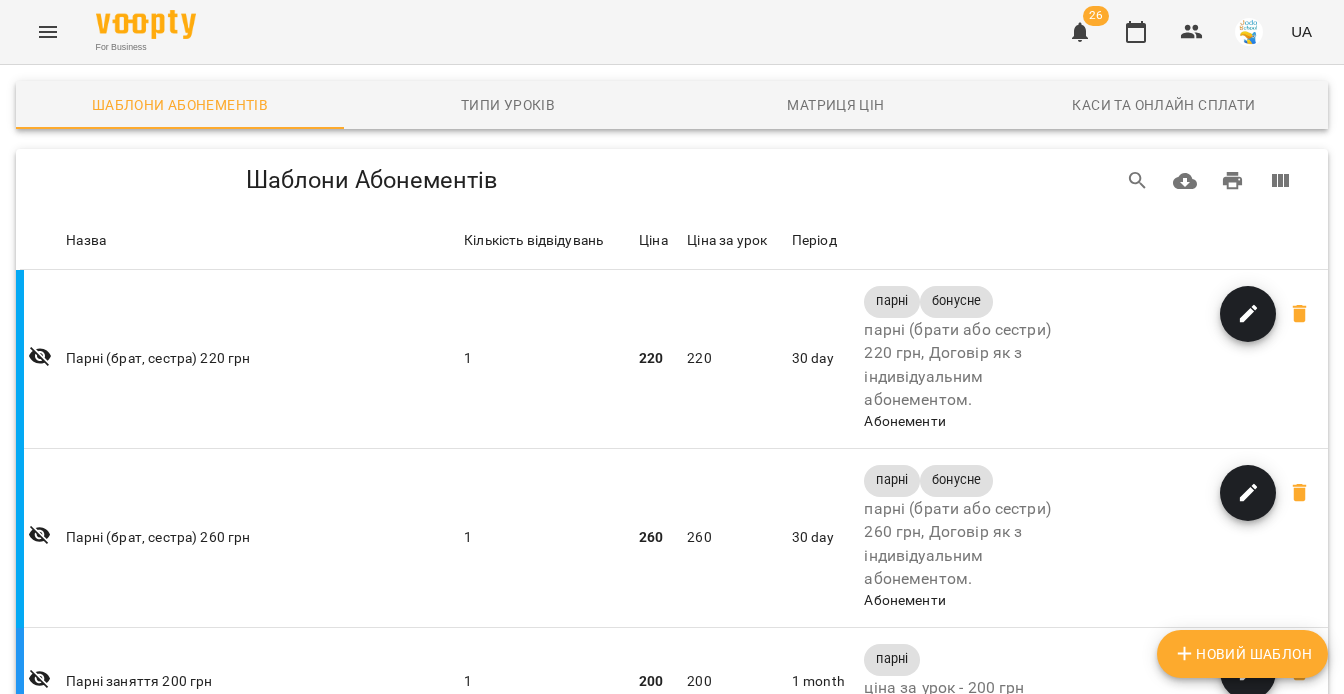 click on "Групові заняття - 170 грн" at bounding box center [261, 1007] 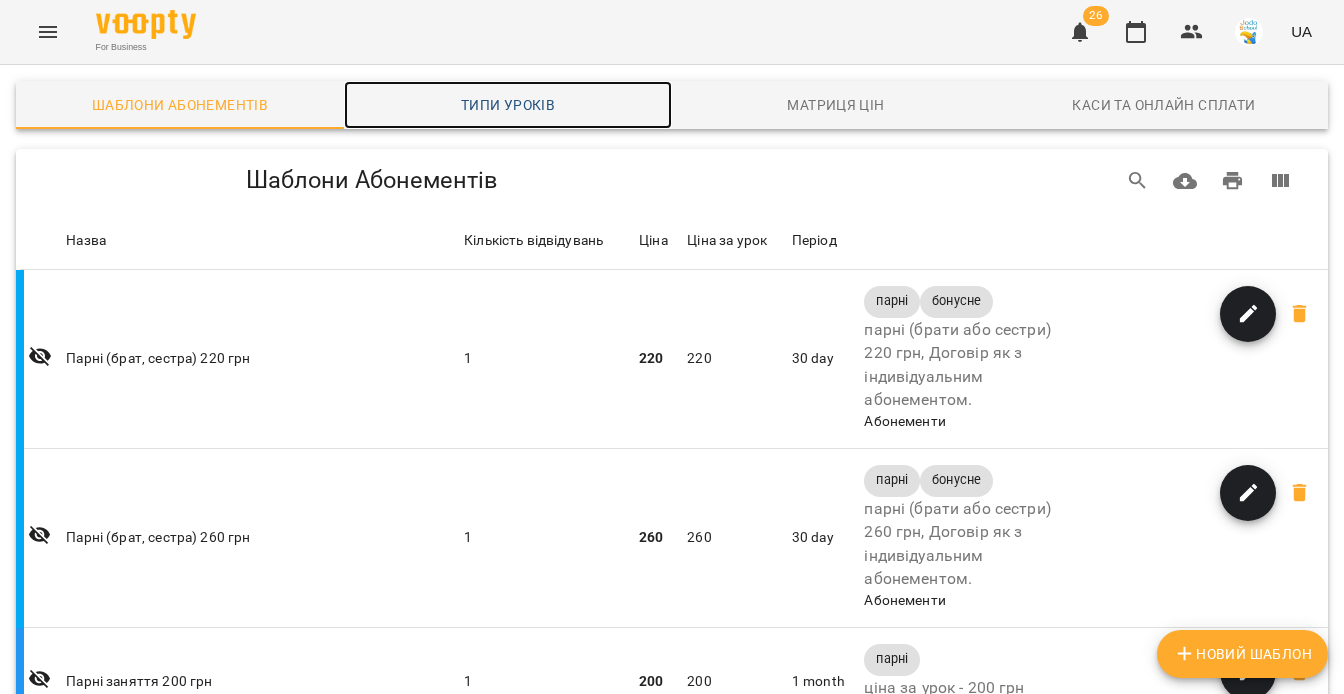 click on "Типи уроків" at bounding box center [508, 105] 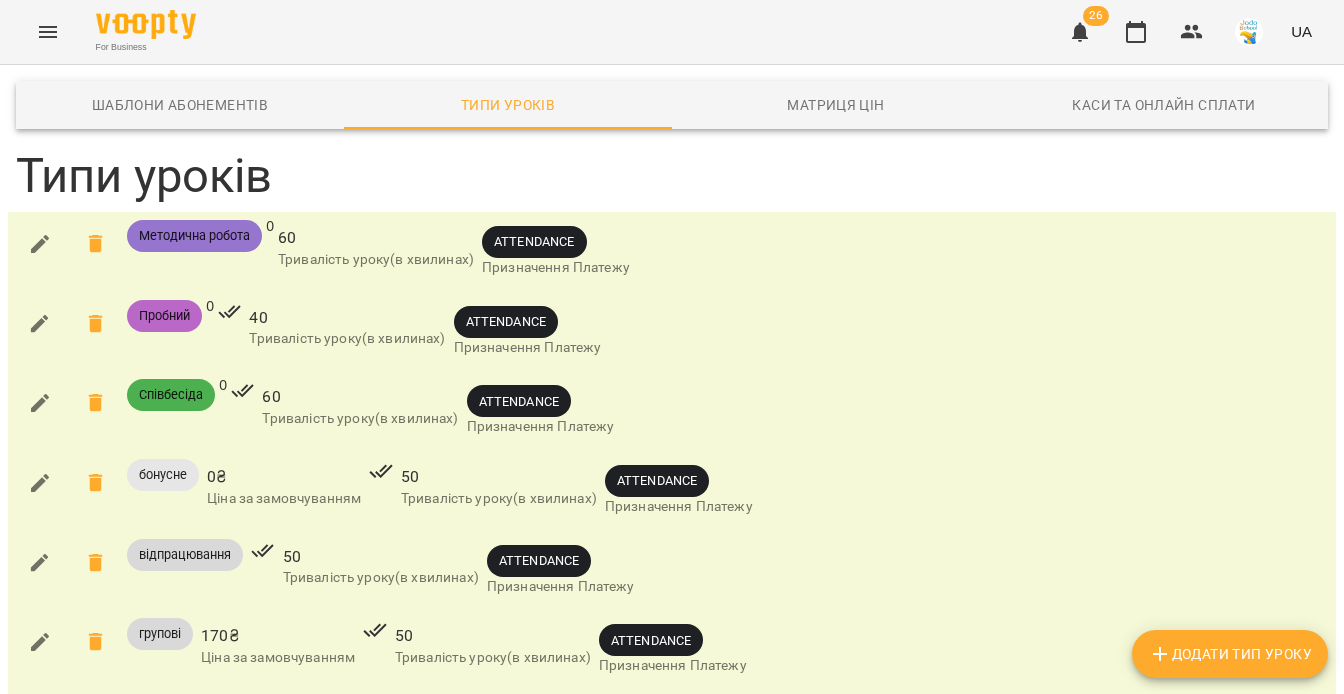 scroll, scrollTop: 273, scrollLeft: 0, axis: vertical 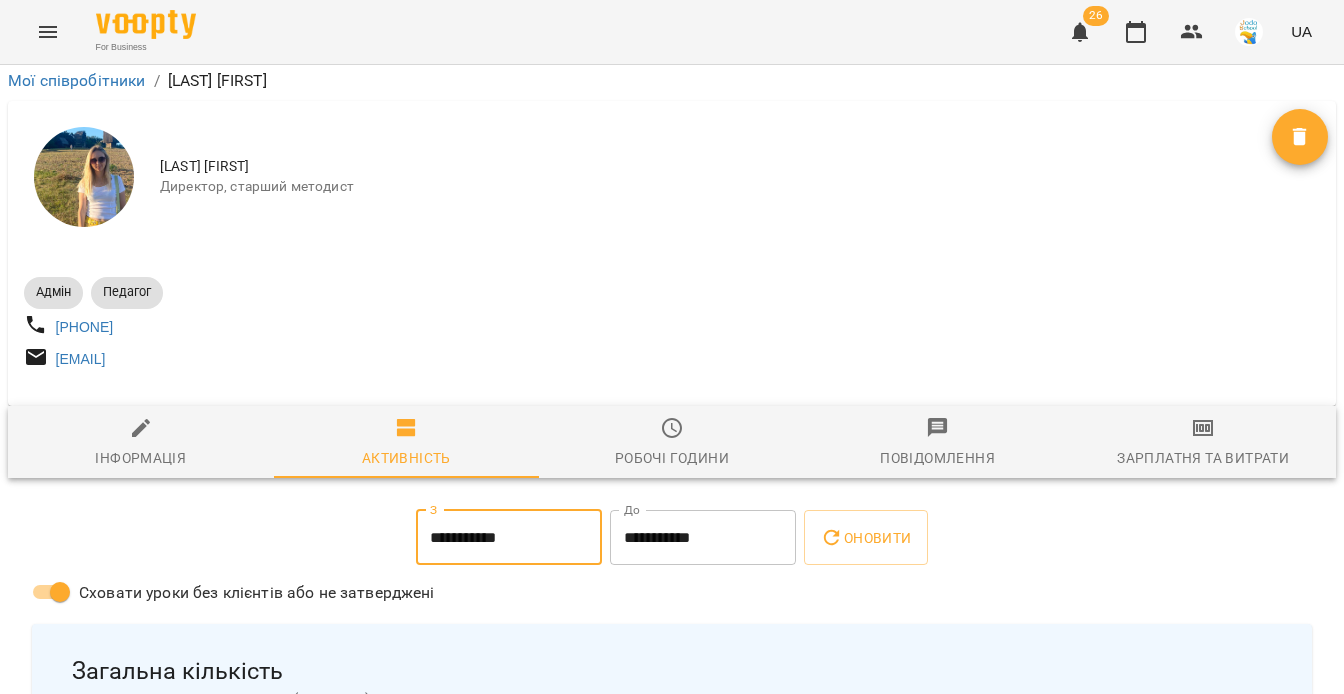 click on "**********" at bounding box center [509, 538] 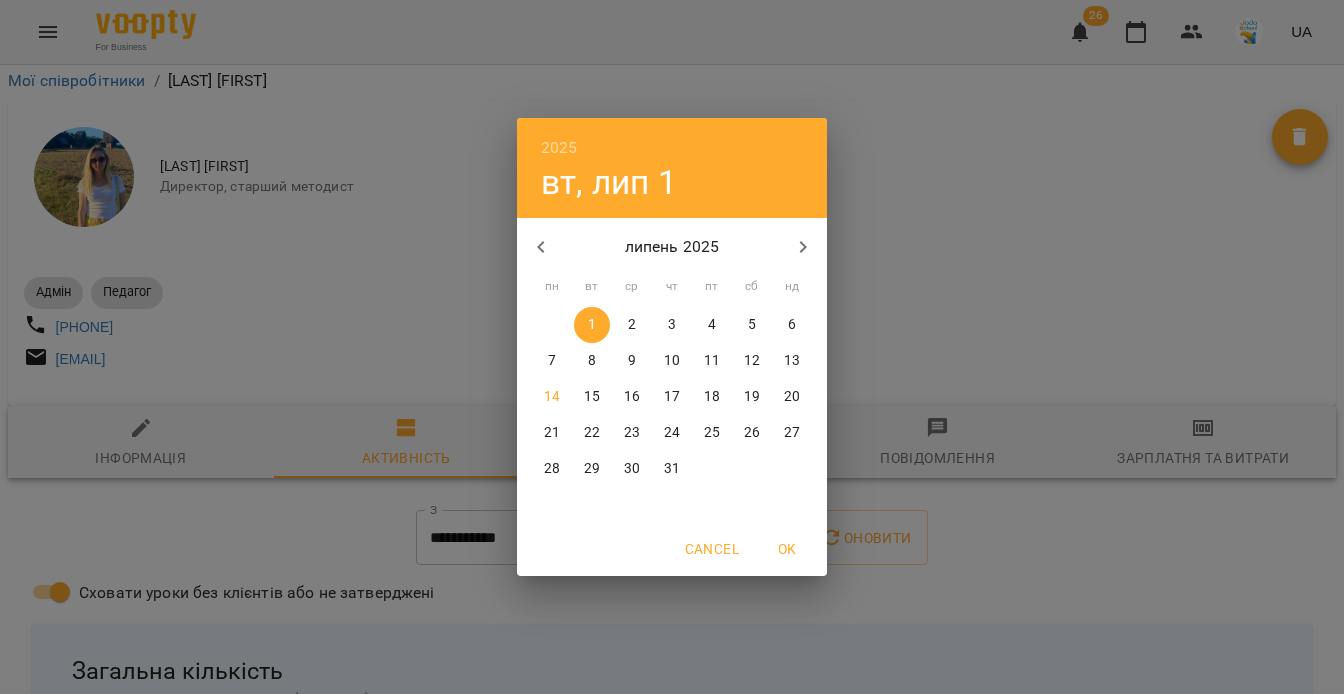 click on "14" at bounding box center (552, 397) 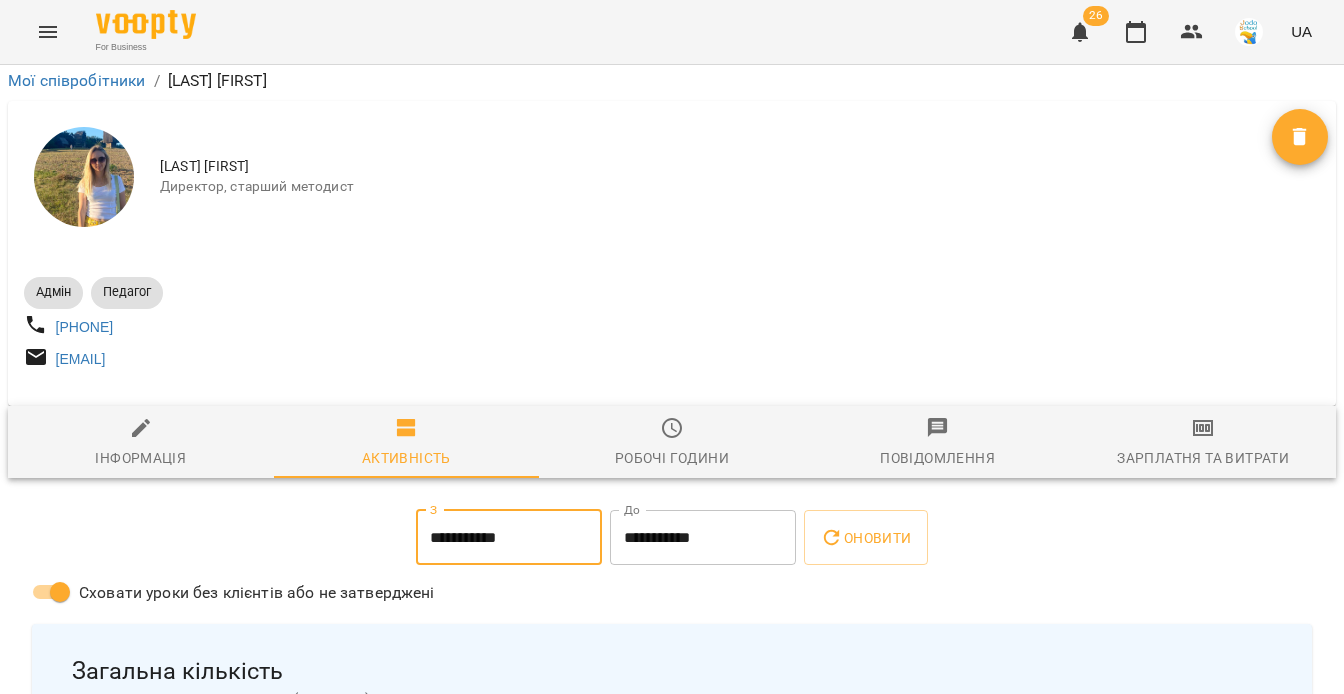 click on "**********" at bounding box center [703, 538] 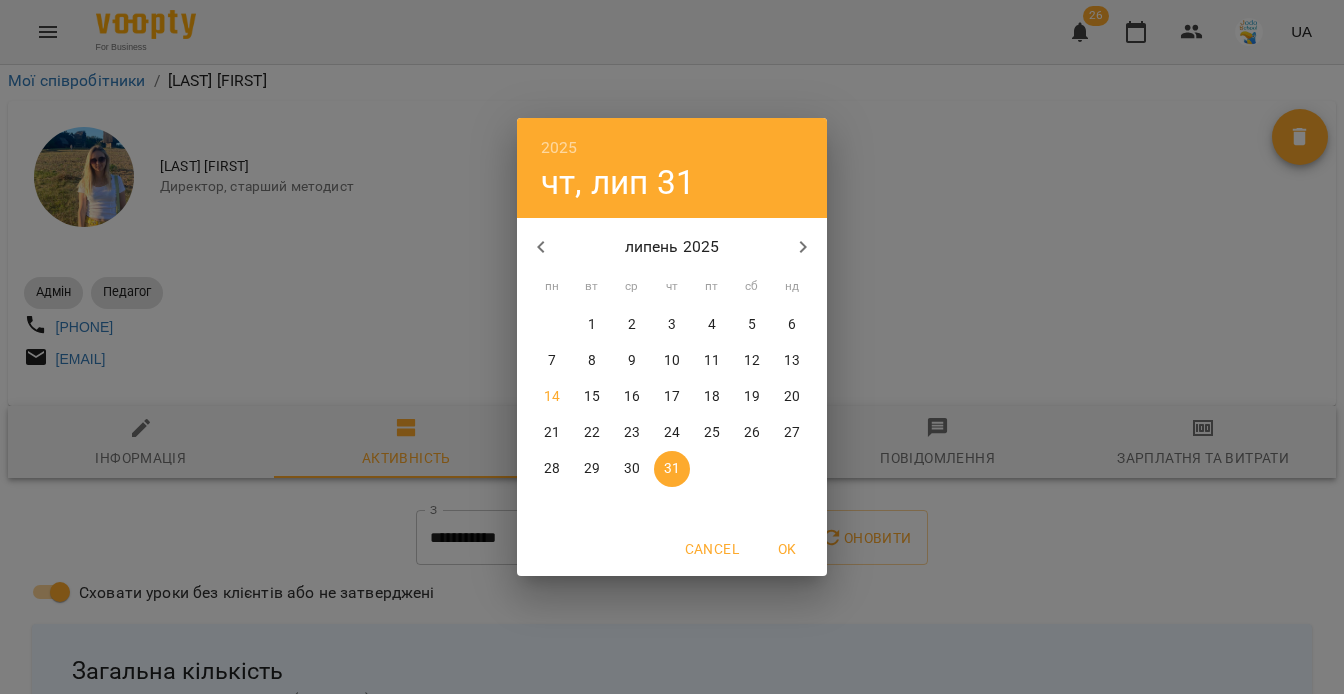 click on "14" at bounding box center (552, 397) 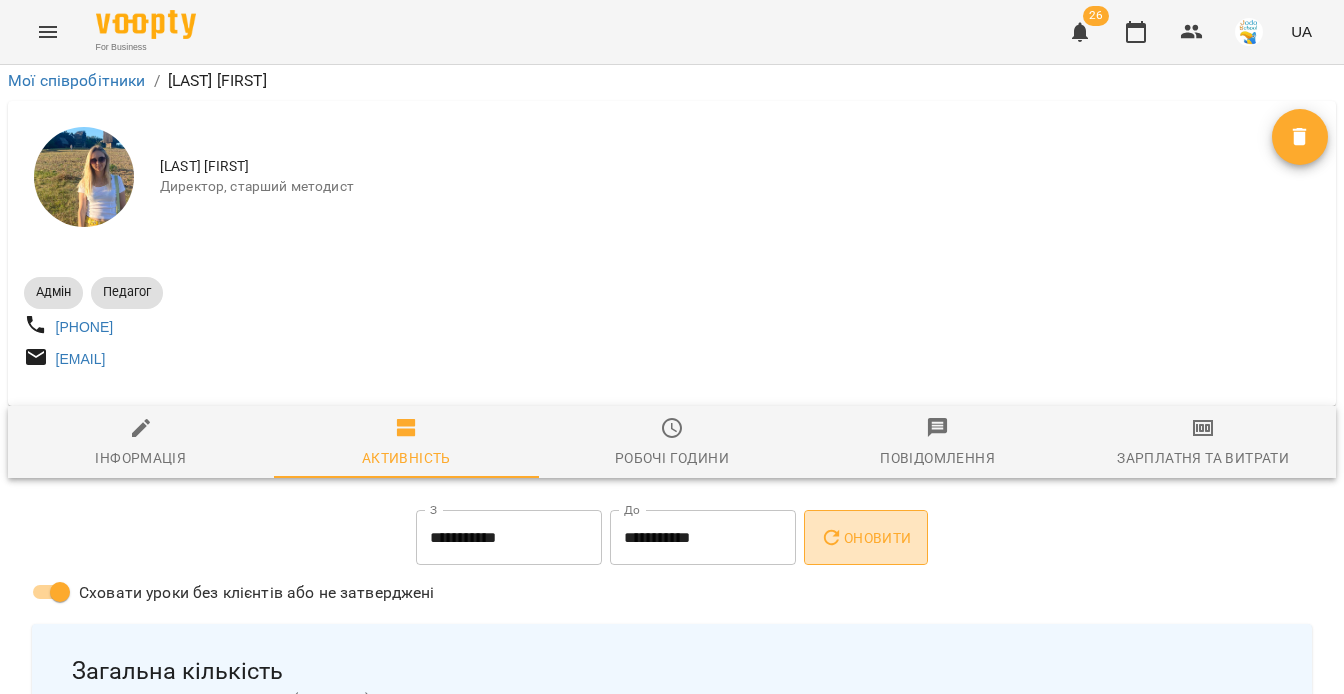 click on "Оновити" at bounding box center [865, 538] 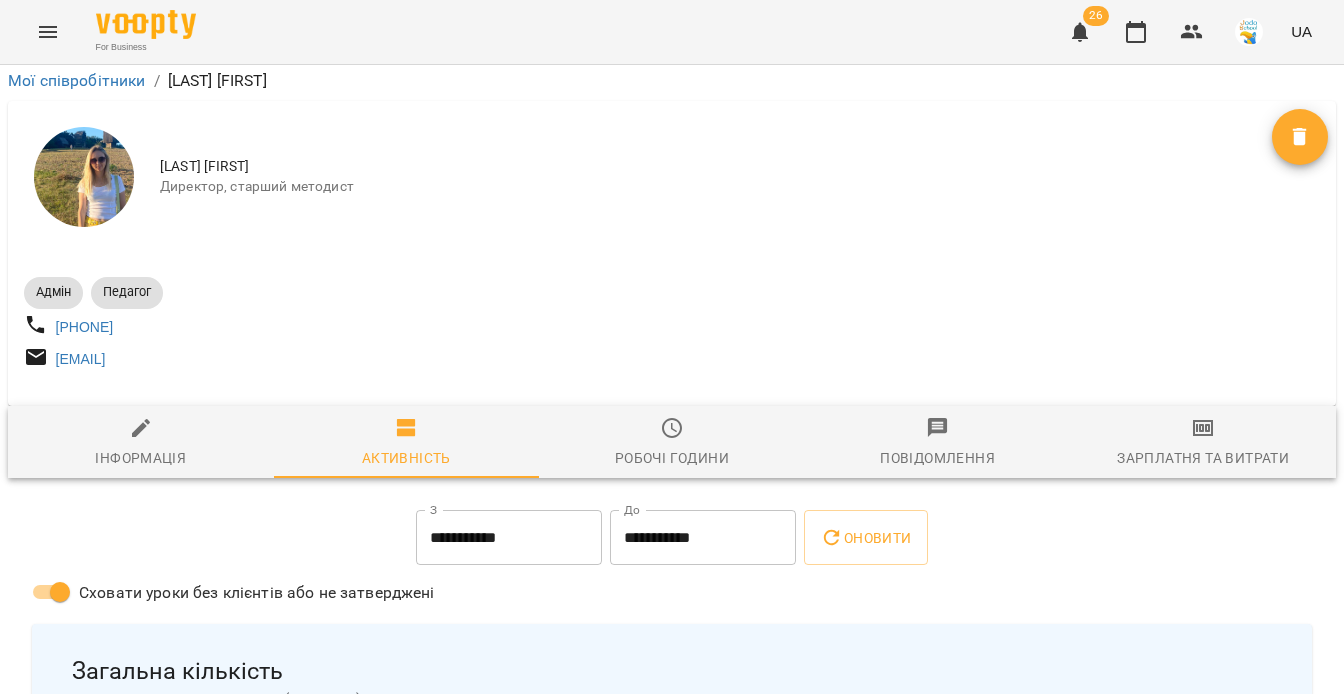 scroll, scrollTop: 1099, scrollLeft: 0, axis: vertical 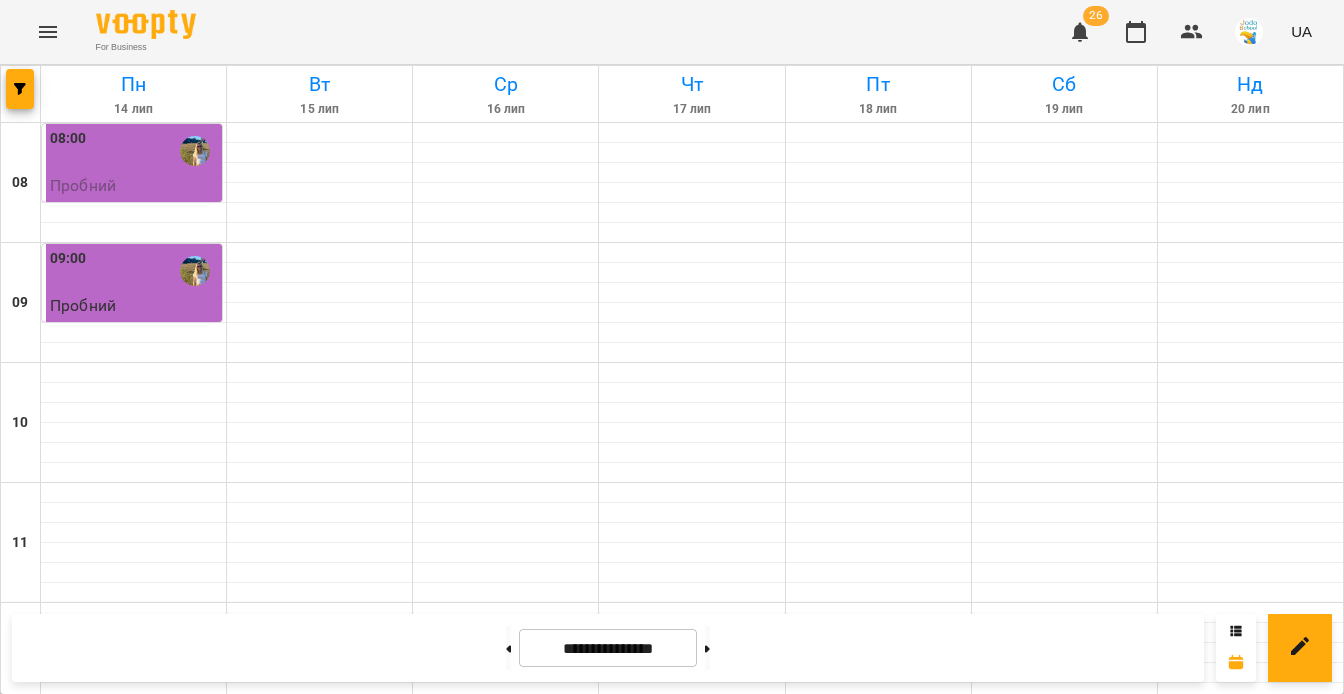 click on "08:00" at bounding box center (134, 151) 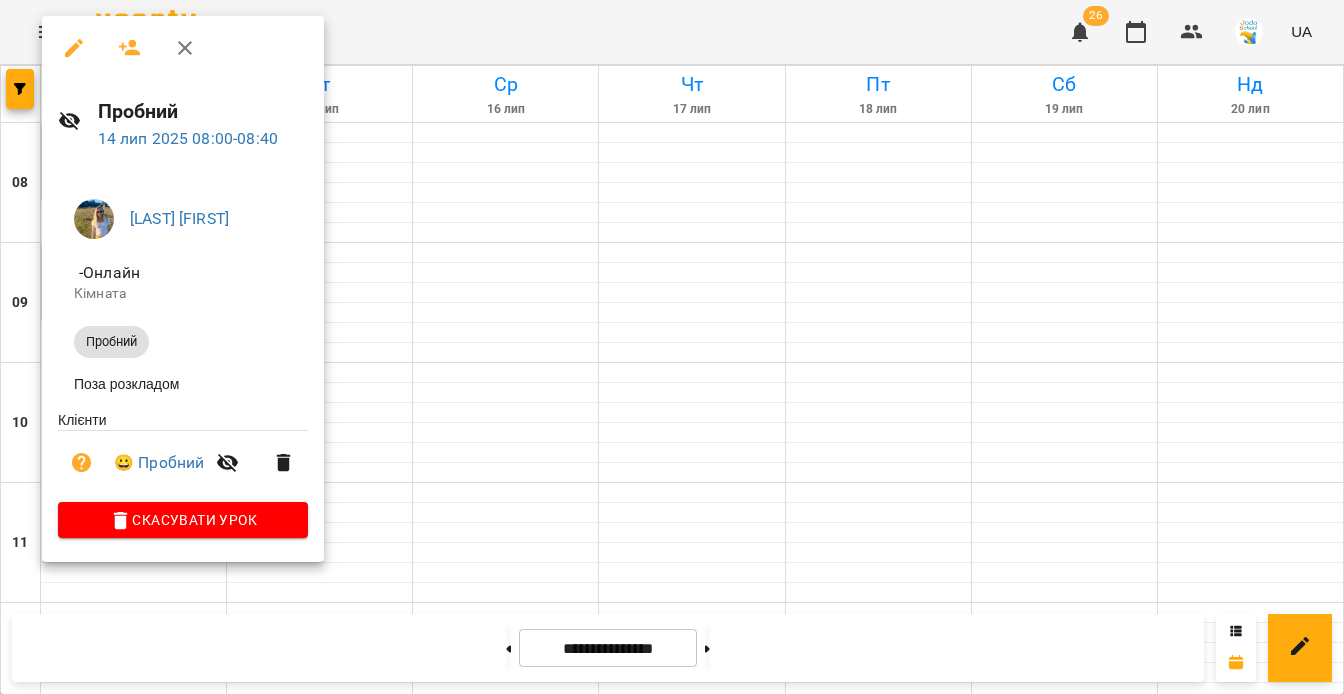 click 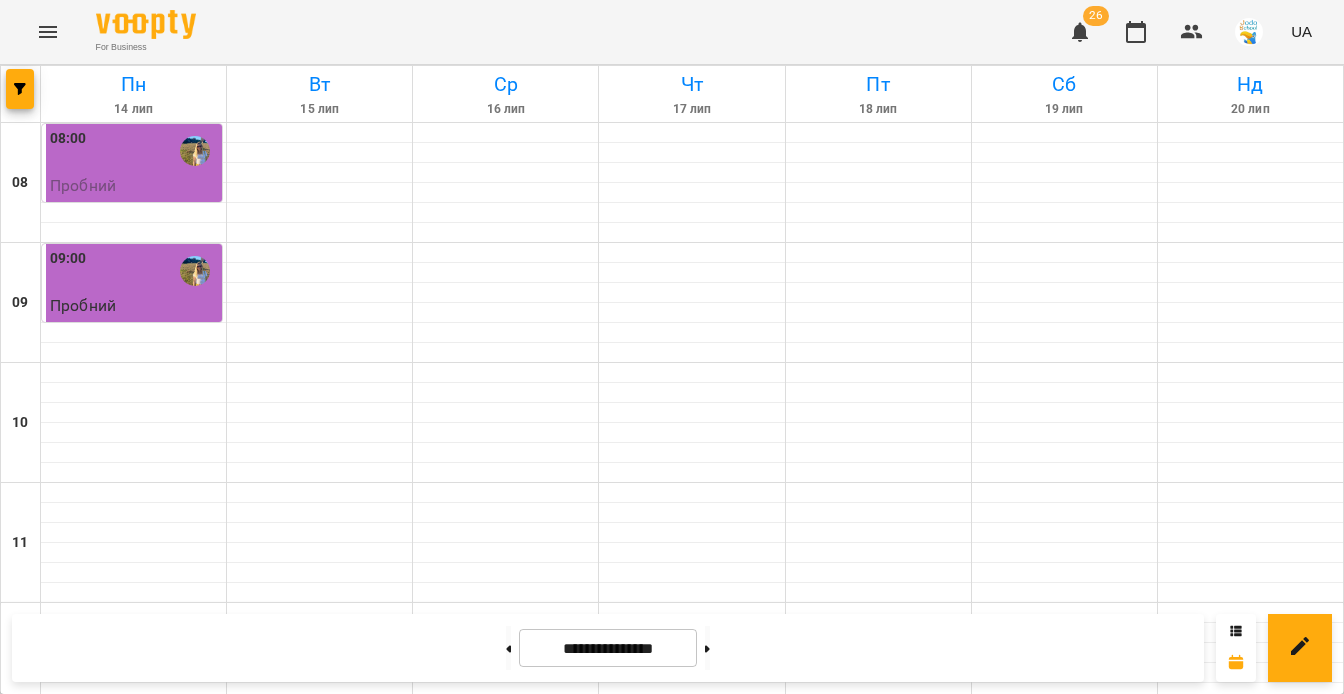 click on "Пробний" at bounding box center [134, 186] 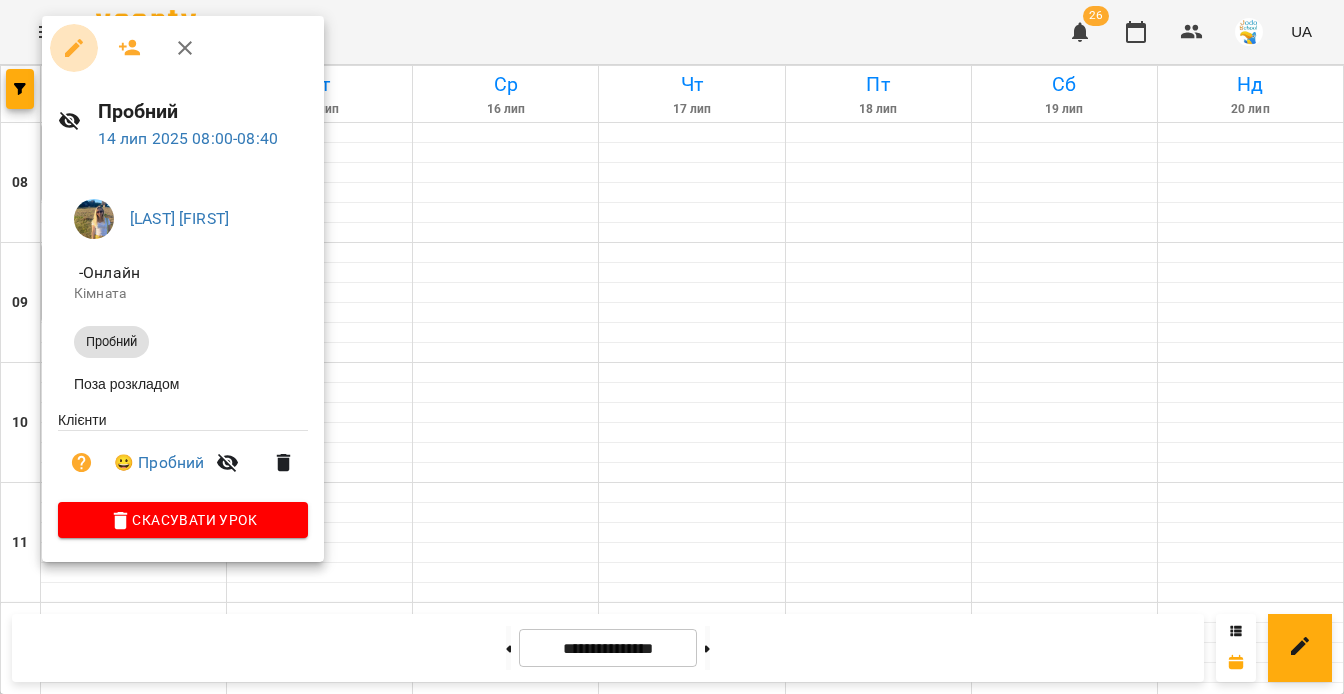 click 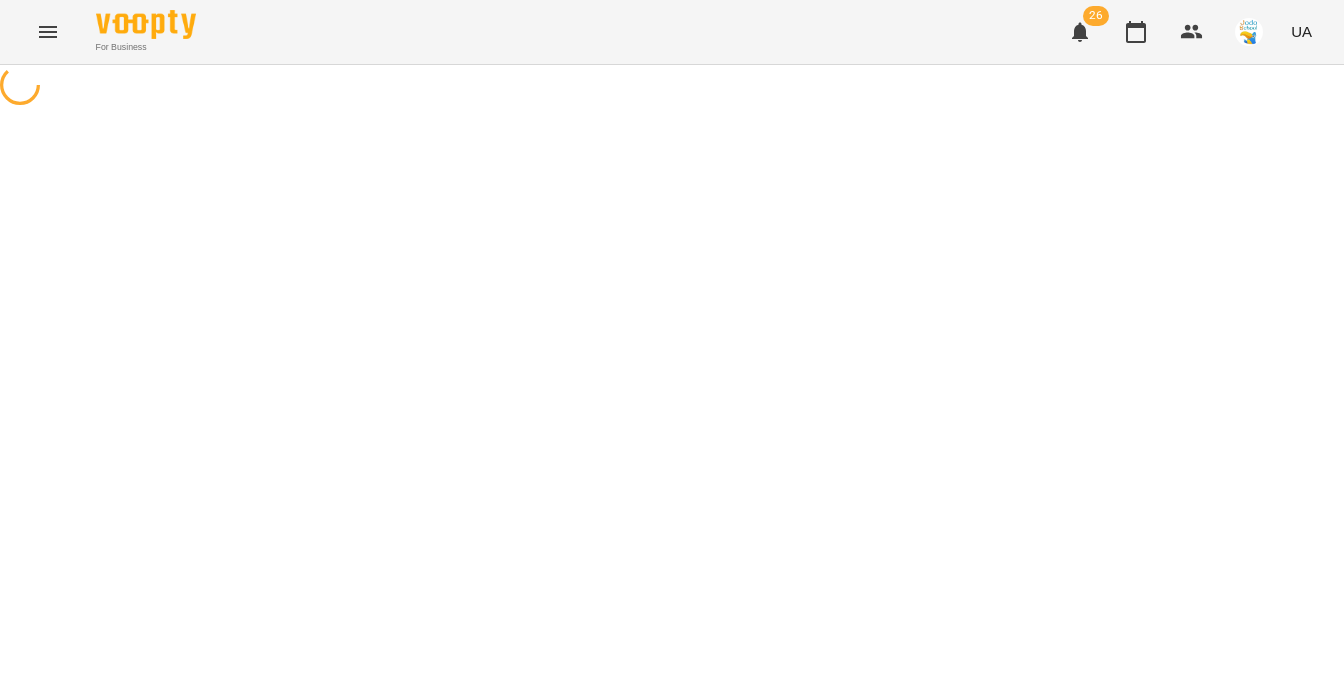 select on "*******" 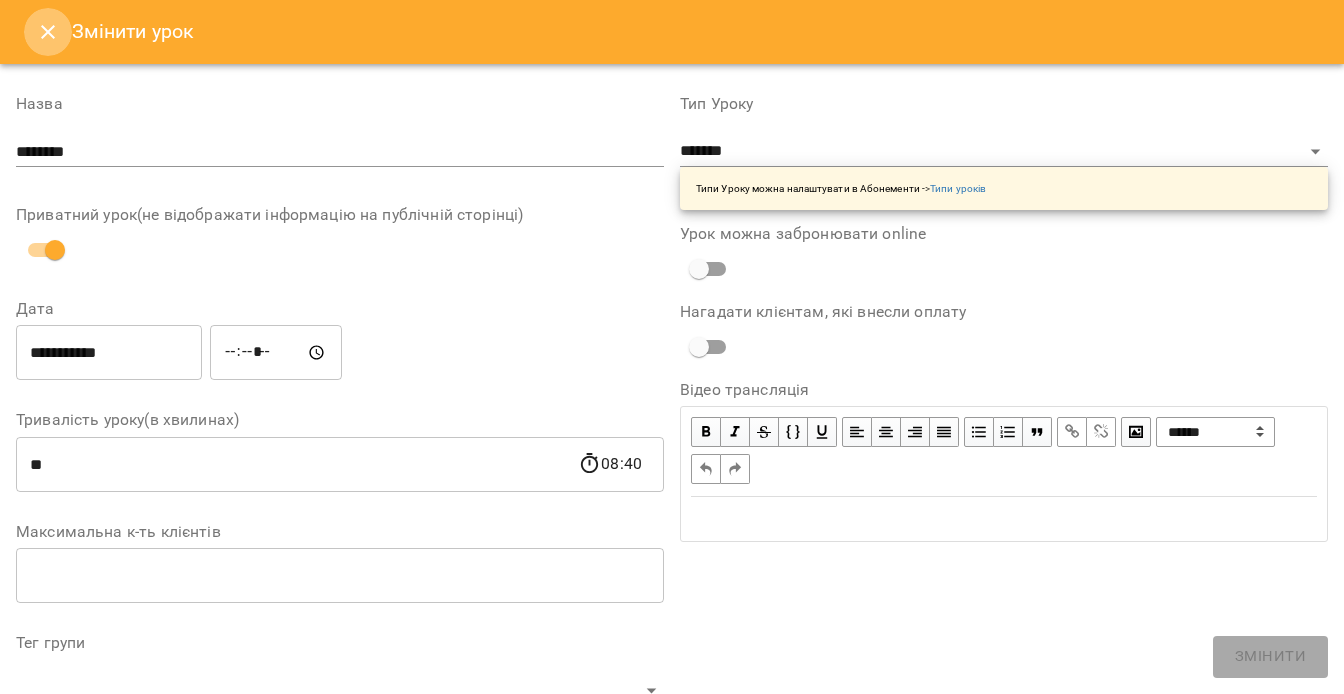click 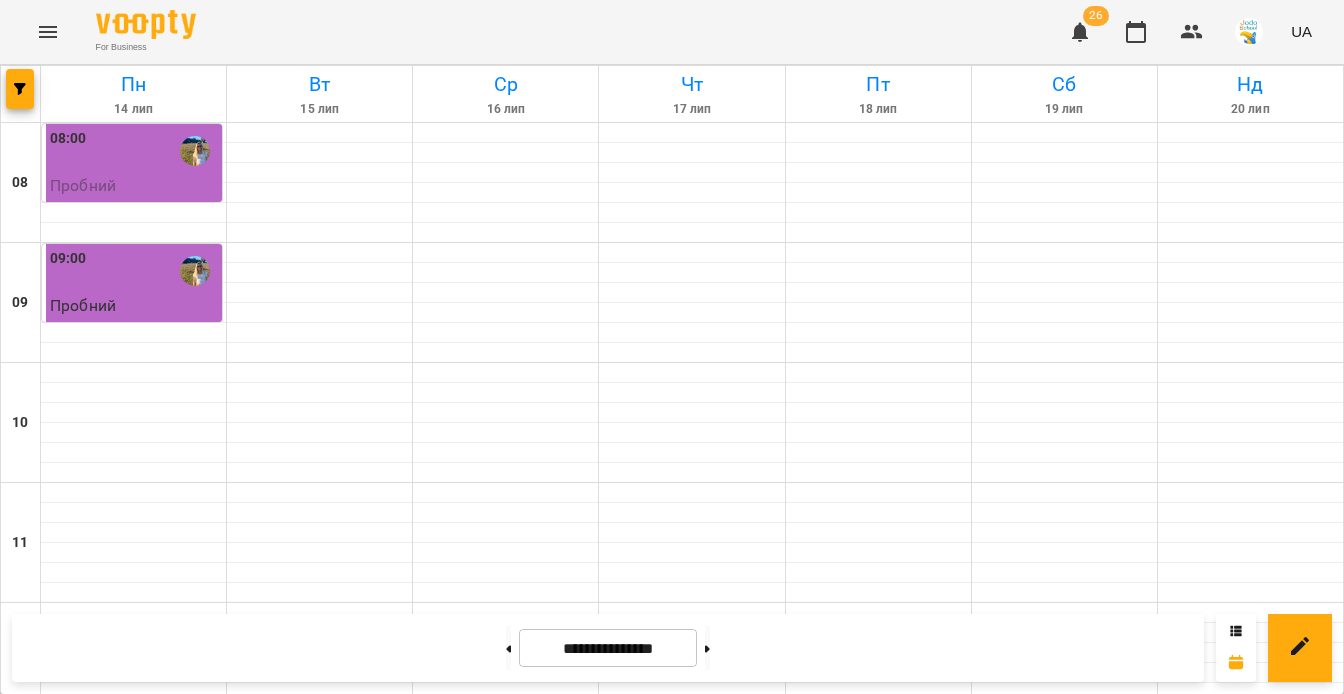 click on "09:00" at bounding box center (134, 271) 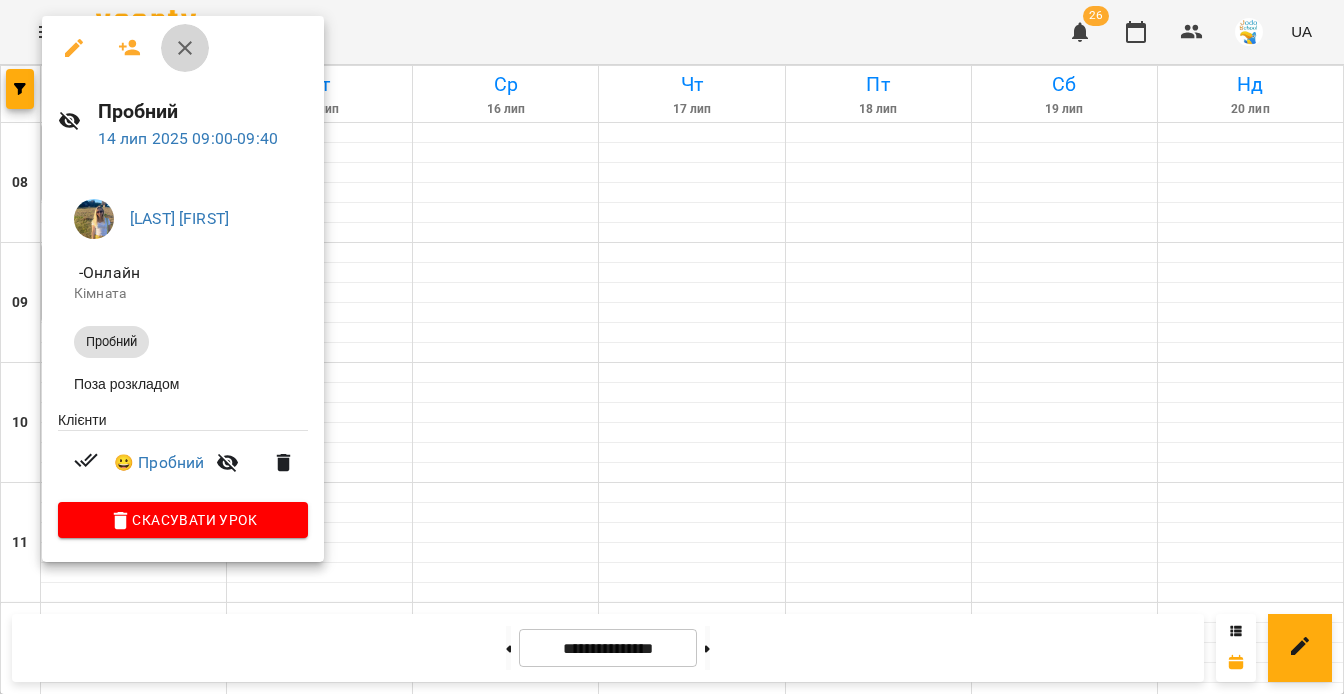 click 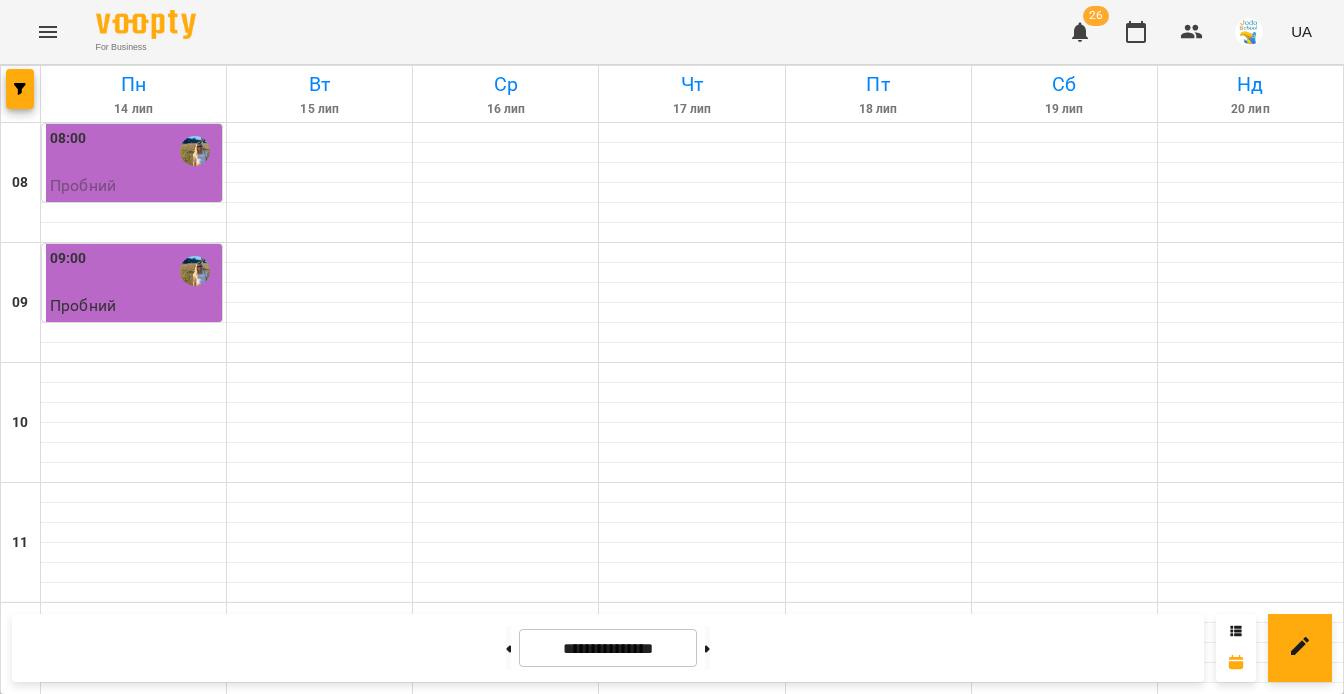 click on "Пробний" at bounding box center (134, 186) 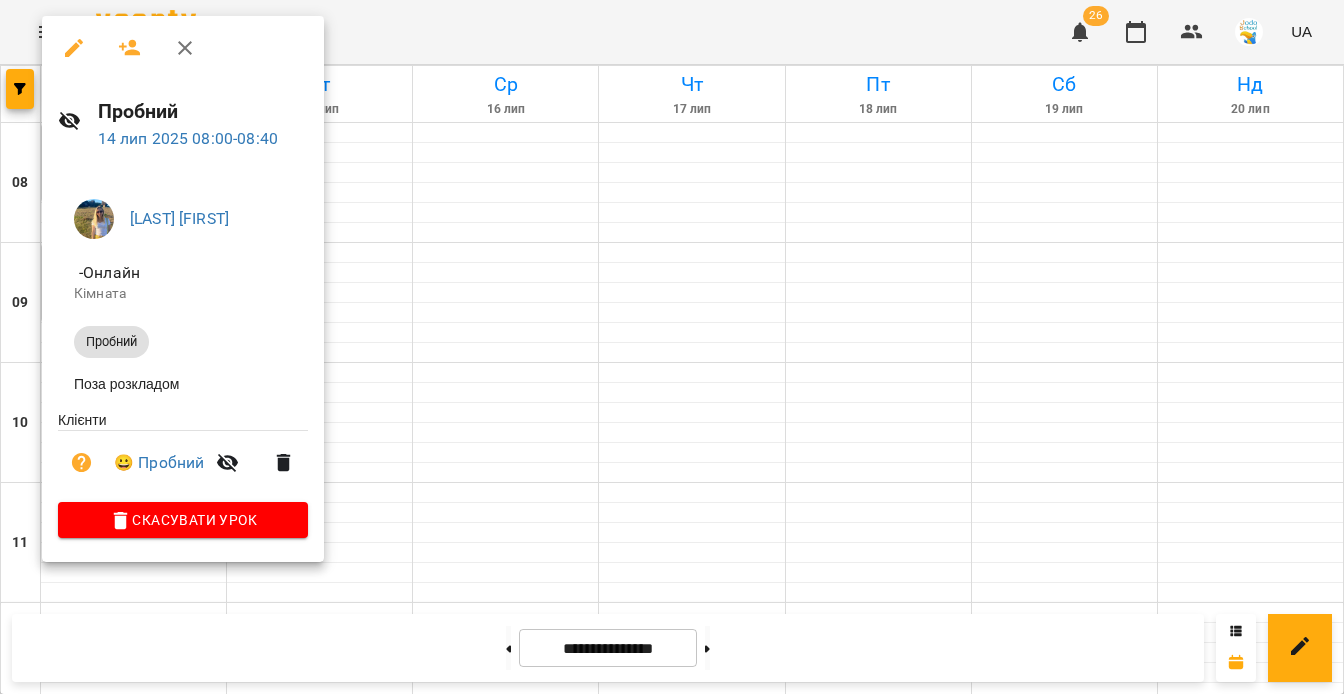 click 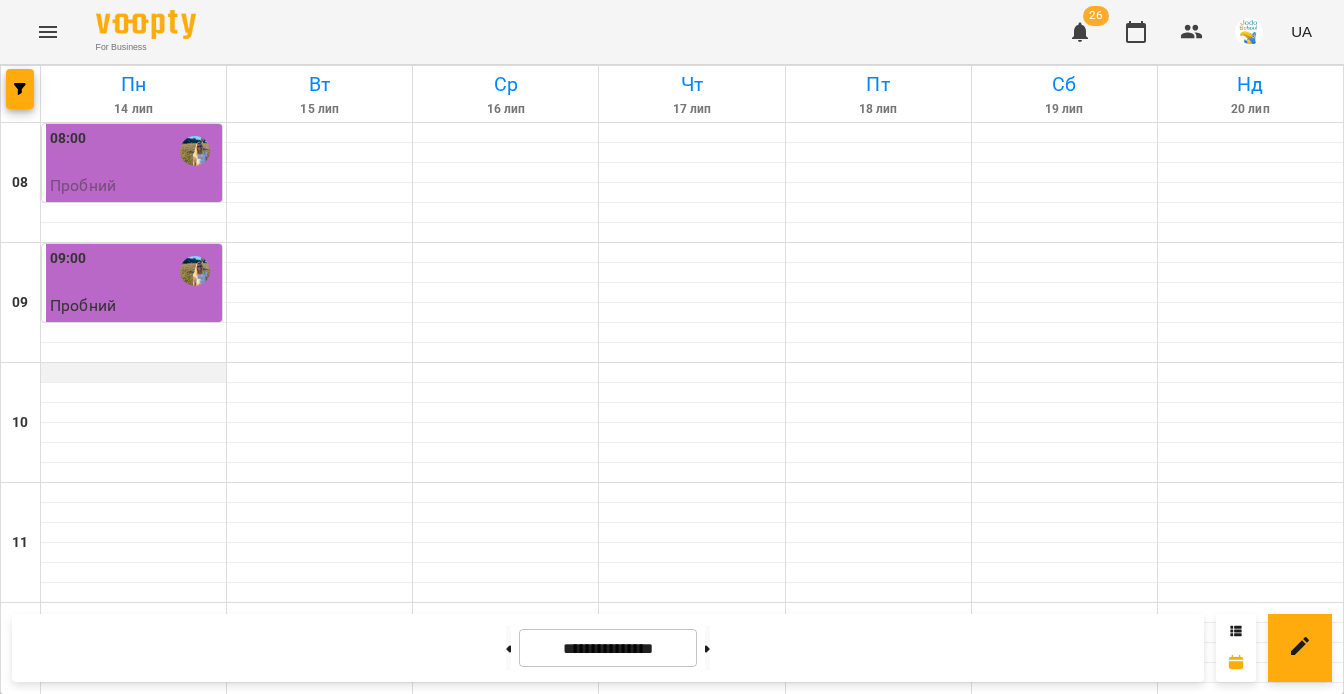 click at bounding box center [133, 373] 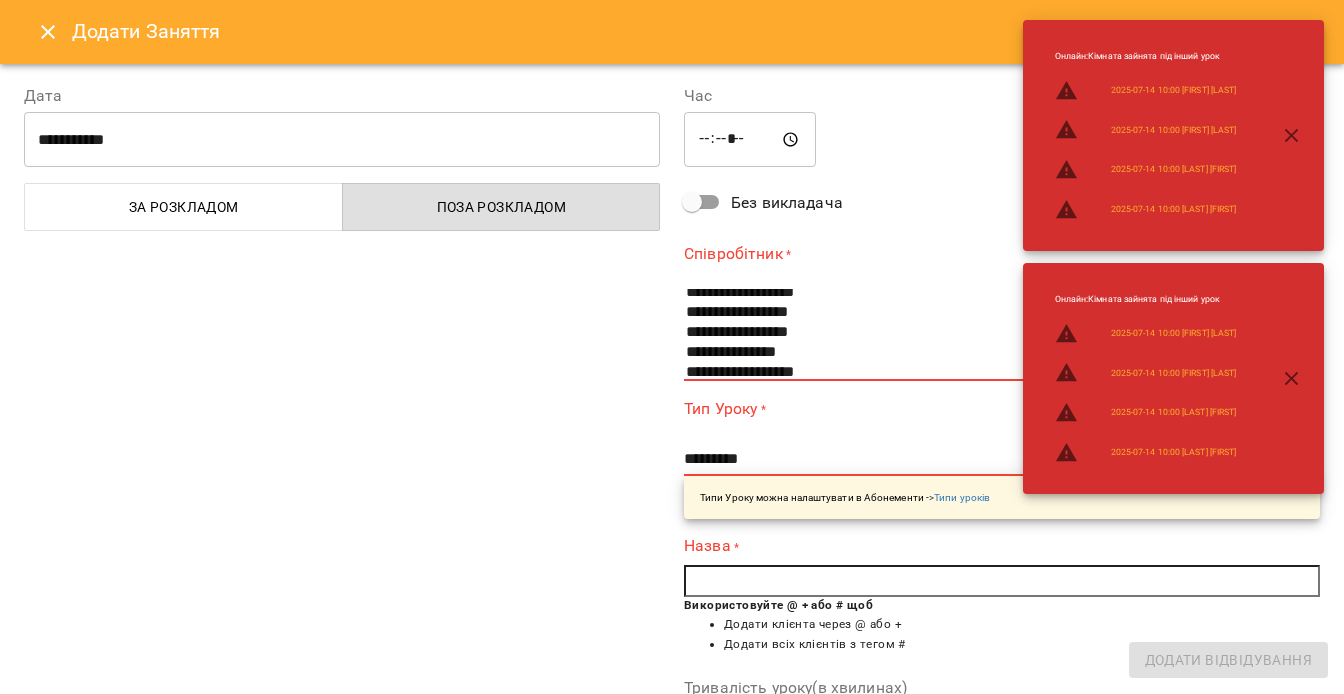 scroll, scrollTop: 86, scrollLeft: 0, axis: vertical 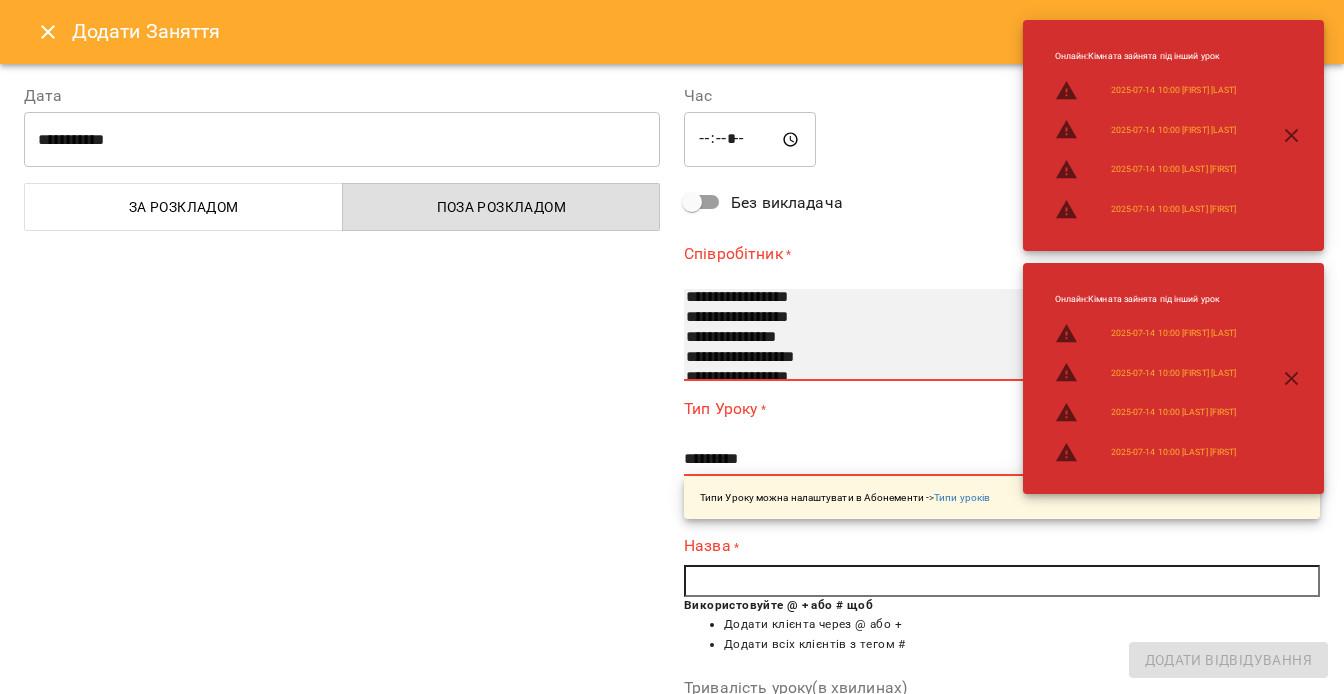 select on "**********" 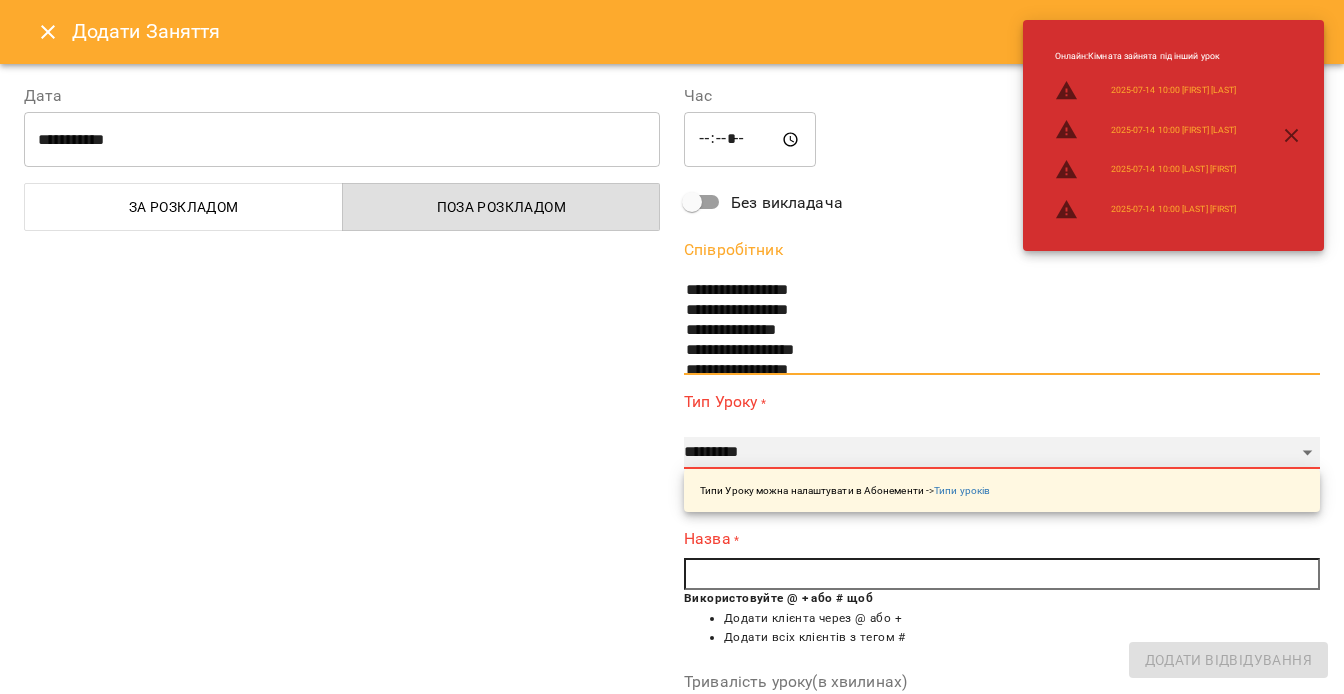 click on "**********" at bounding box center [1002, 453] 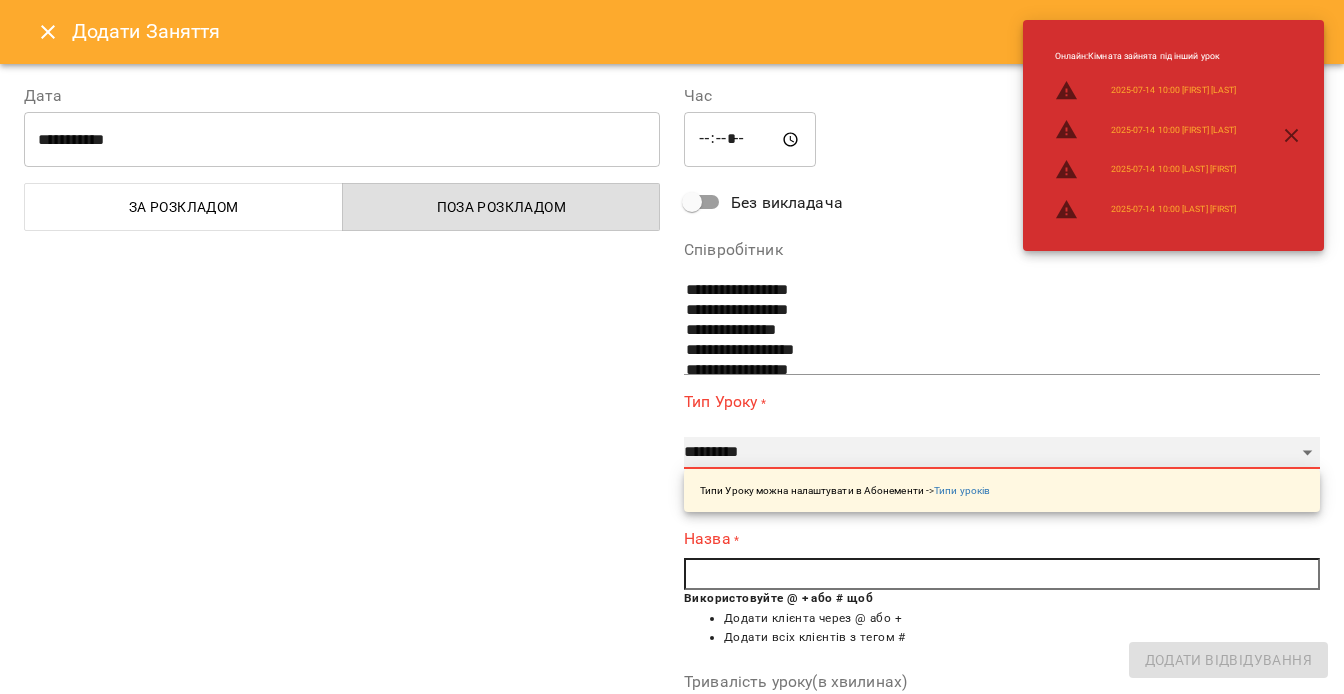 select on "*******" 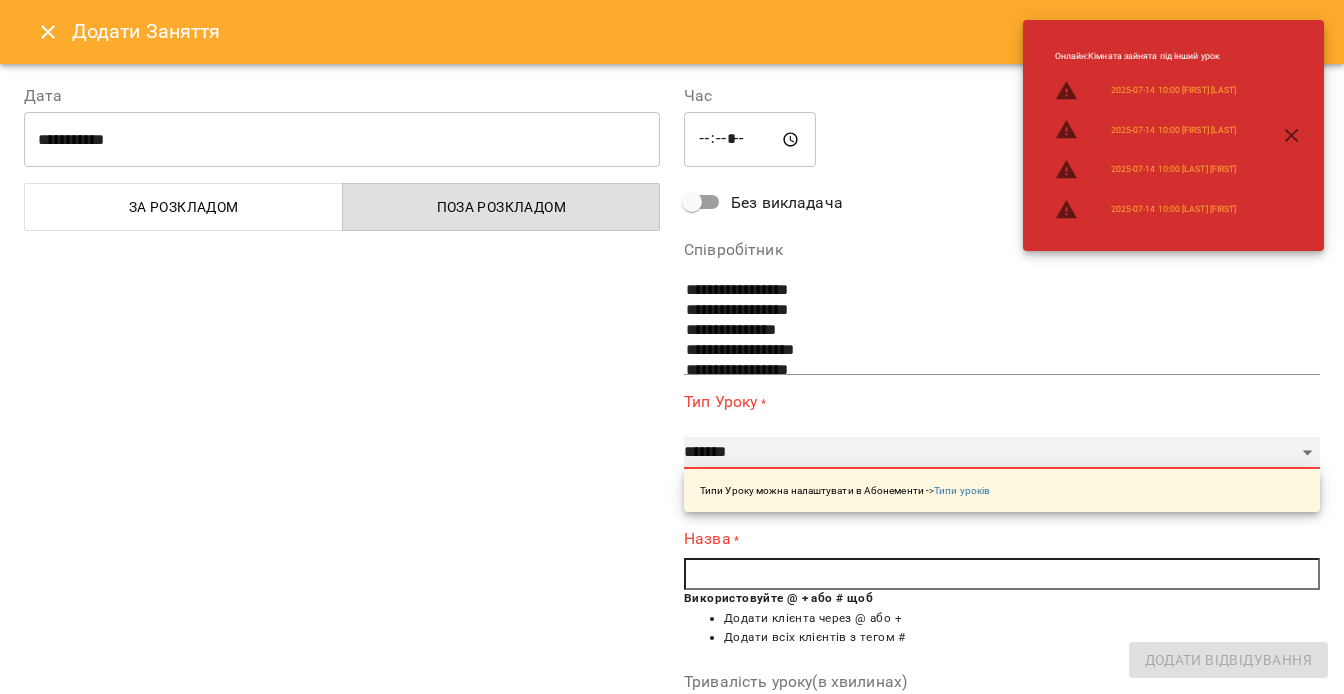 type on "**" 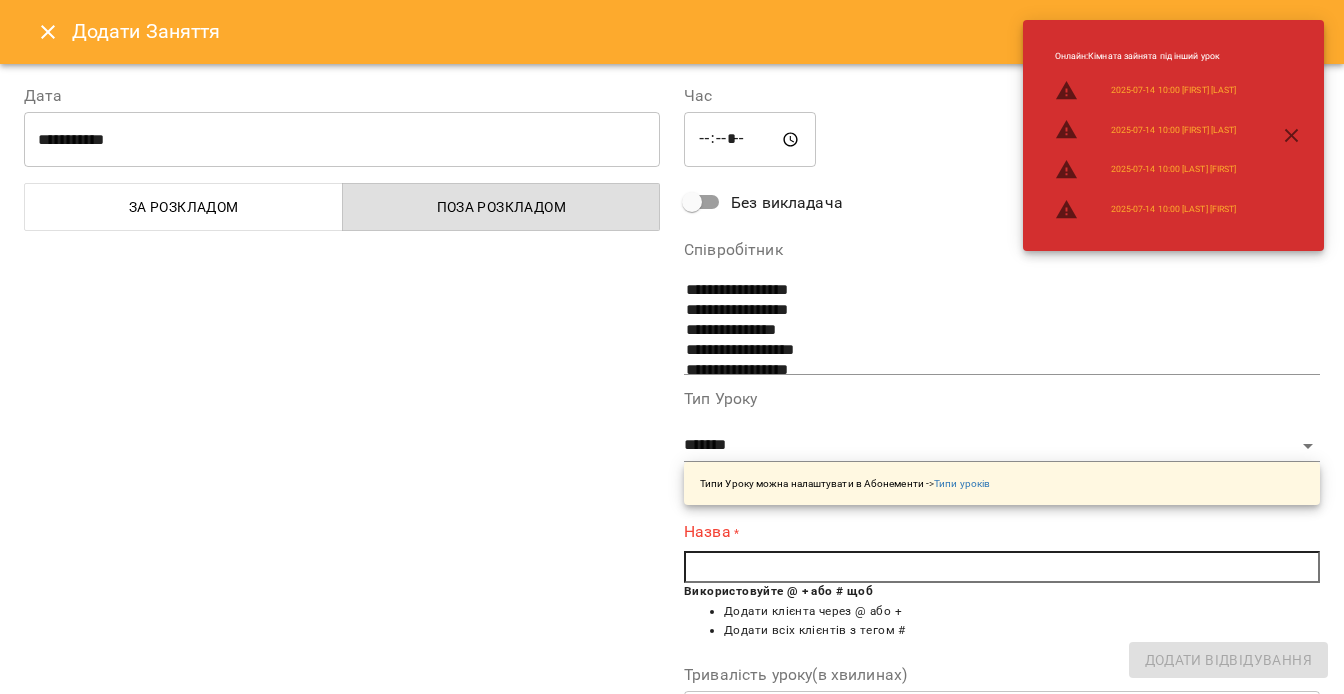 click at bounding box center [1002, 567] 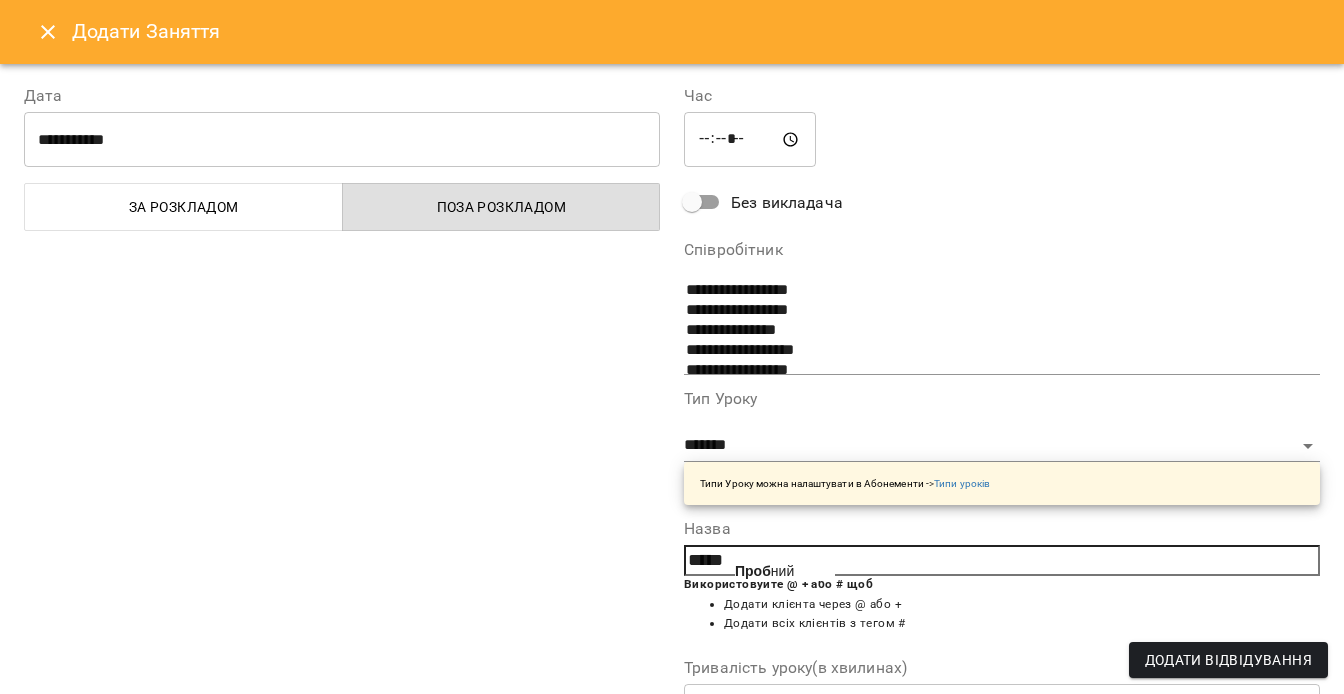 click on "Проб" 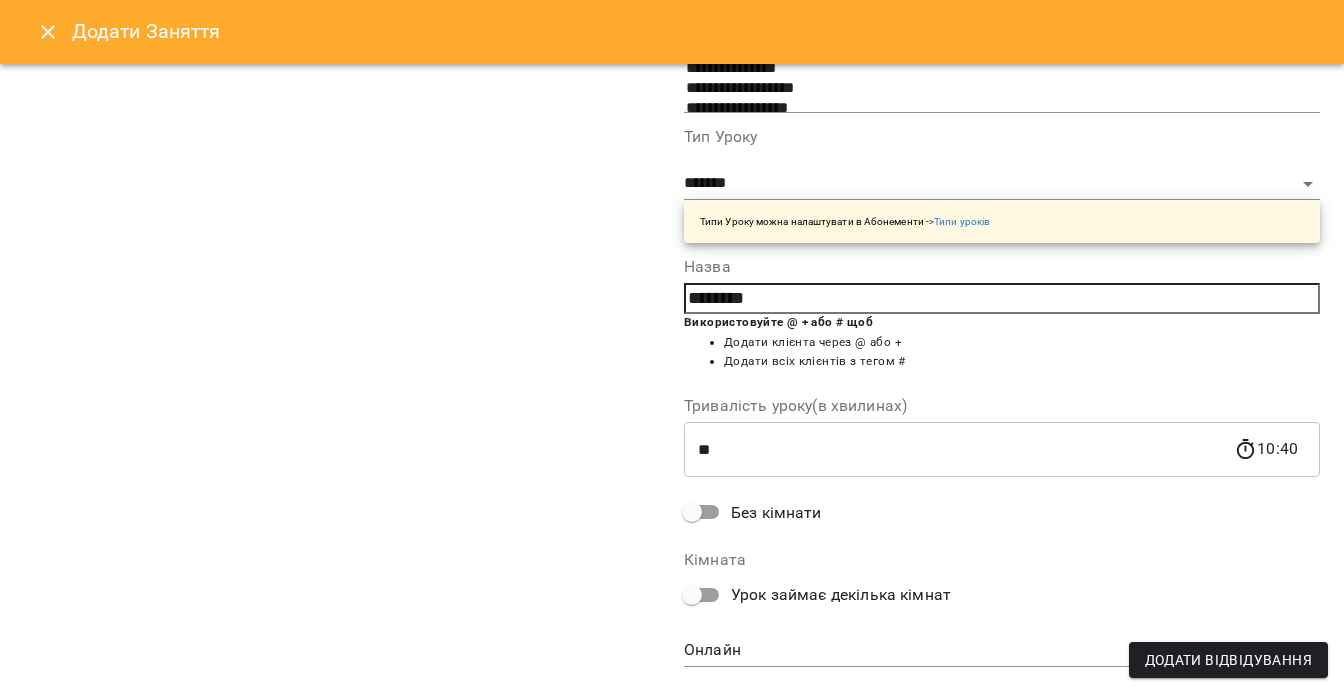 scroll, scrollTop: 302, scrollLeft: 0, axis: vertical 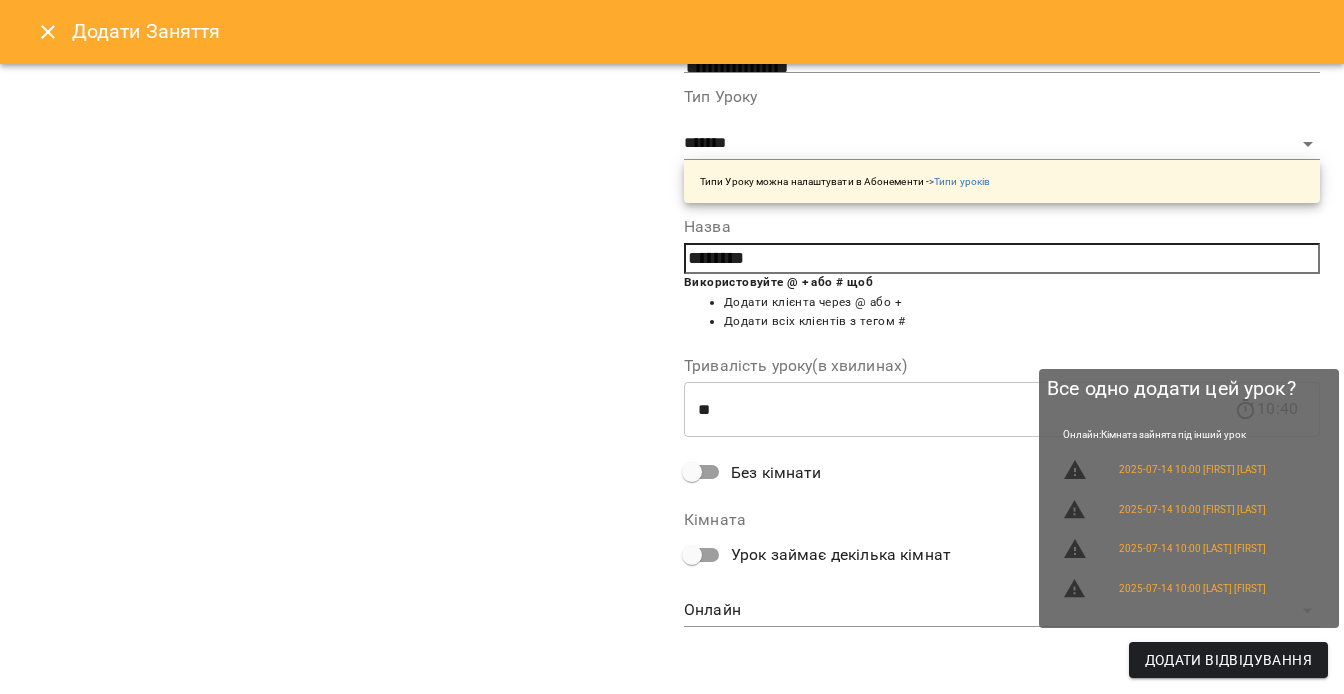 click on "Додати Відвідування" at bounding box center (1228, 660) 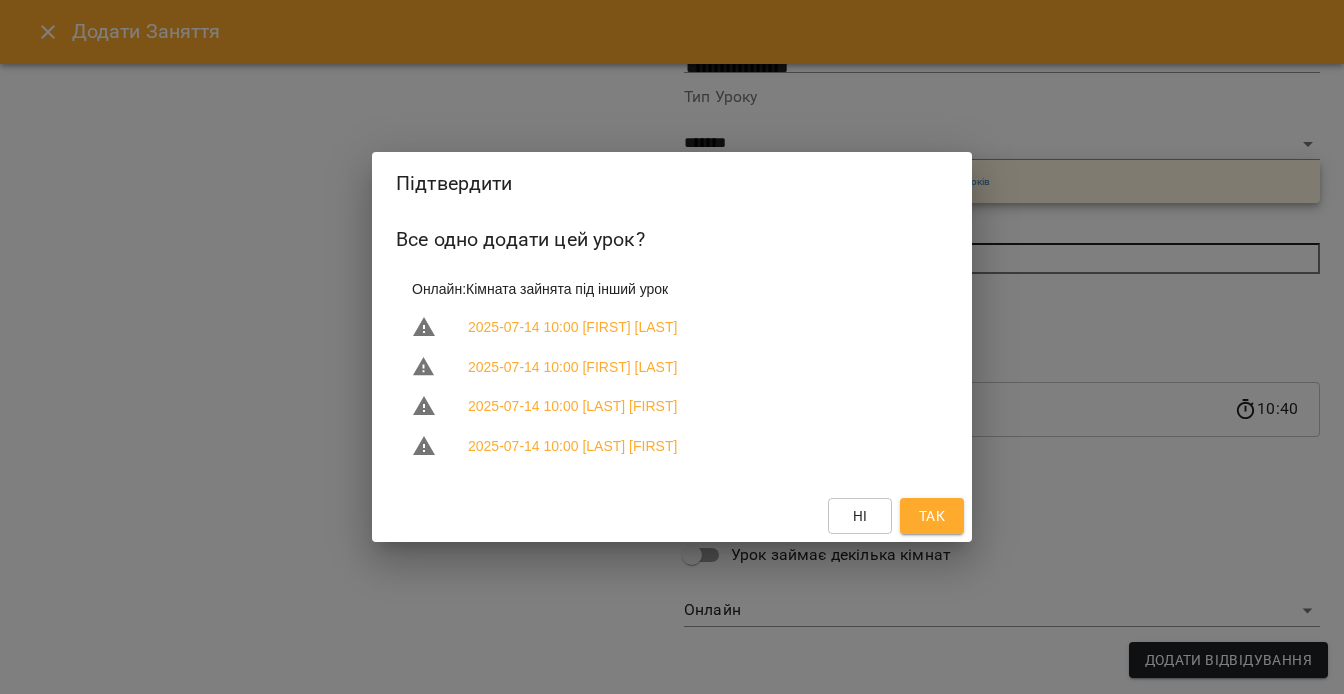 click on "Так" at bounding box center (932, 516) 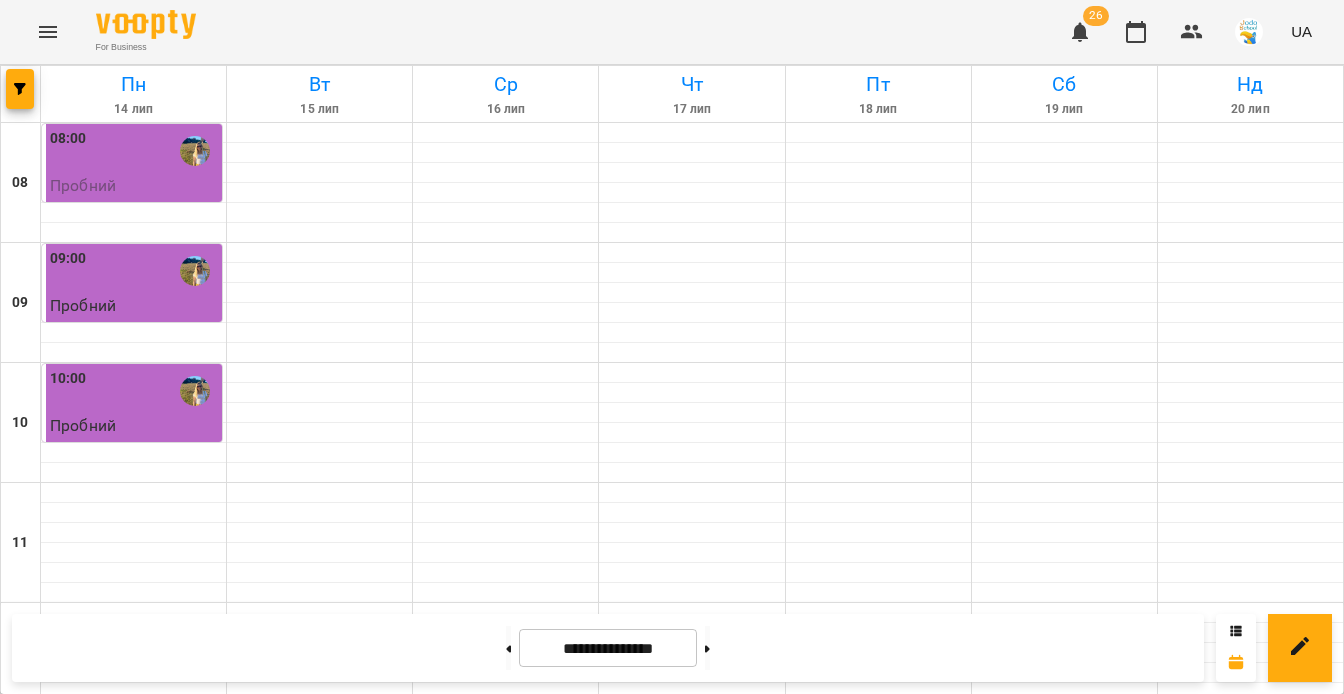 click on "10:00" at bounding box center (134, 391) 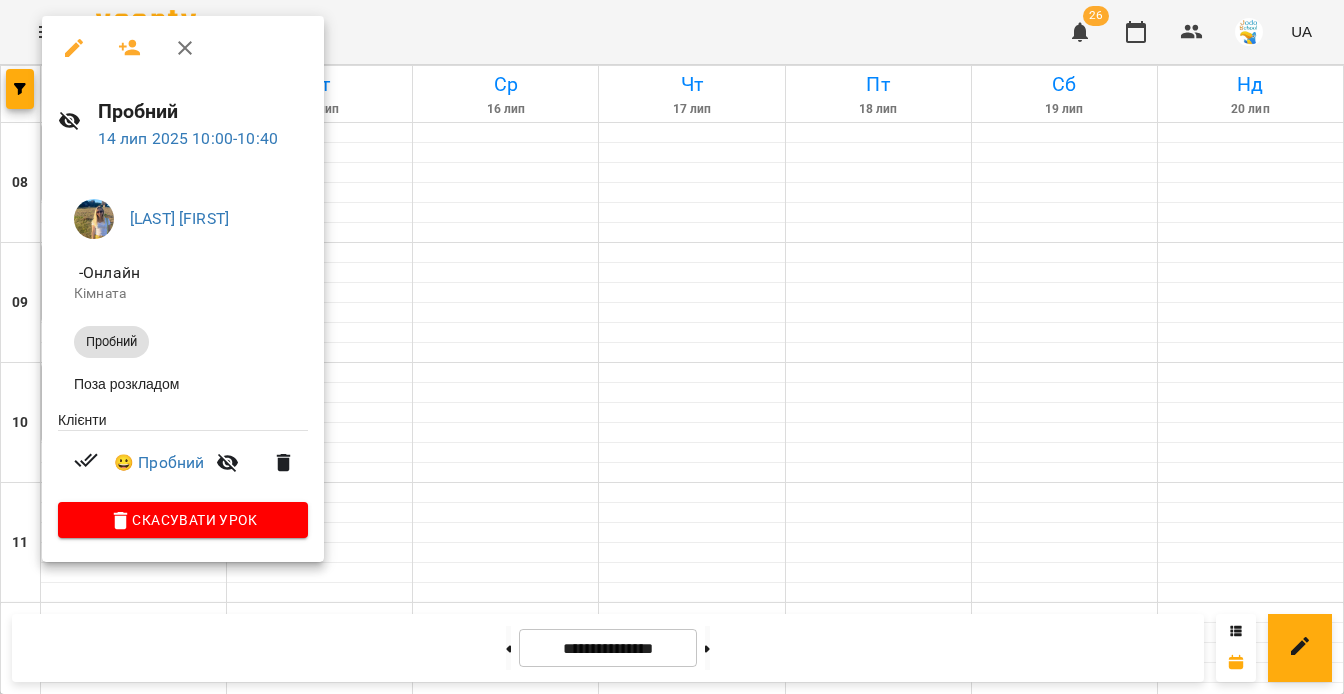 click at bounding box center [74, 48] 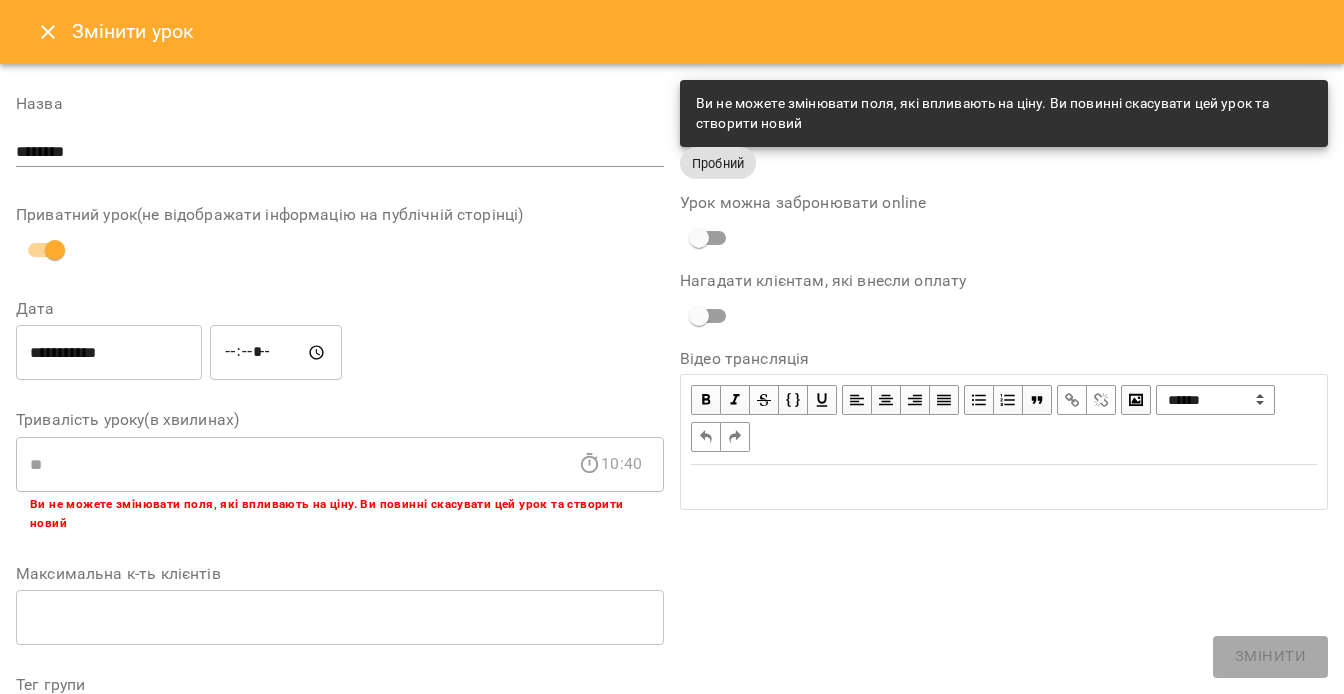 click 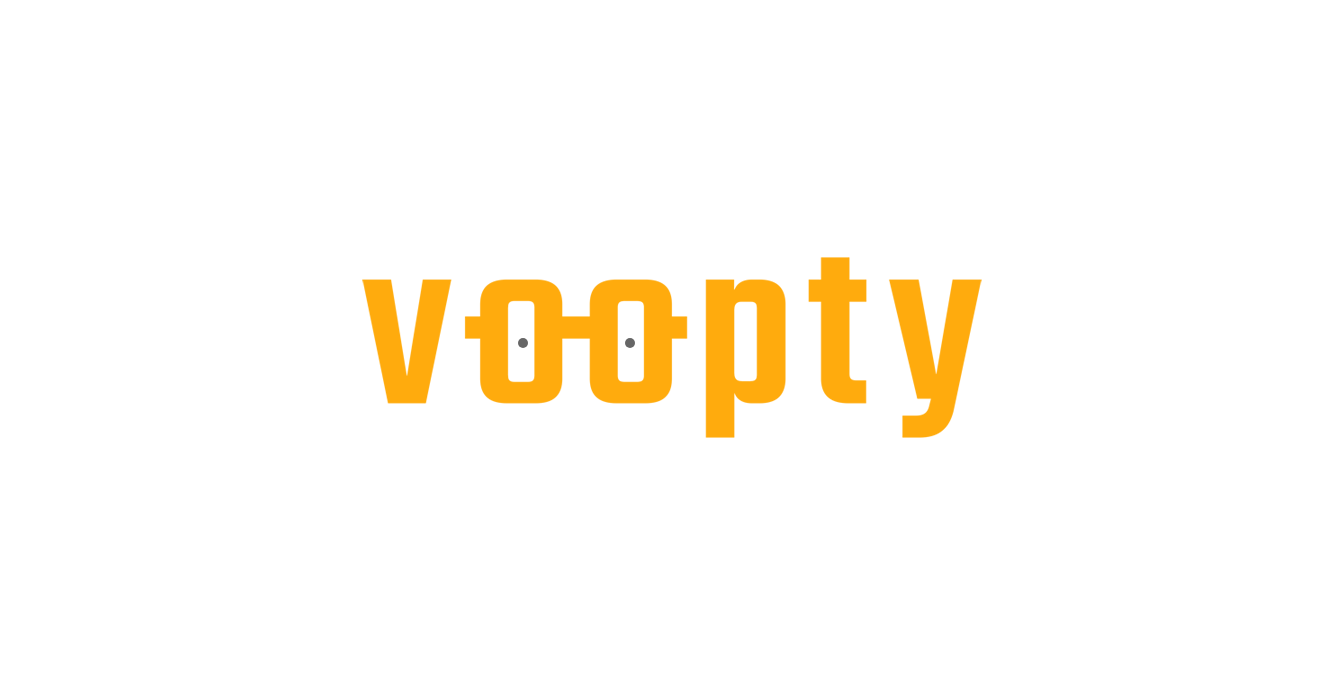 scroll, scrollTop: 0, scrollLeft: 0, axis: both 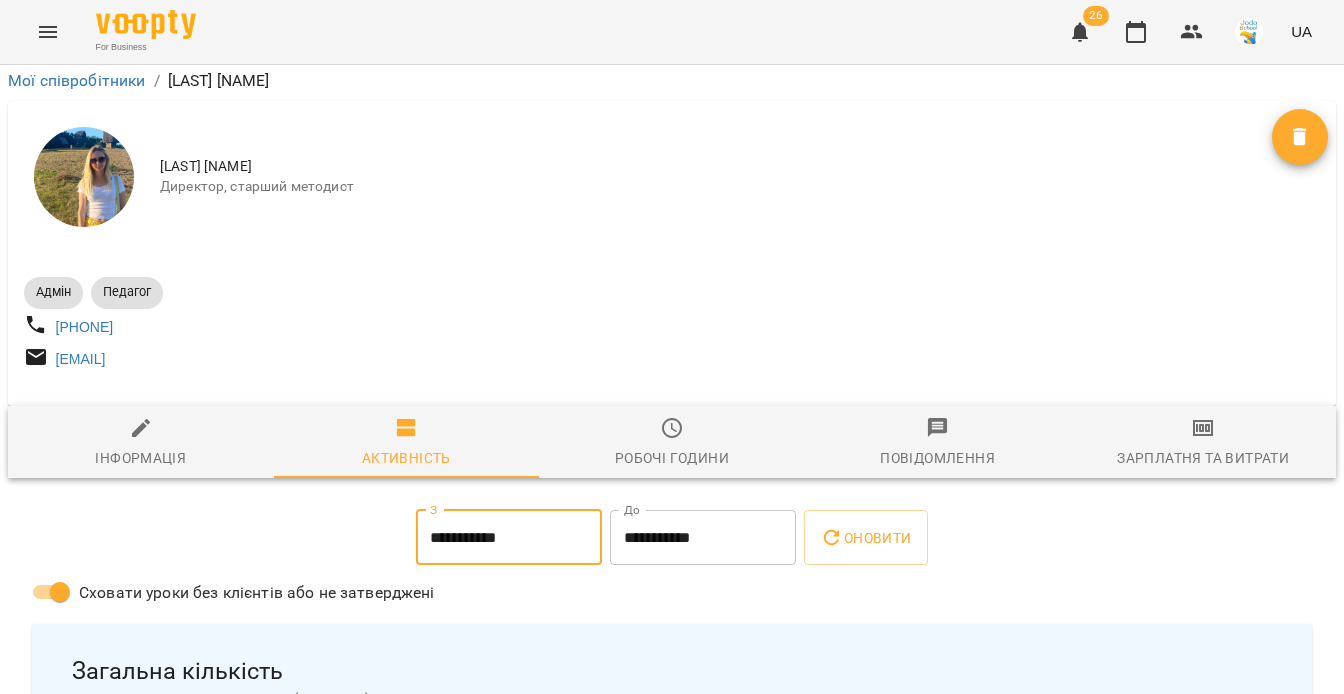 click on "**********" at bounding box center (509, 538) 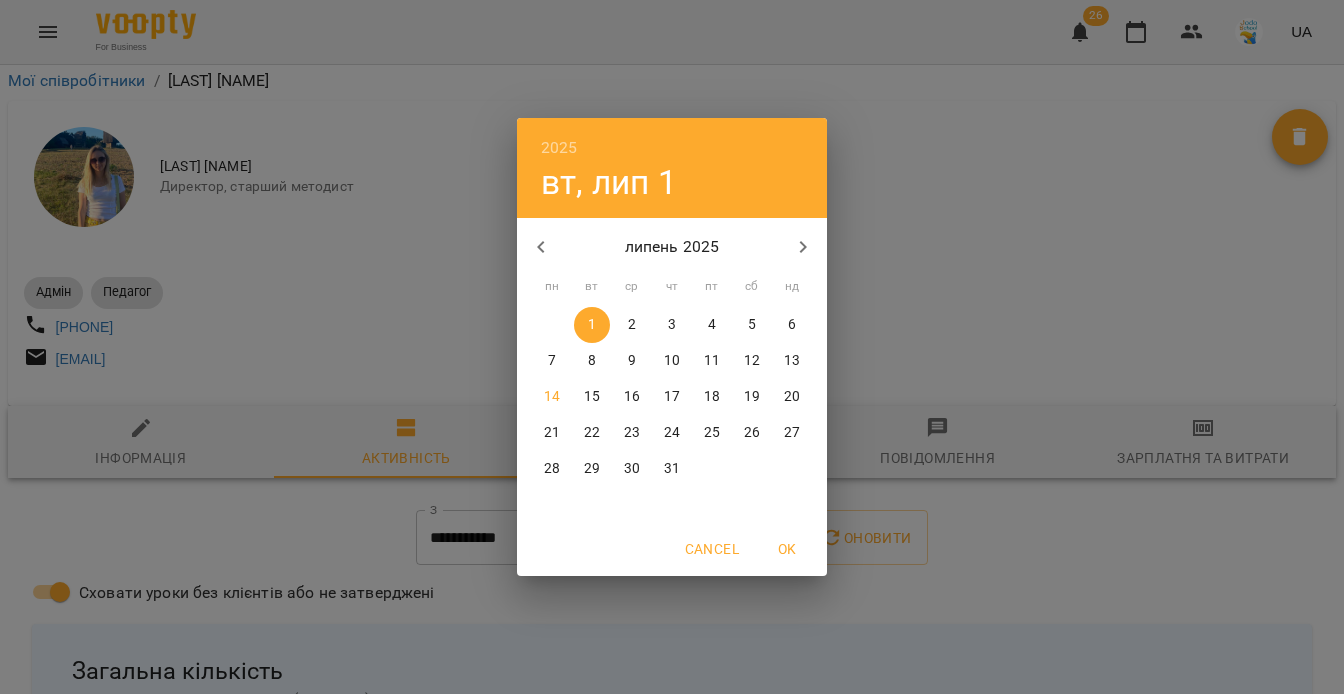 click on "14" at bounding box center (552, 397) 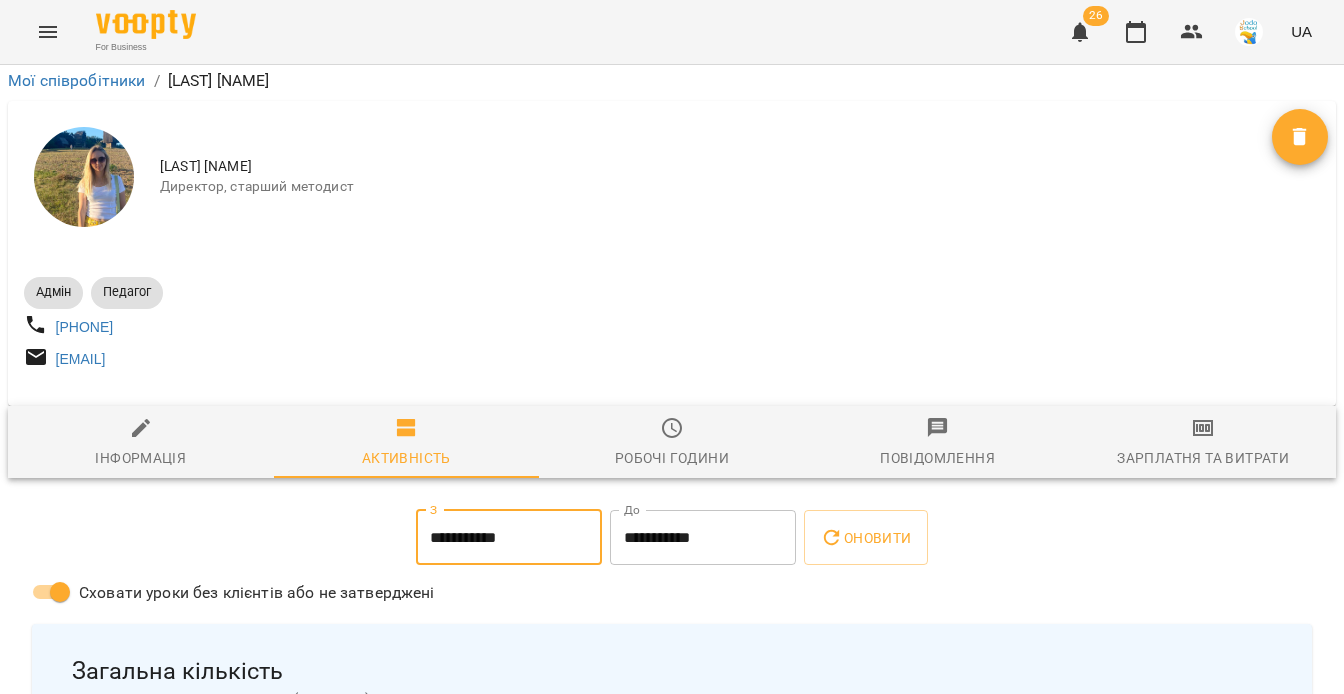 click on "**********" at bounding box center (703, 538) 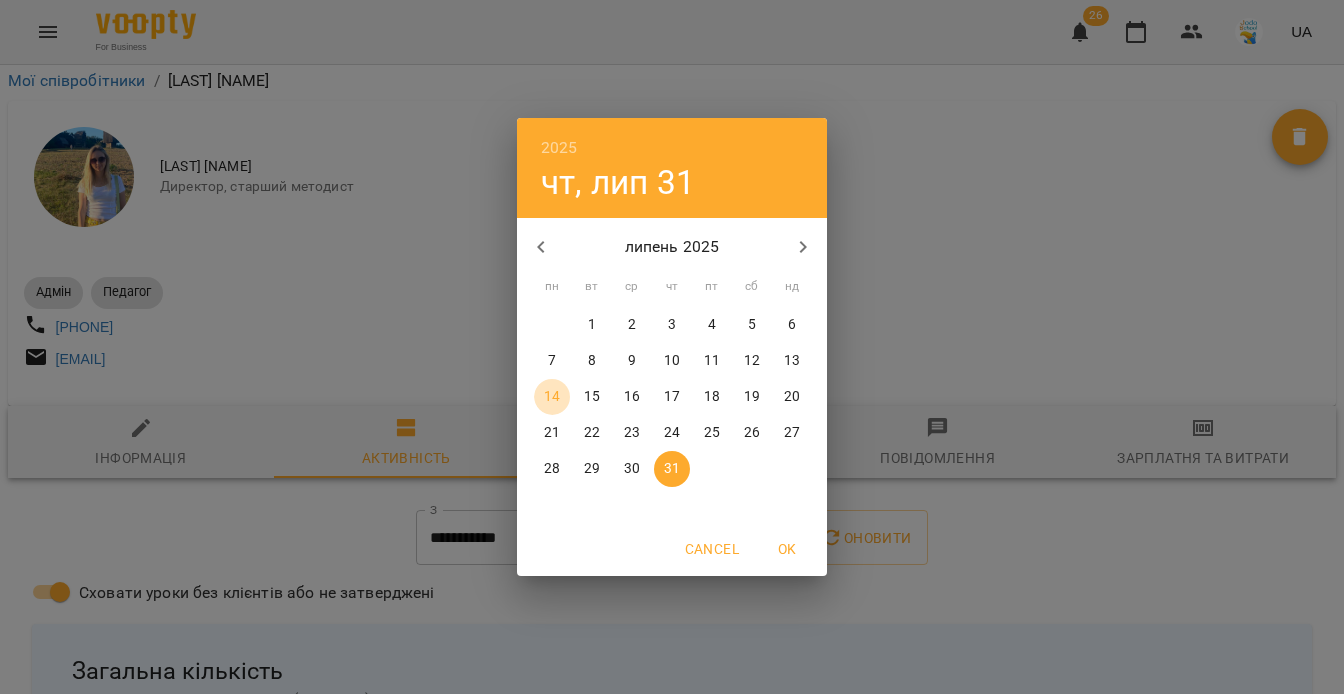 click on "14" at bounding box center [552, 397] 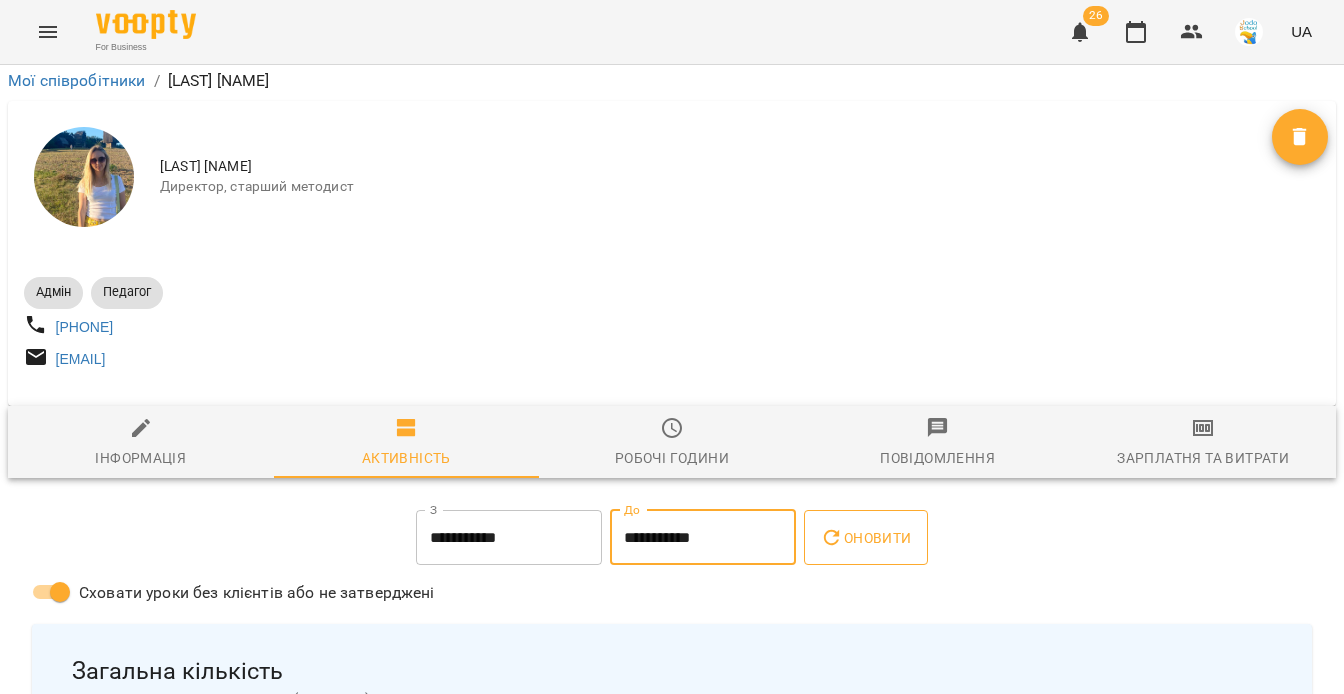 click on "Оновити" at bounding box center (865, 538) 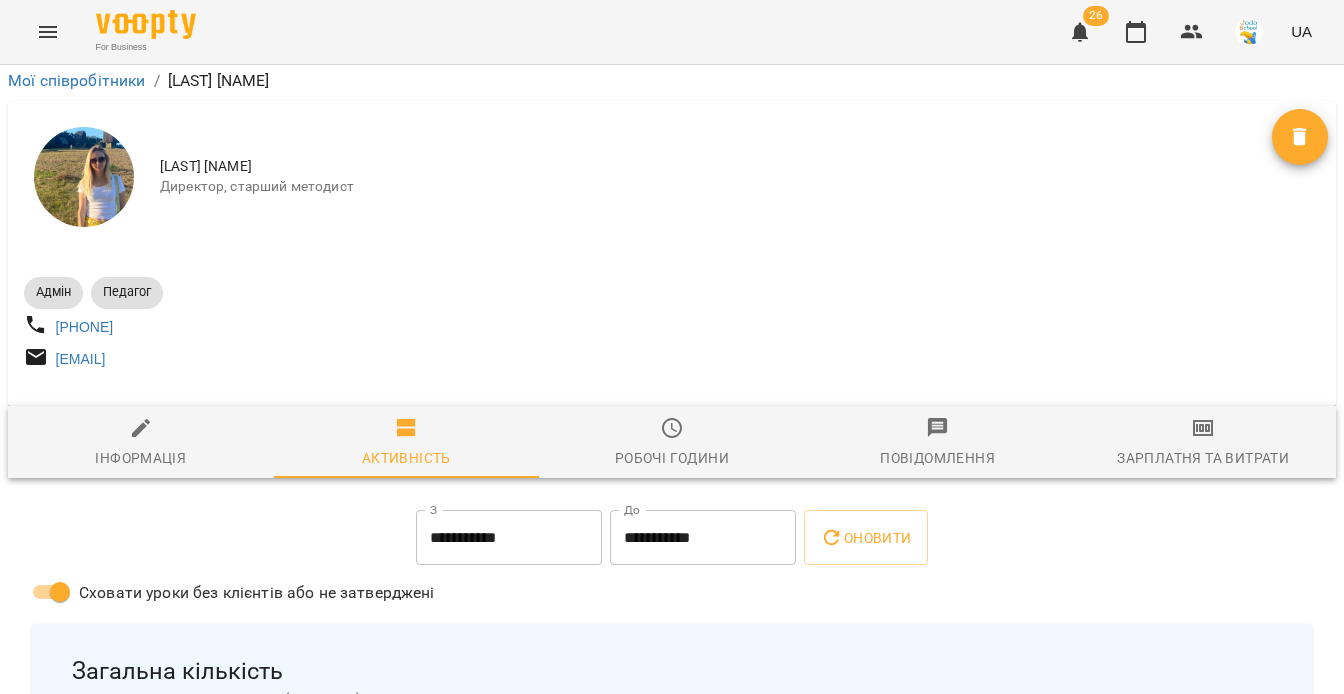 scroll, scrollTop: 1099, scrollLeft: 0, axis: vertical 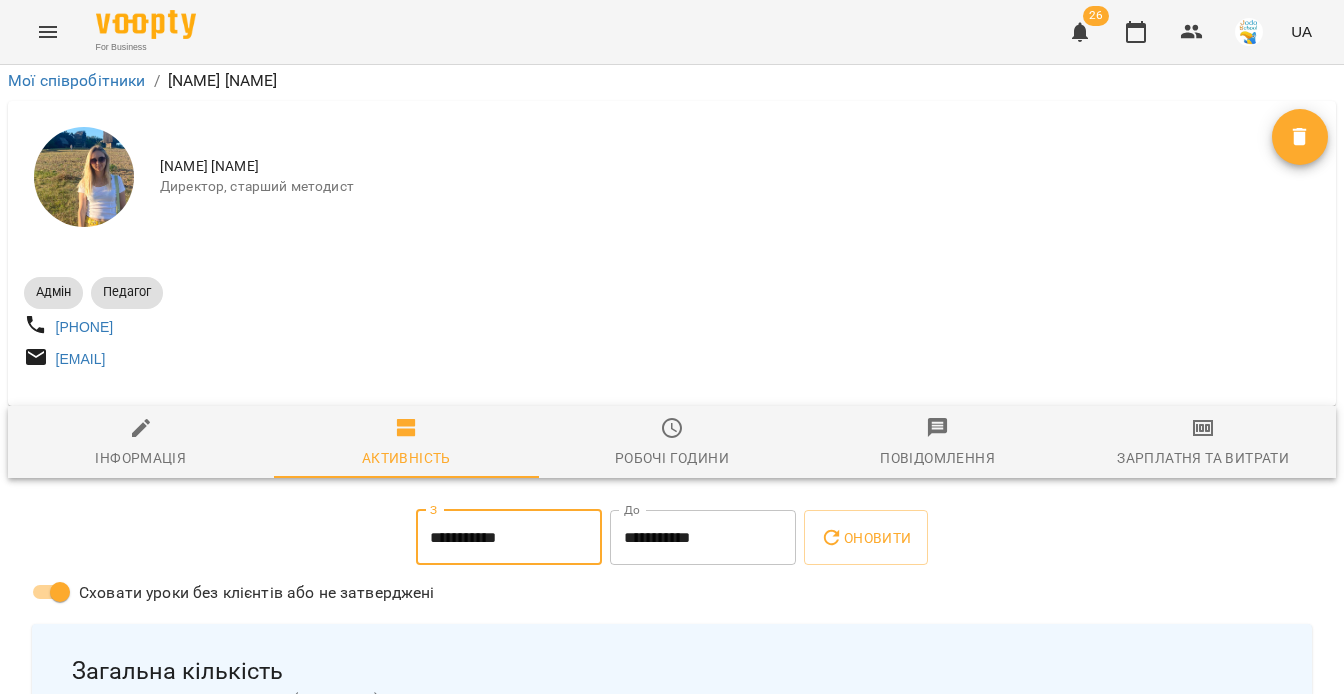 click on "**********" at bounding box center [509, 538] 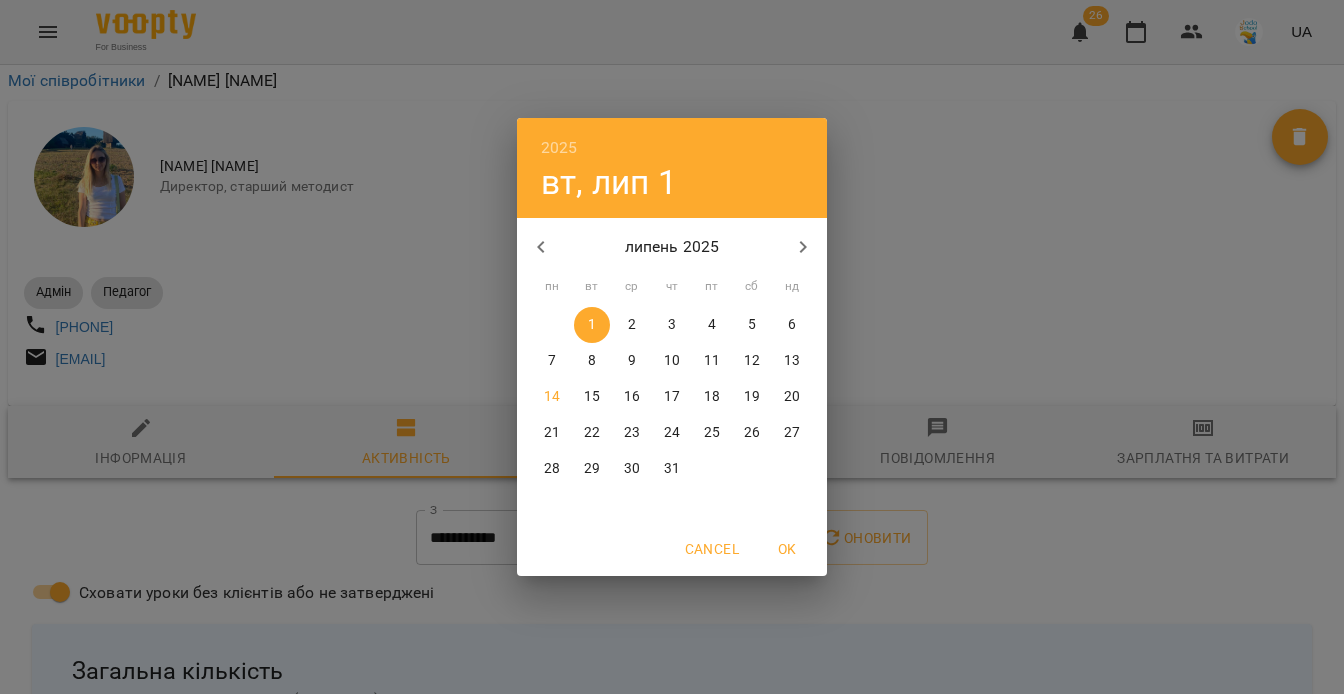 click on "14" at bounding box center (552, 397) 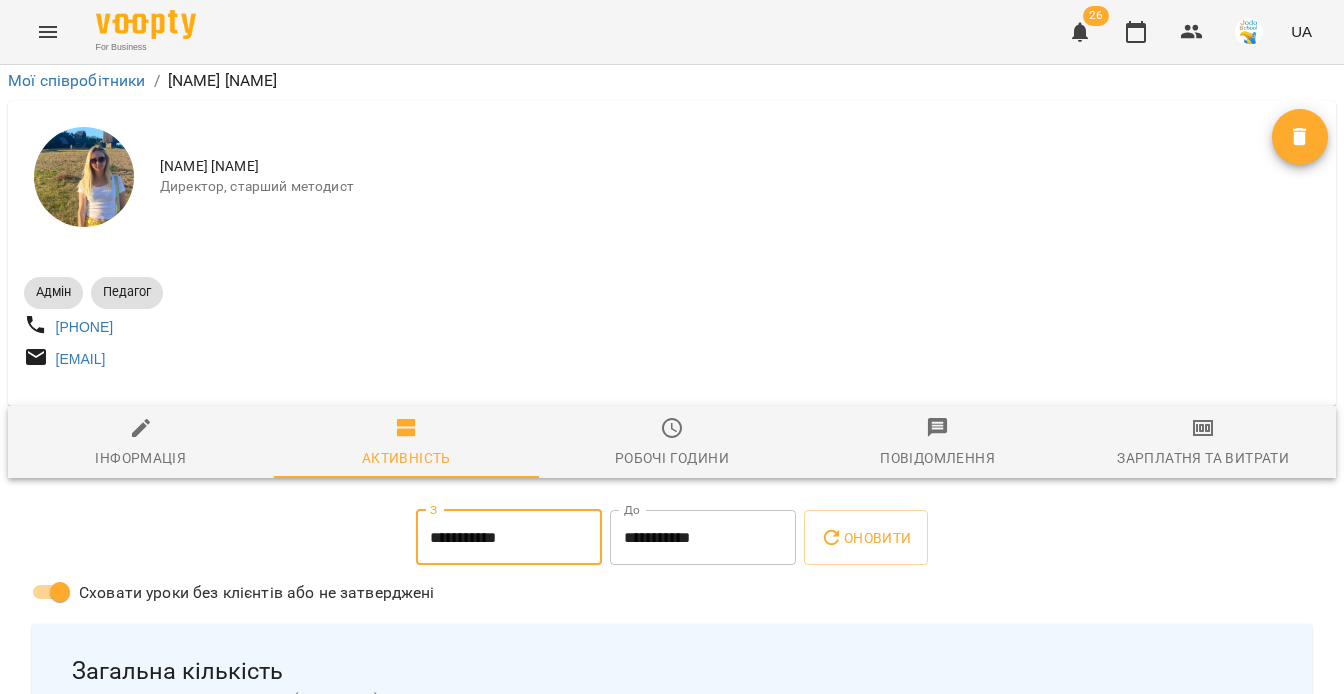 click on "**********" at bounding box center [703, 538] 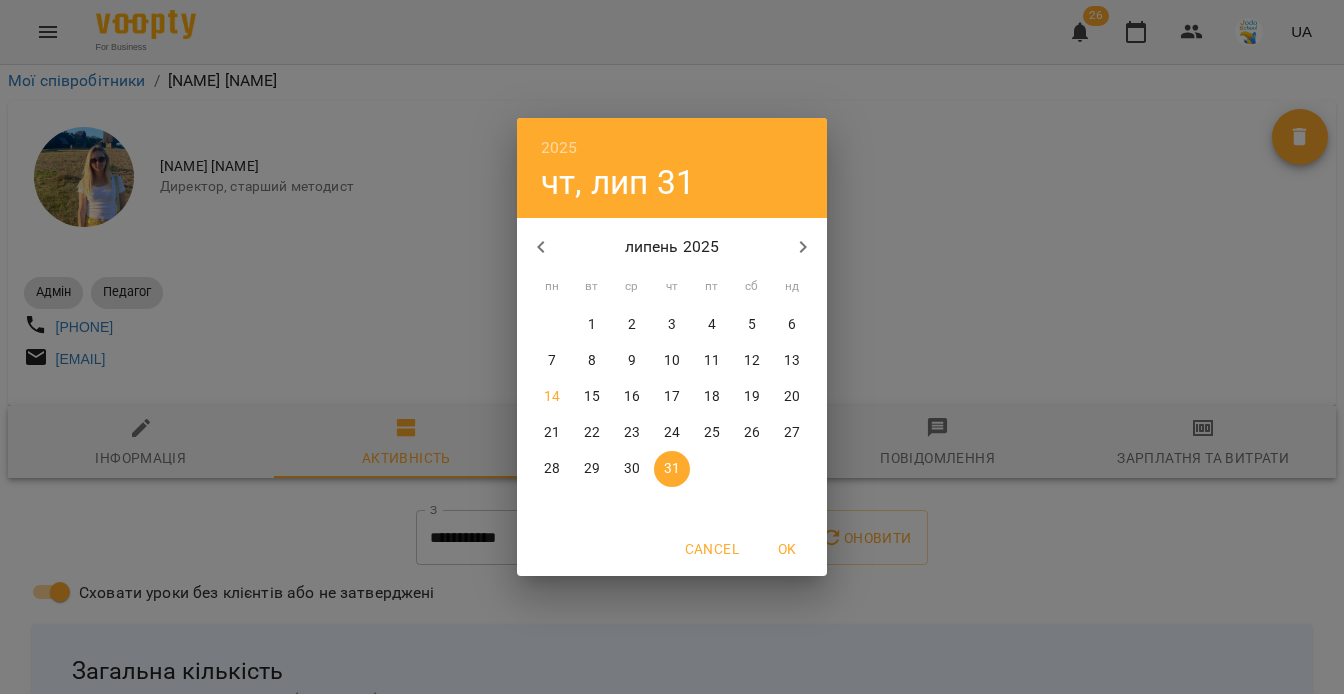 click on "14" at bounding box center (552, 397) 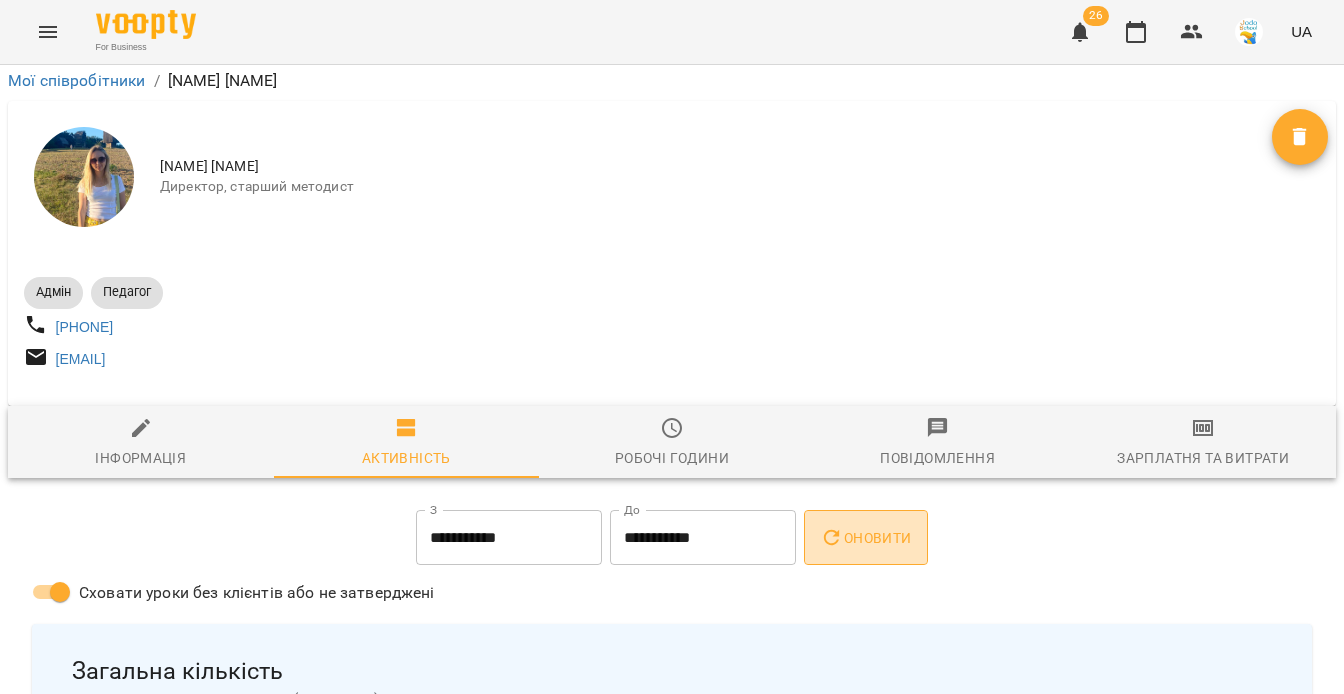 click on "Оновити" at bounding box center [865, 538] 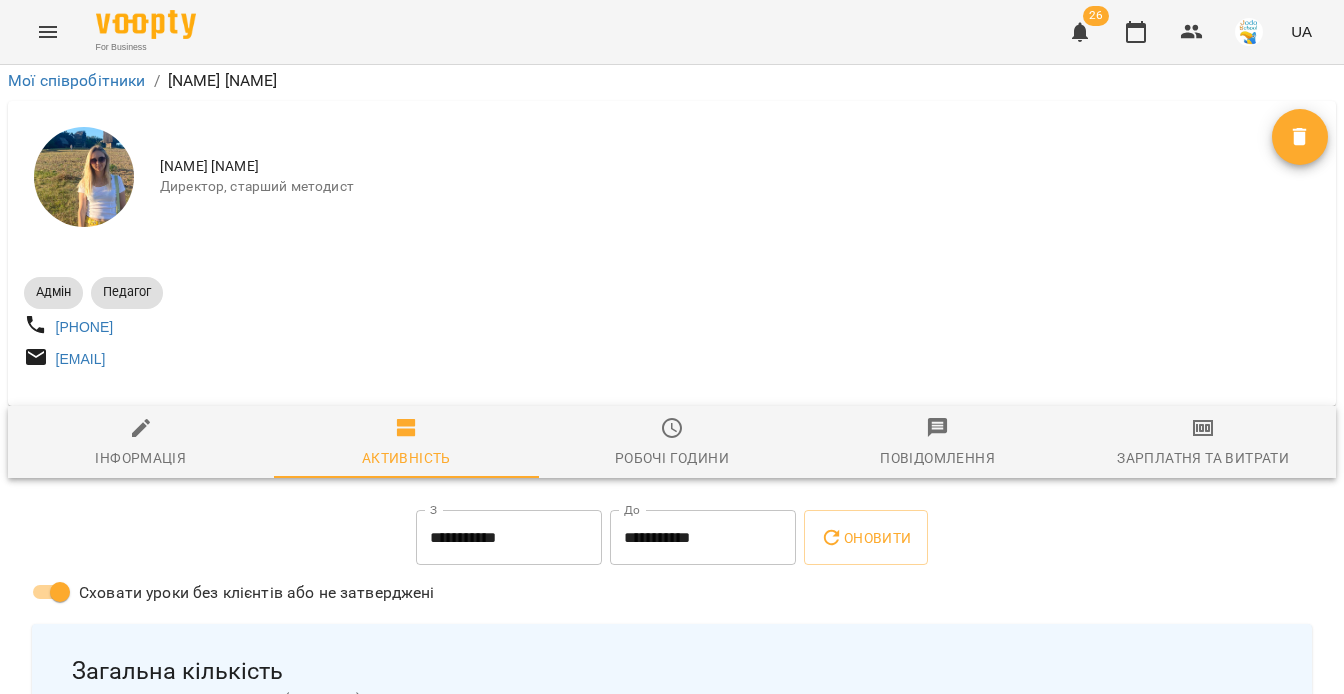 scroll, scrollTop: 1191, scrollLeft: 0, axis: vertical 